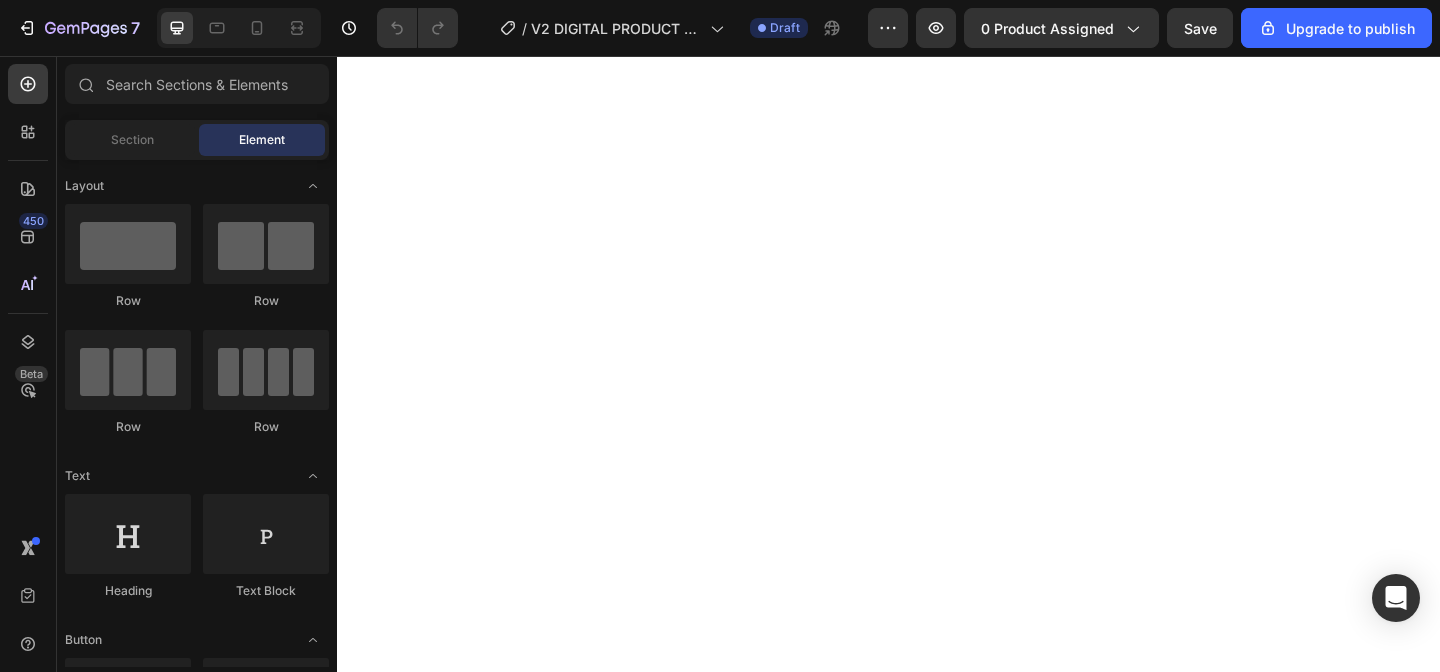 scroll, scrollTop: 0, scrollLeft: 0, axis: both 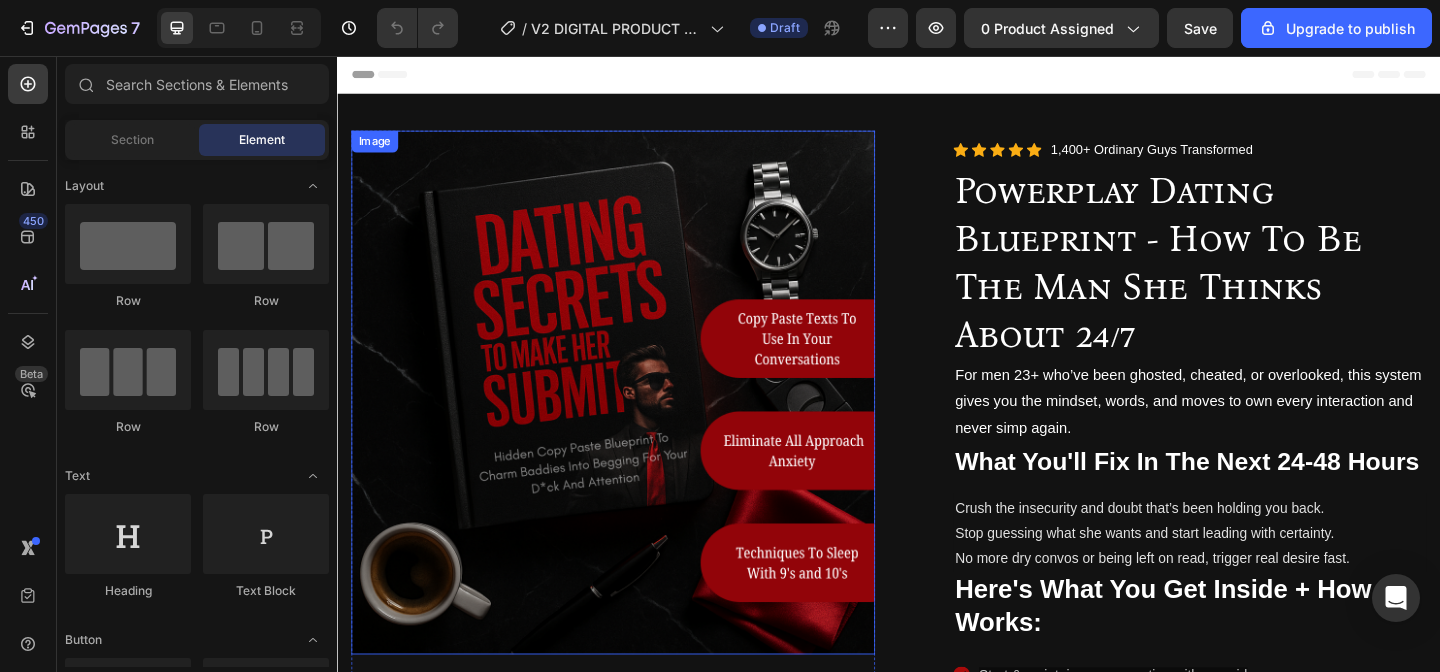 click at bounding box center (637, 422) 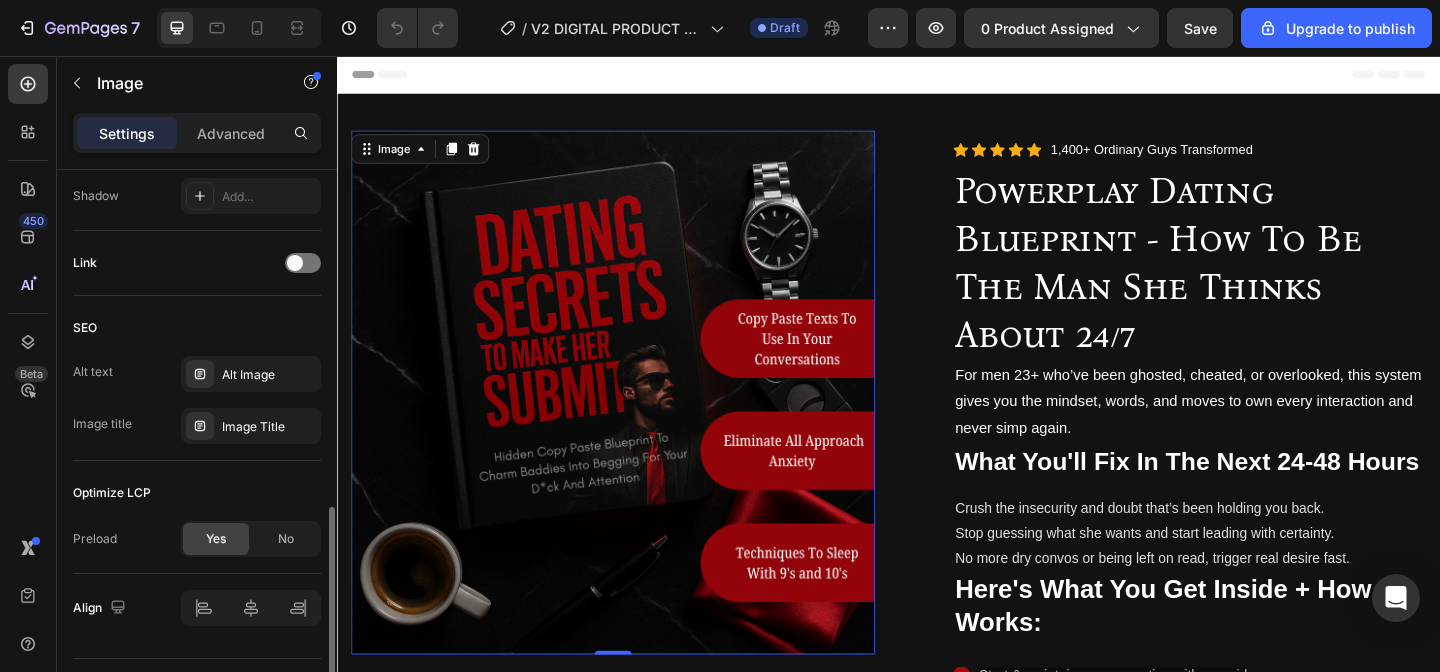 scroll, scrollTop: 902, scrollLeft: 0, axis: vertical 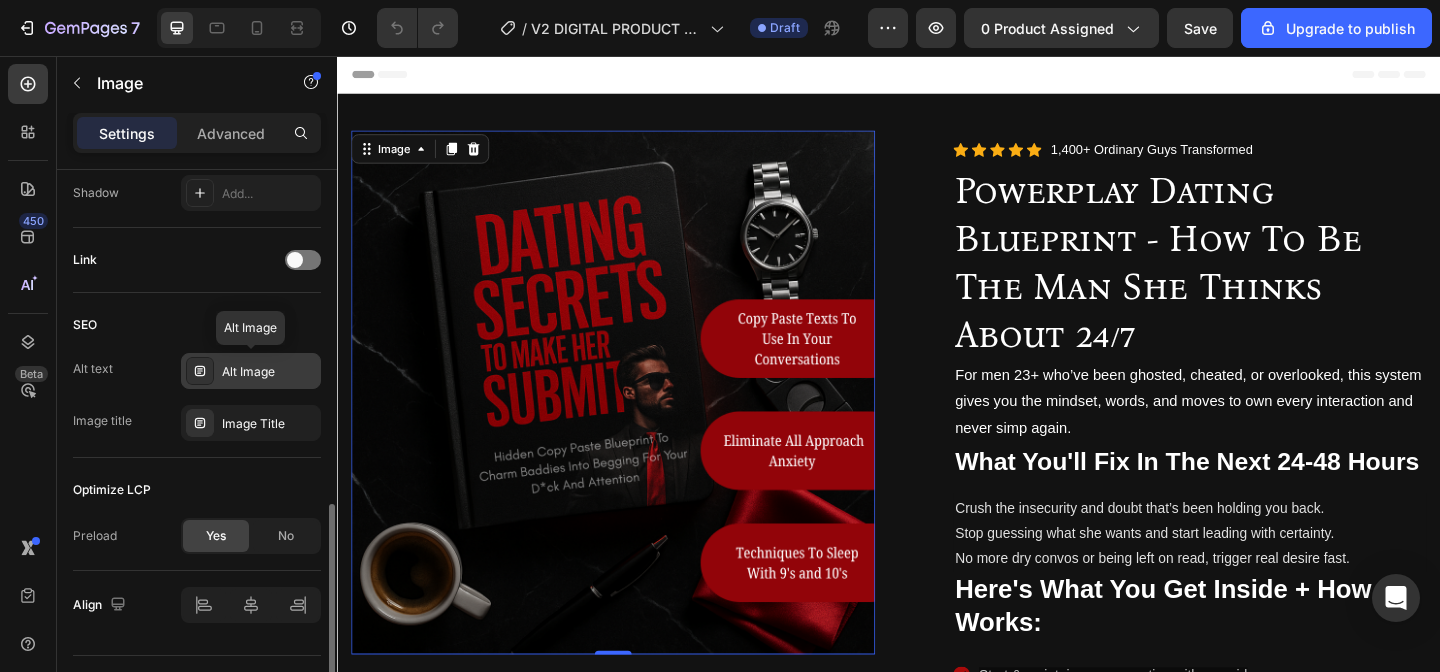 click on "Alt Image" at bounding box center (269, 372) 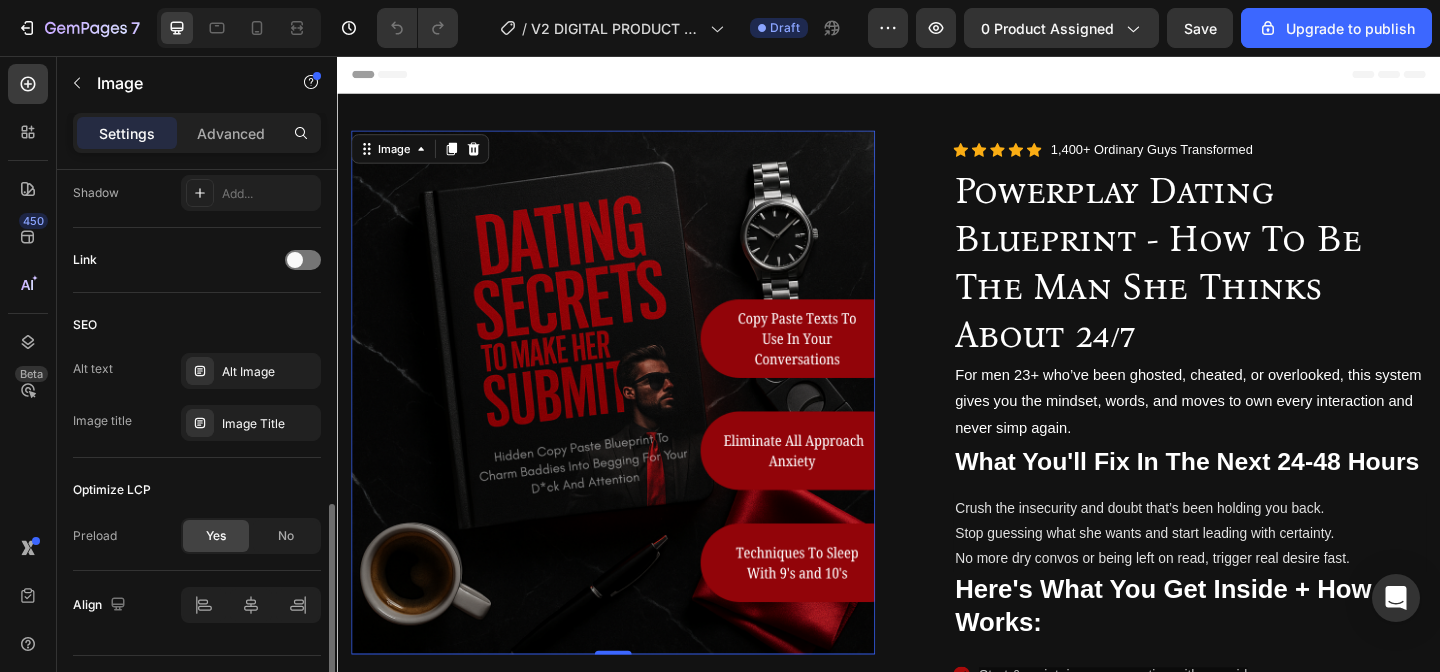 click on "SEO" at bounding box center [197, 325] 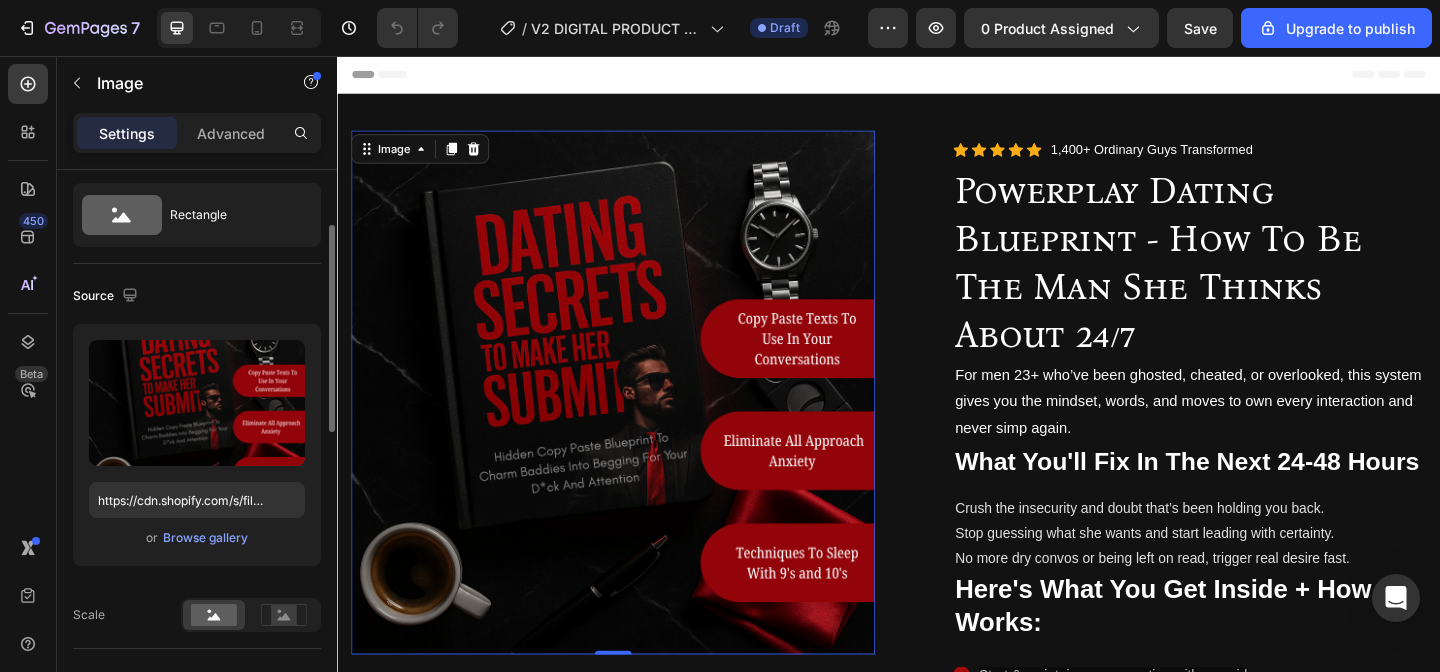 scroll, scrollTop: 0, scrollLeft: 0, axis: both 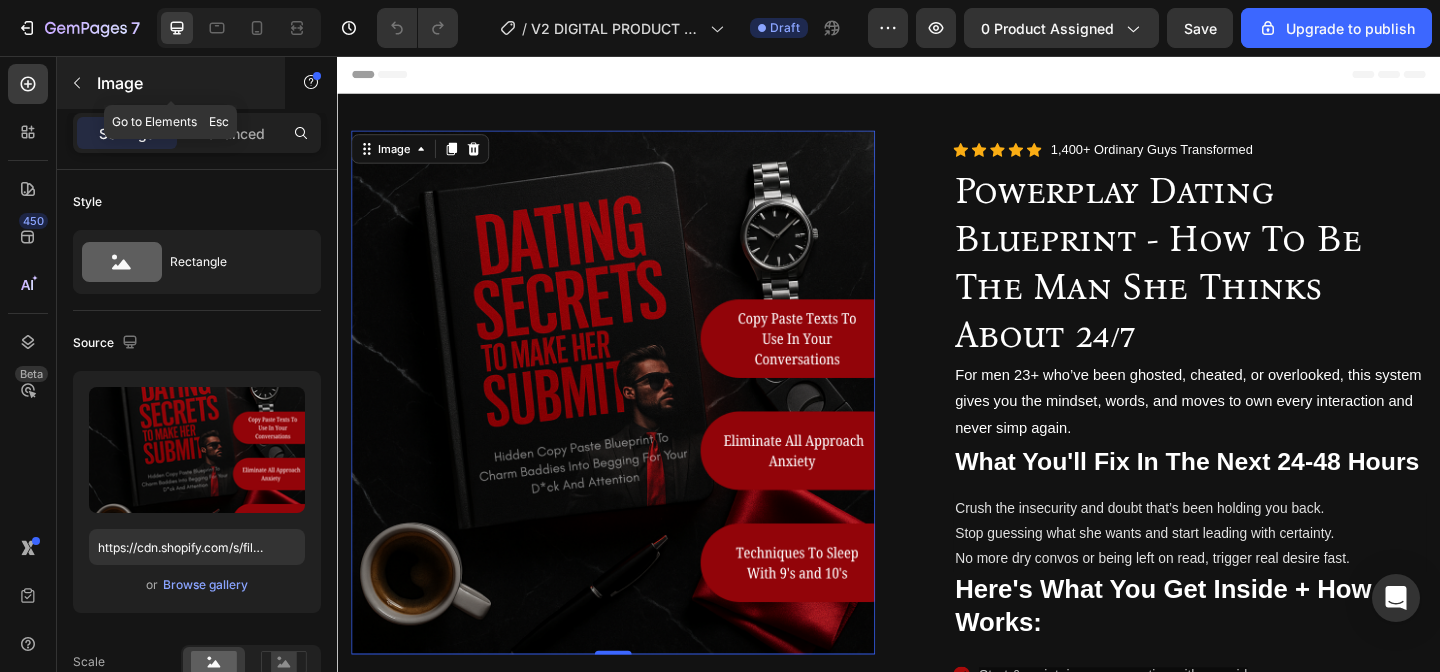 click 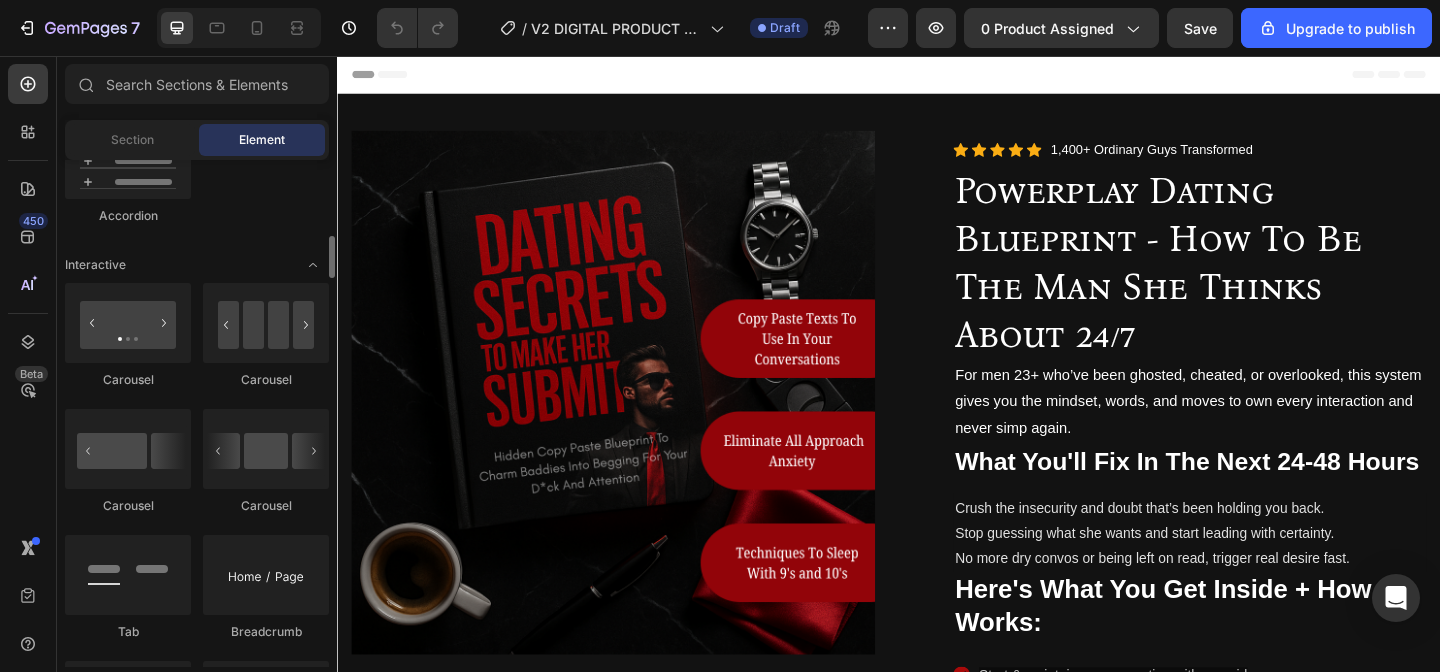scroll, scrollTop: 1841, scrollLeft: 0, axis: vertical 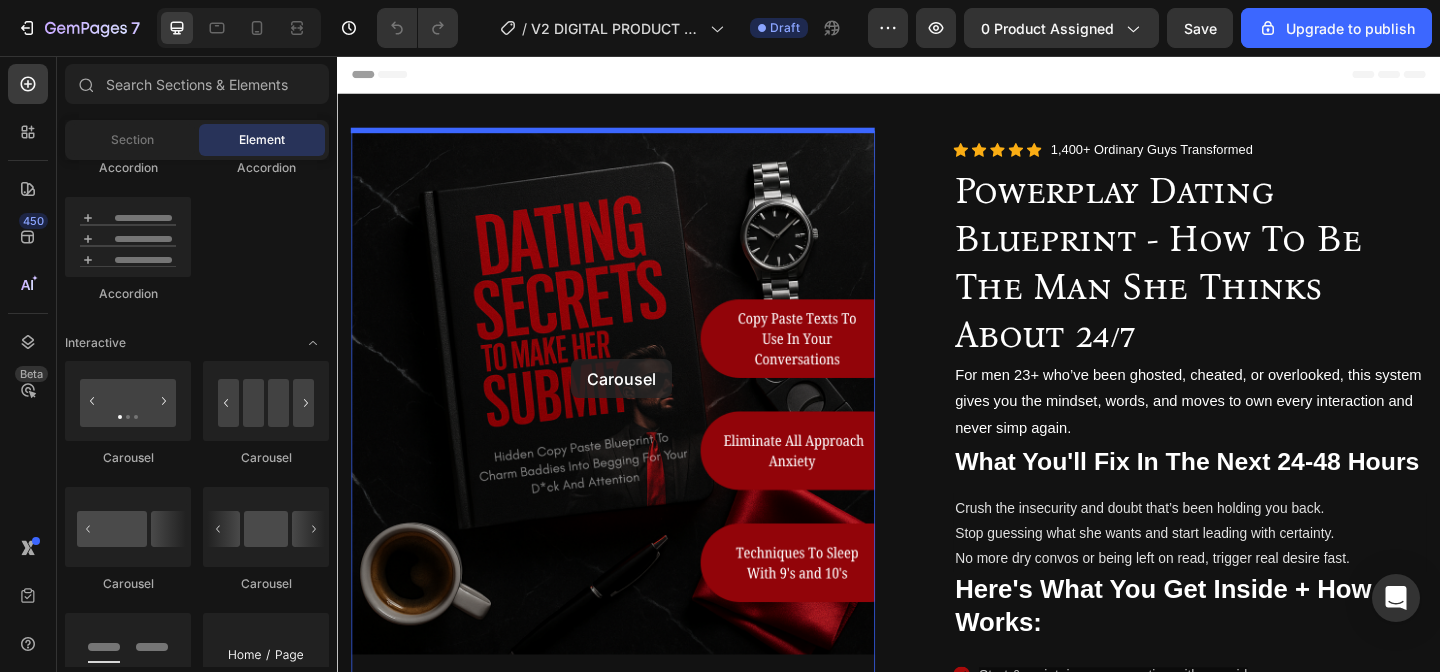 drag, startPoint x: 482, startPoint y: 471, endPoint x: 592, endPoint y: 386, distance: 139.01439 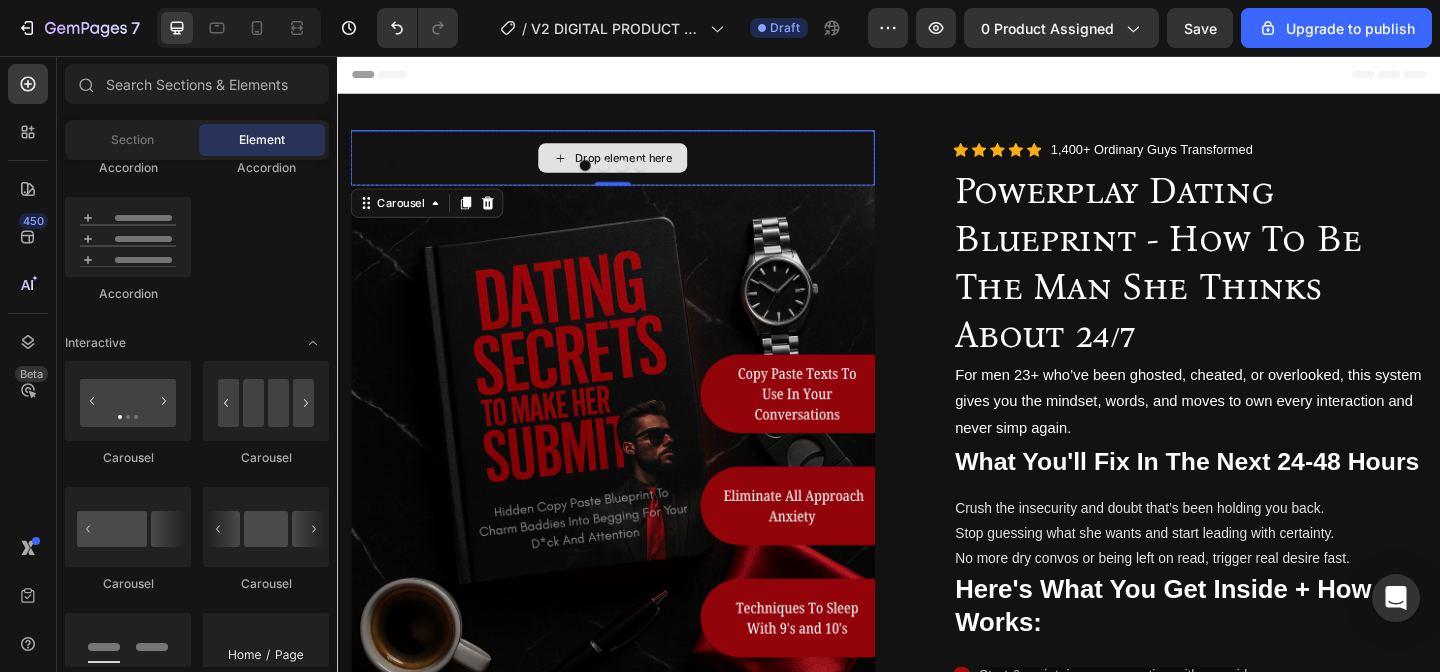 click on "Drop element here" at bounding box center [649, 167] 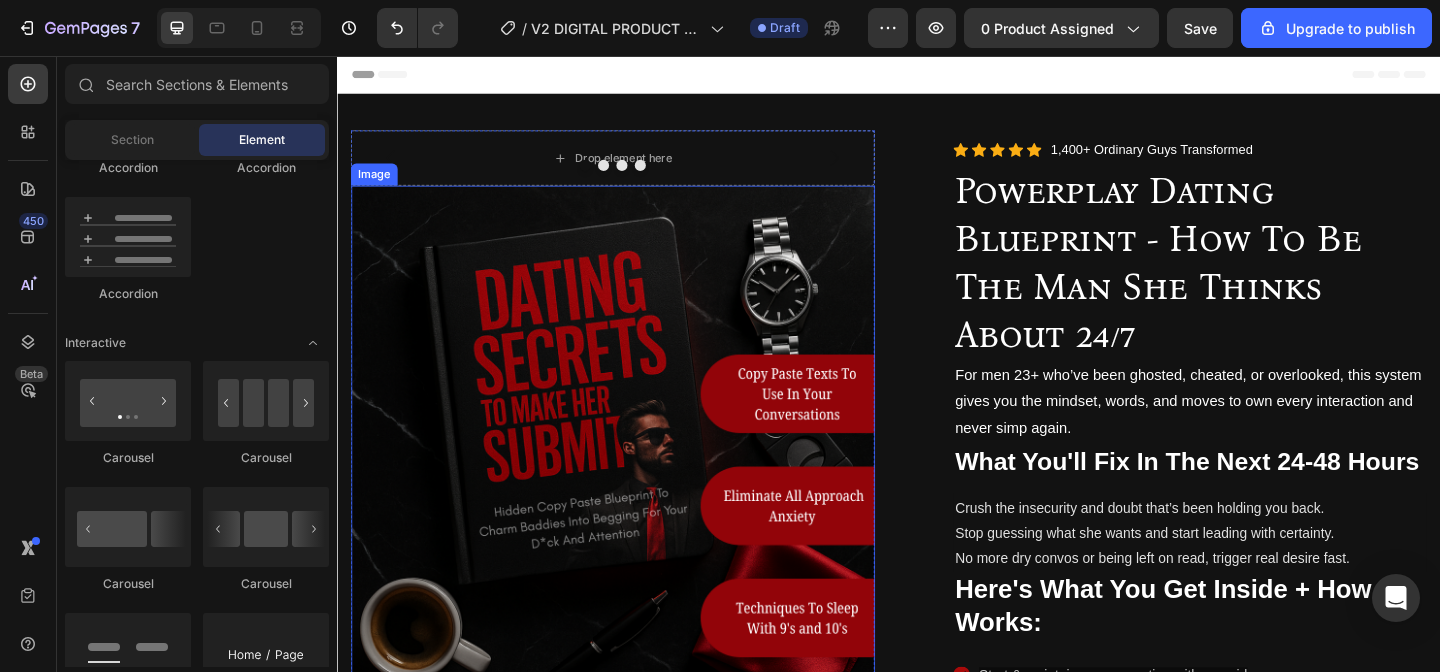 click at bounding box center [637, 482] 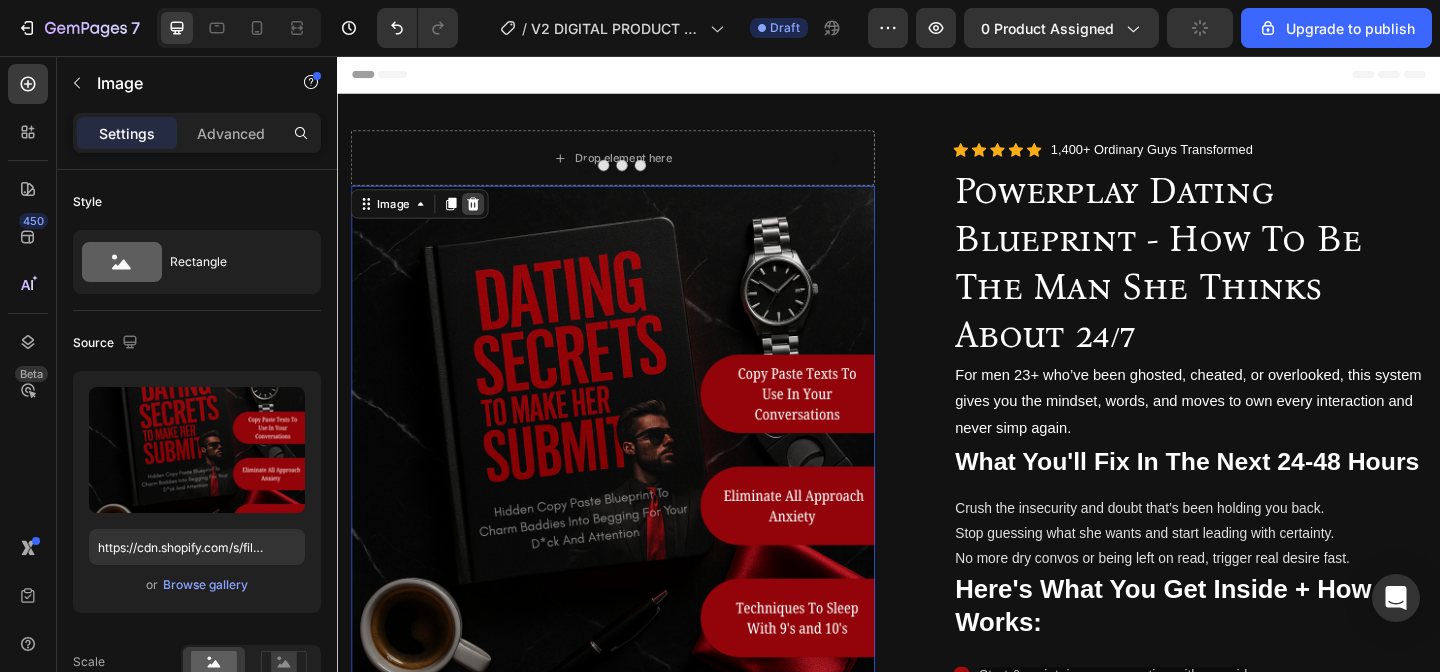 click 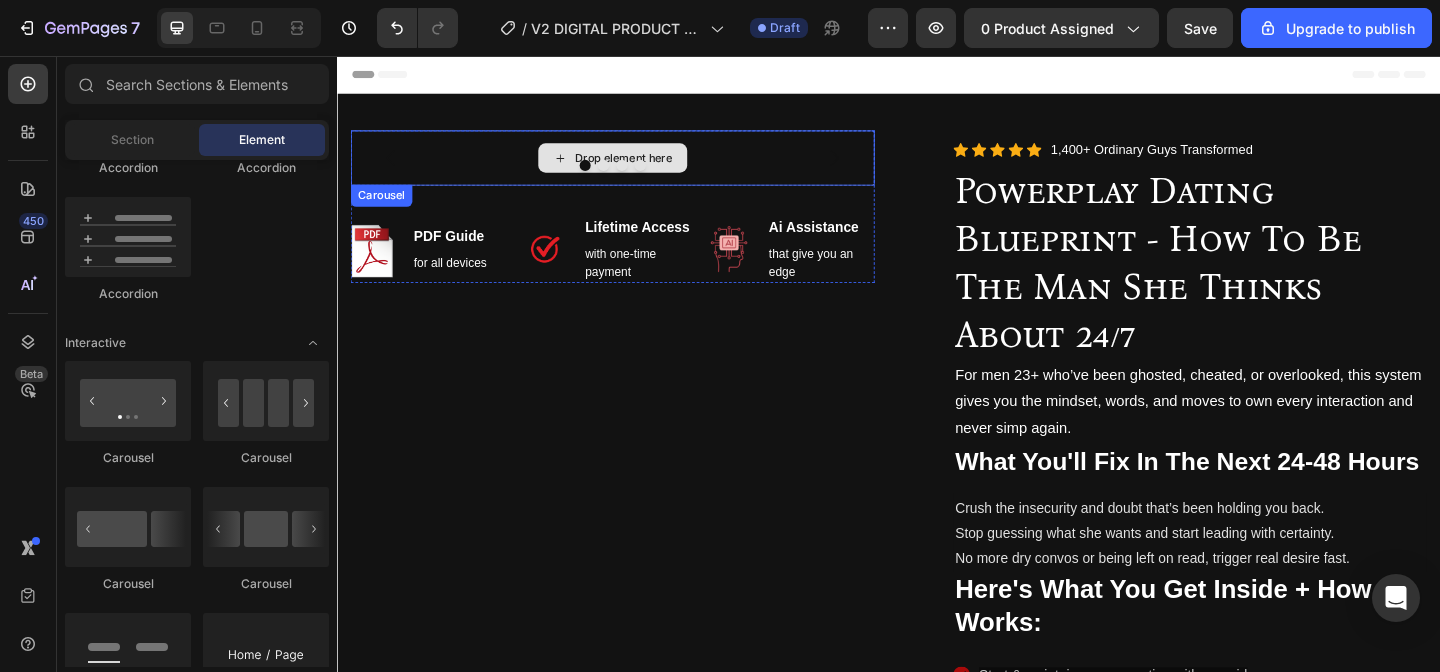 click on "Drop element here" at bounding box center (649, 167) 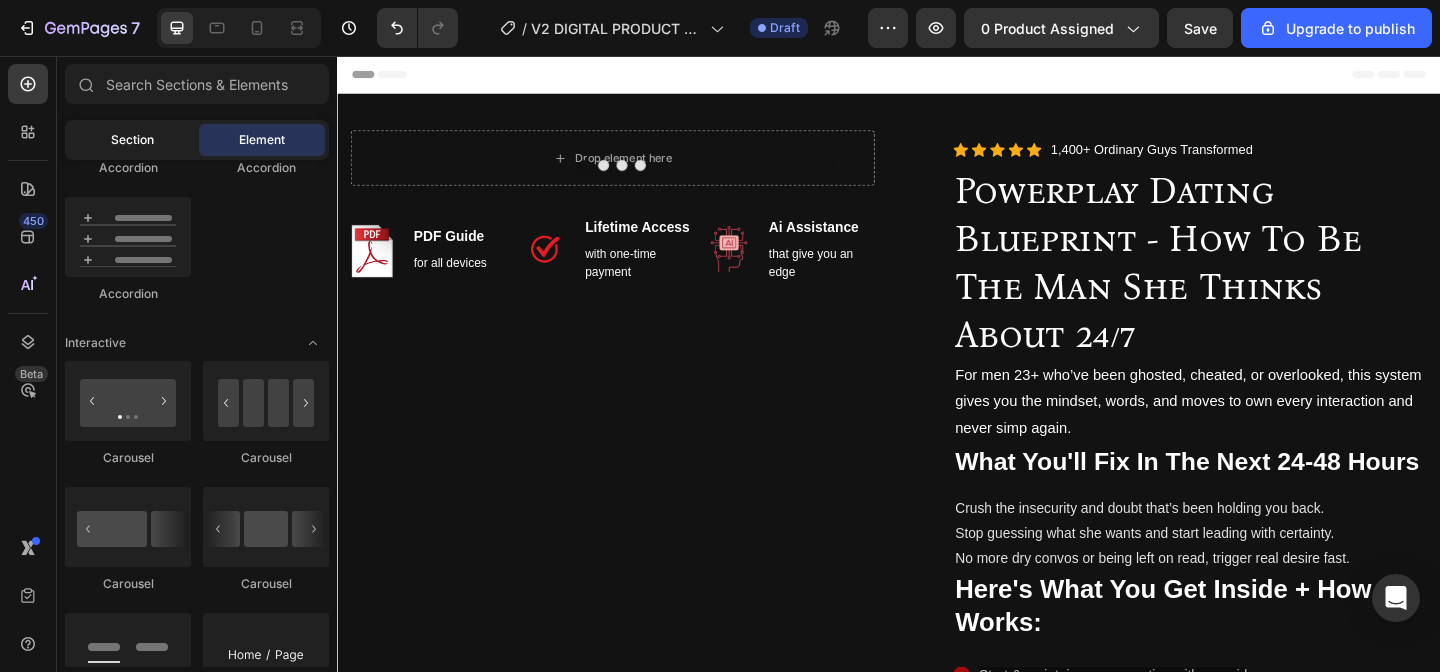 click on "Section" at bounding box center [132, 140] 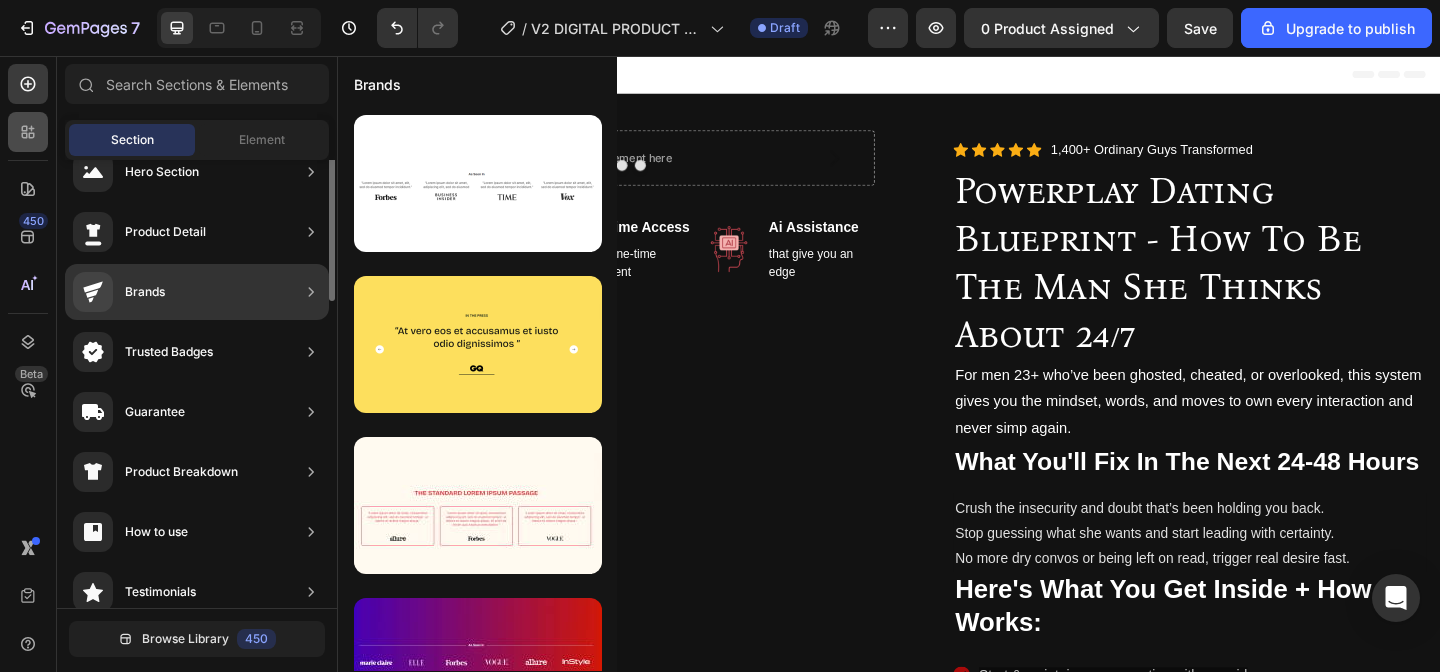 scroll, scrollTop: 0, scrollLeft: 0, axis: both 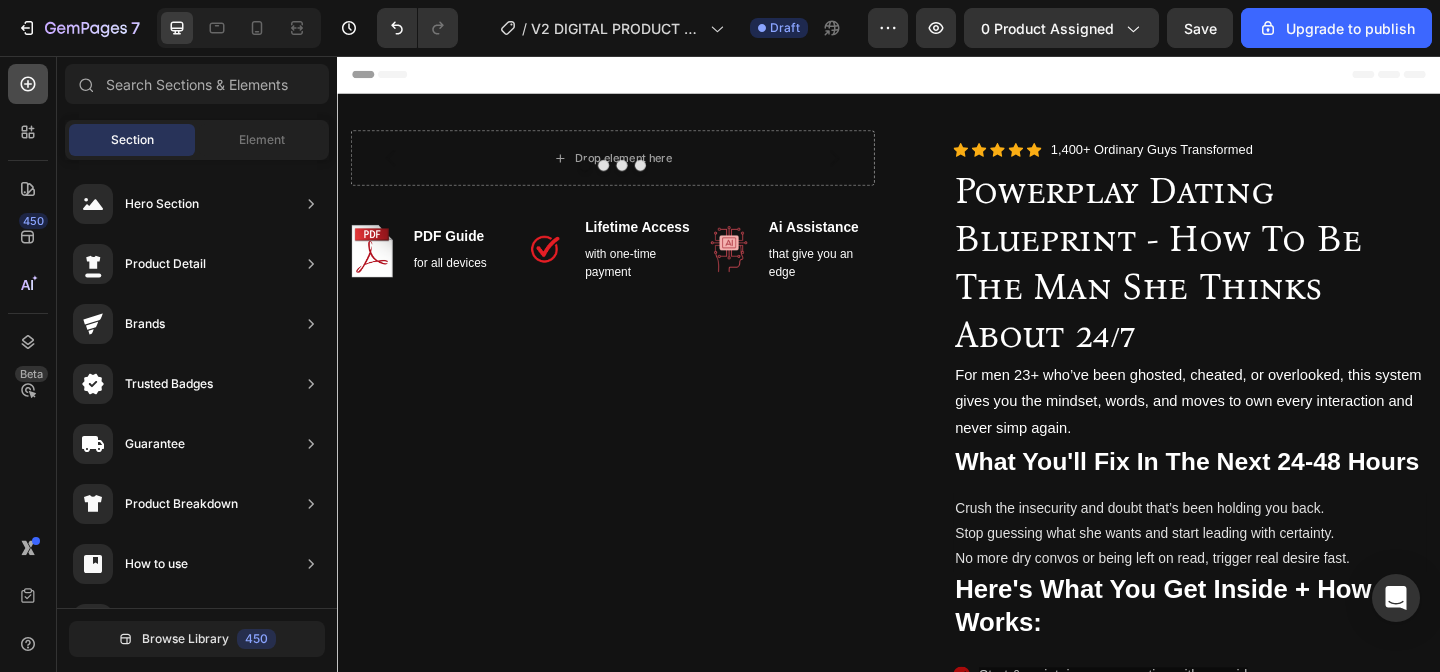click 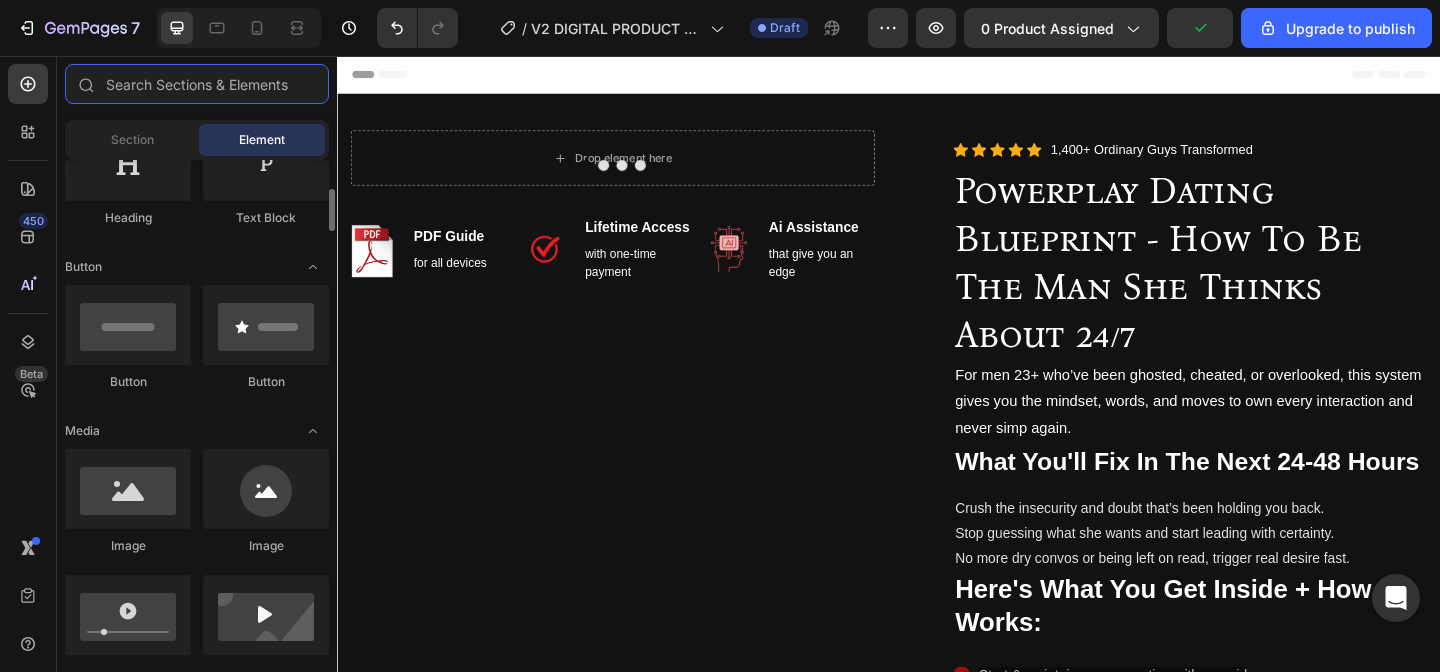 scroll, scrollTop: 378, scrollLeft: 0, axis: vertical 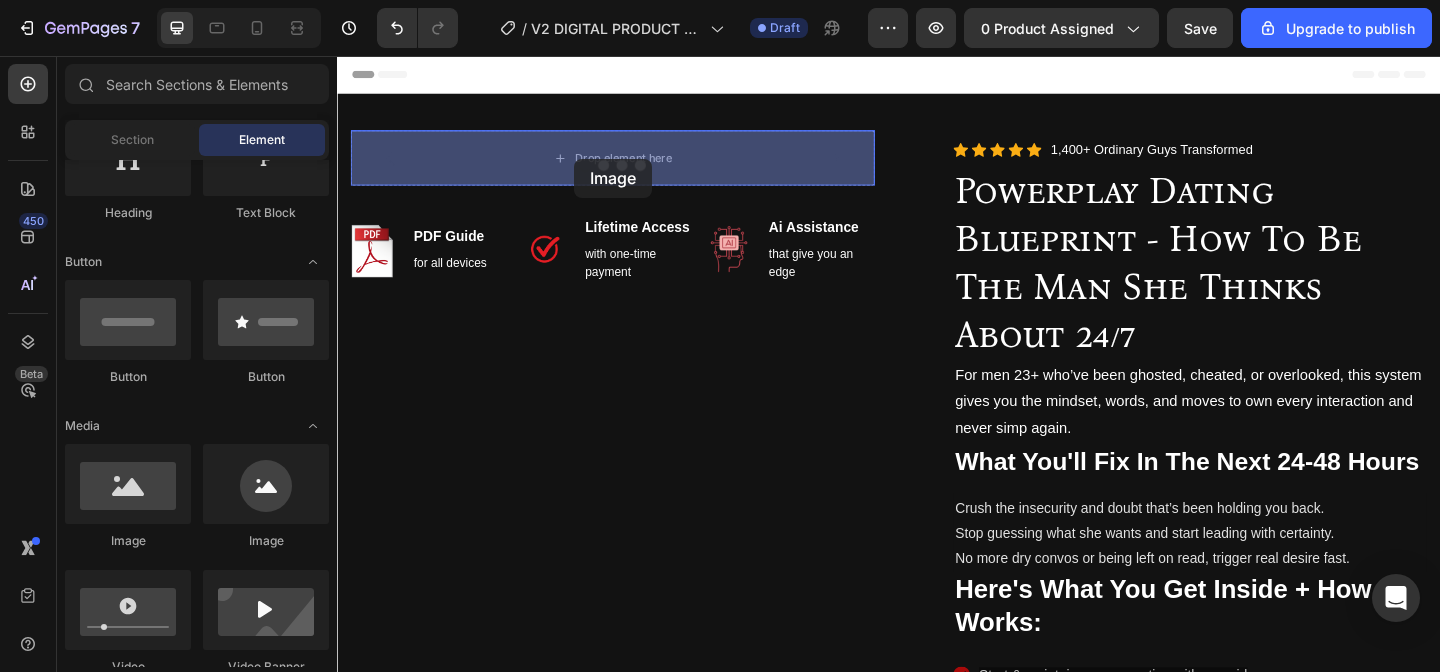 drag, startPoint x: 466, startPoint y: 547, endPoint x: 594, endPoint y: 165, distance: 402.87466 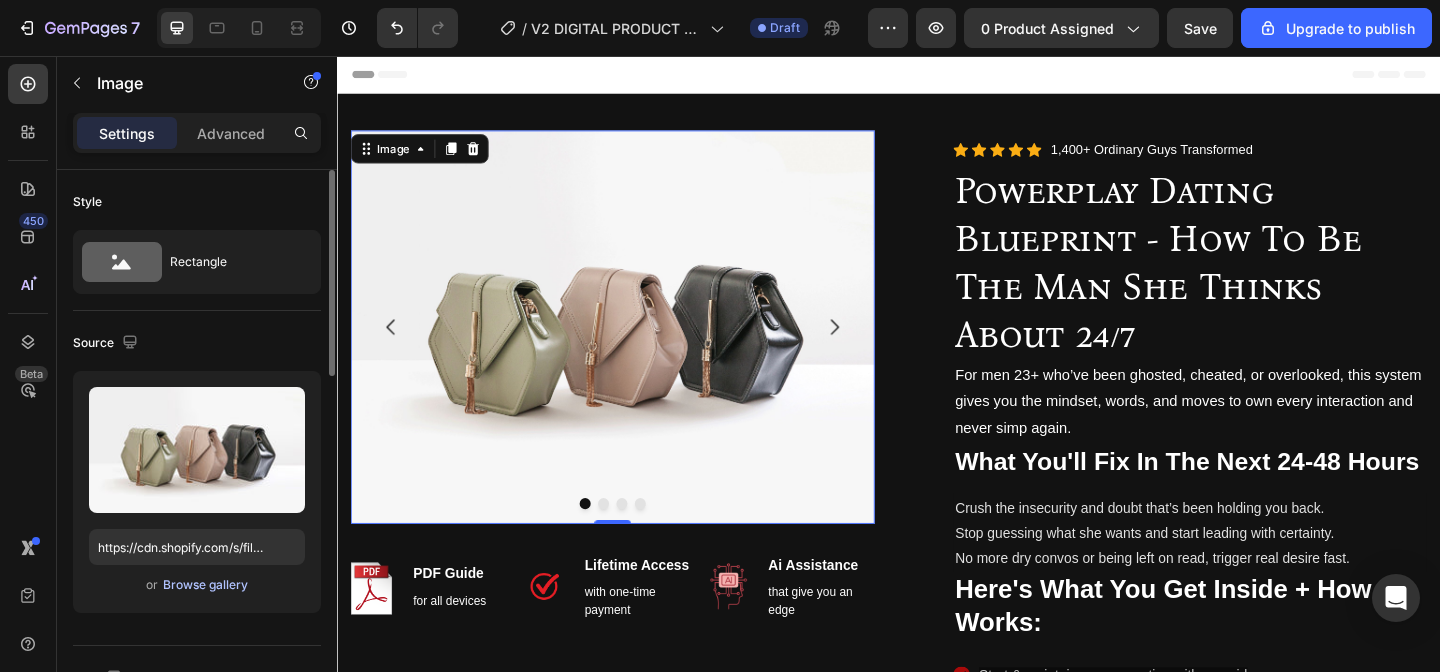 click on "Browse gallery" at bounding box center [205, 585] 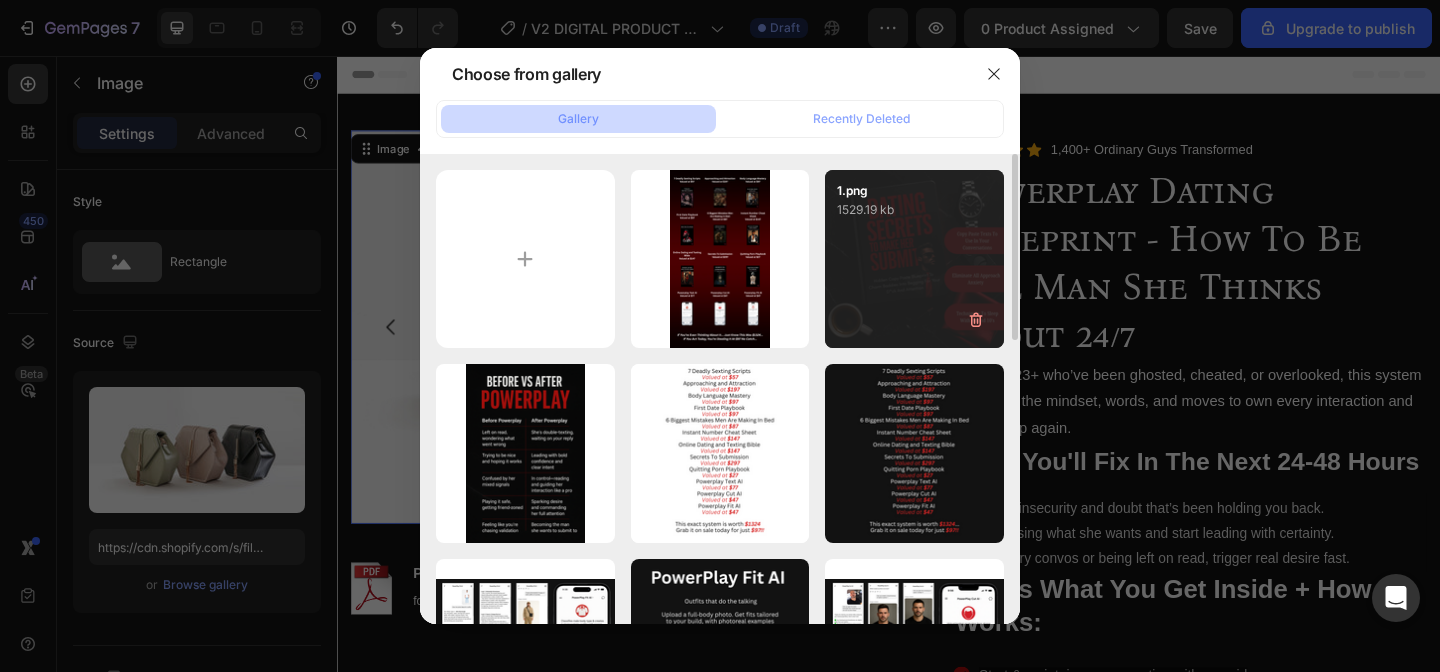 click on "1.png 1529.19 kb" at bounding box center (914, 259) 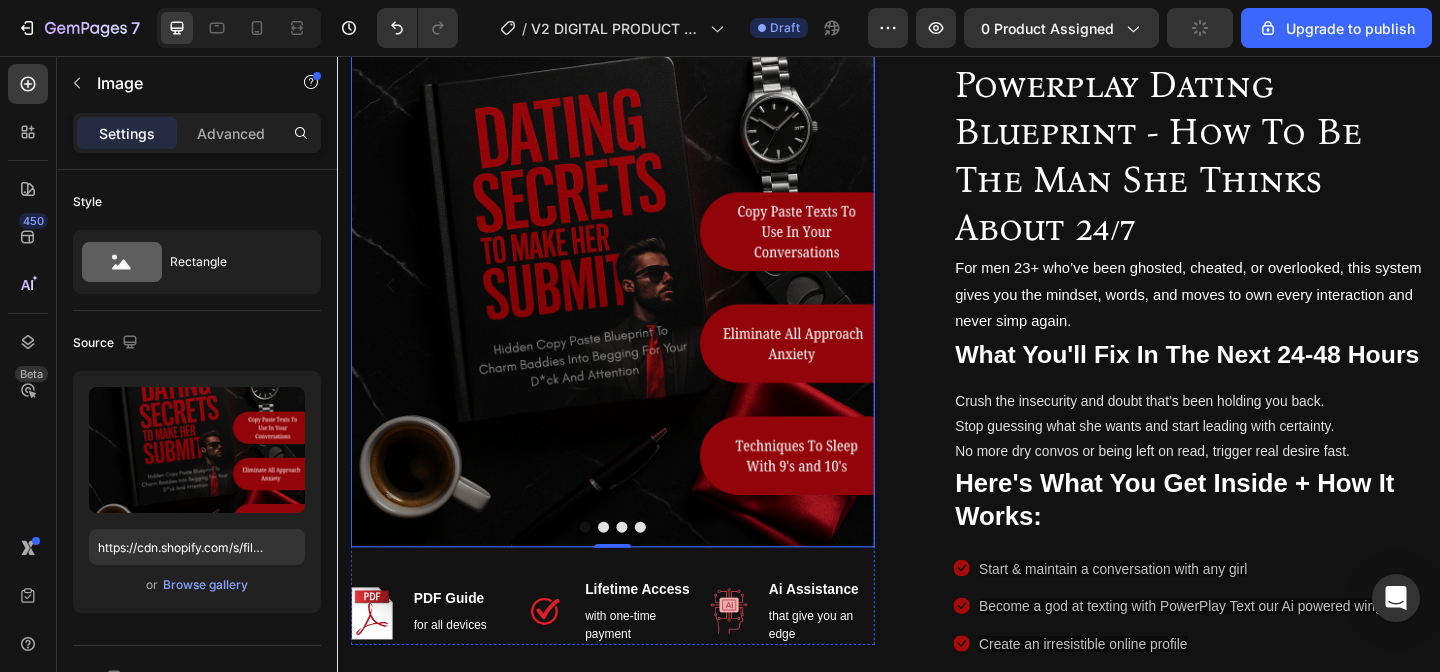 scroll, scrollTop: 118, scrollLeft: 0, axis: vertical 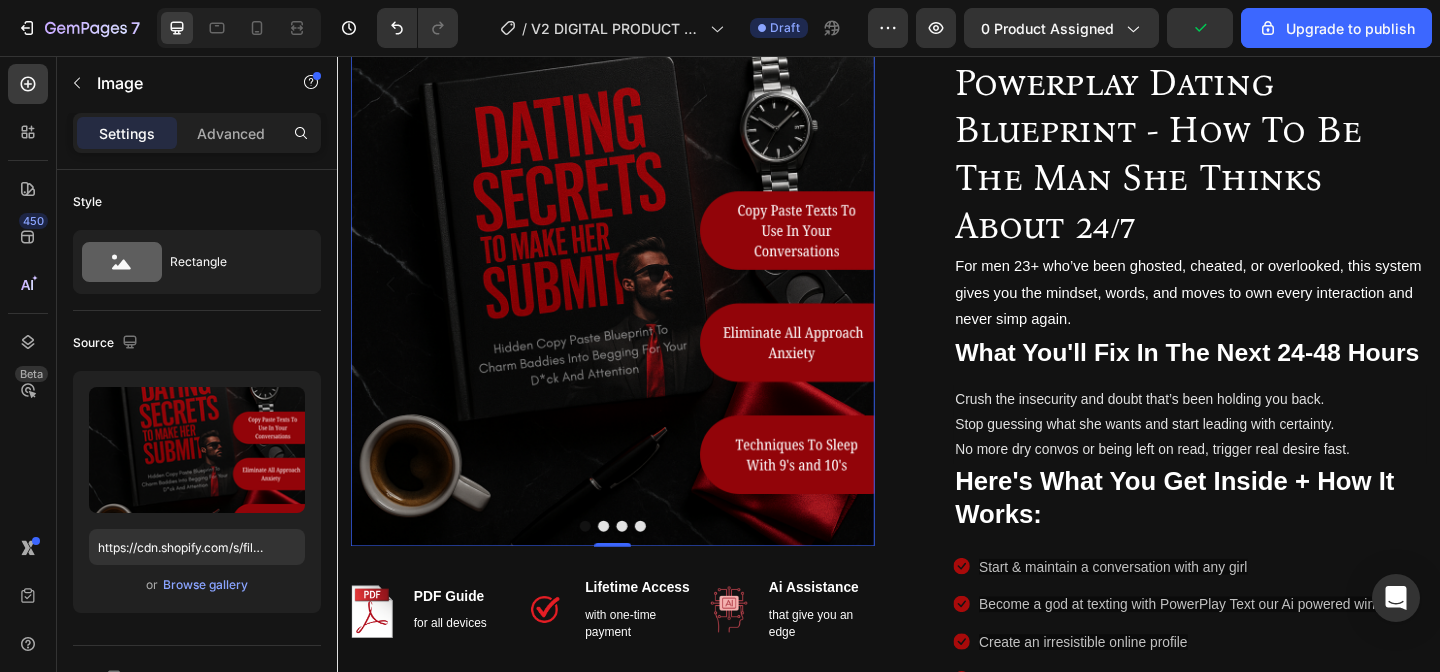 click at bounding box center [647, 567] 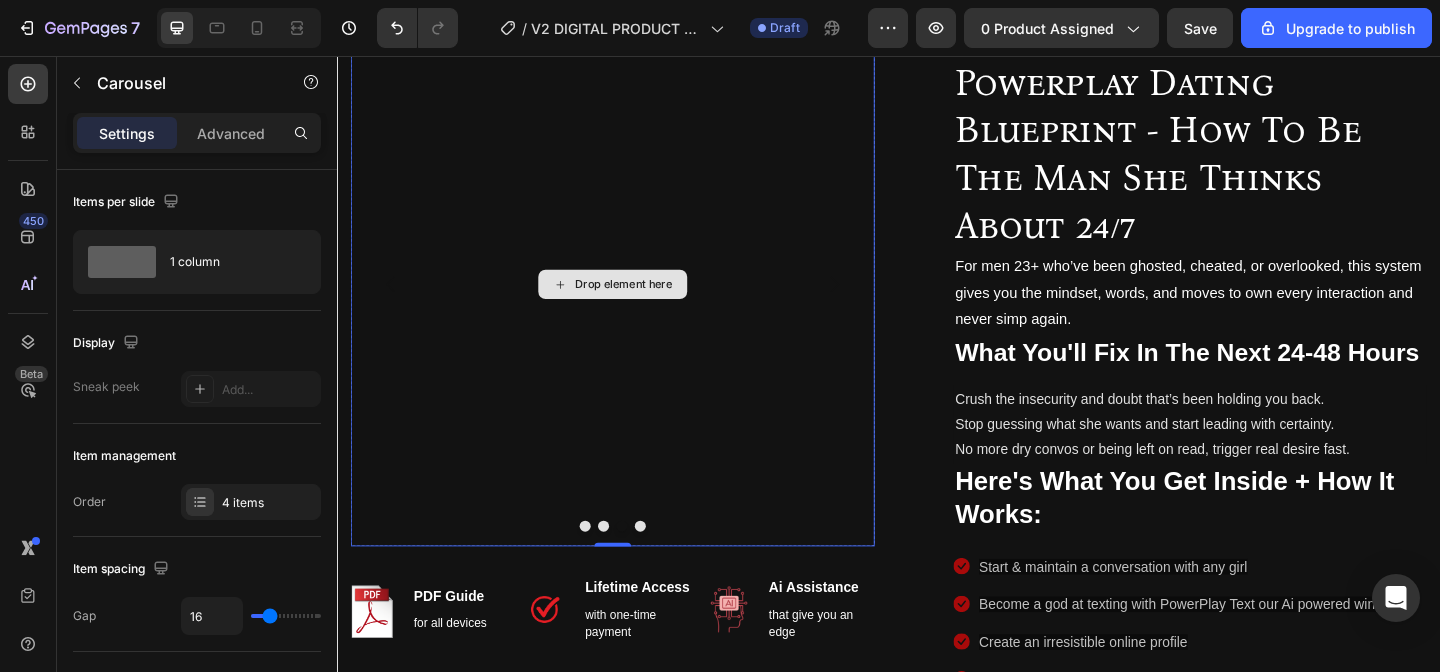 click on "Drop element here" at bounding box center (649, 304) 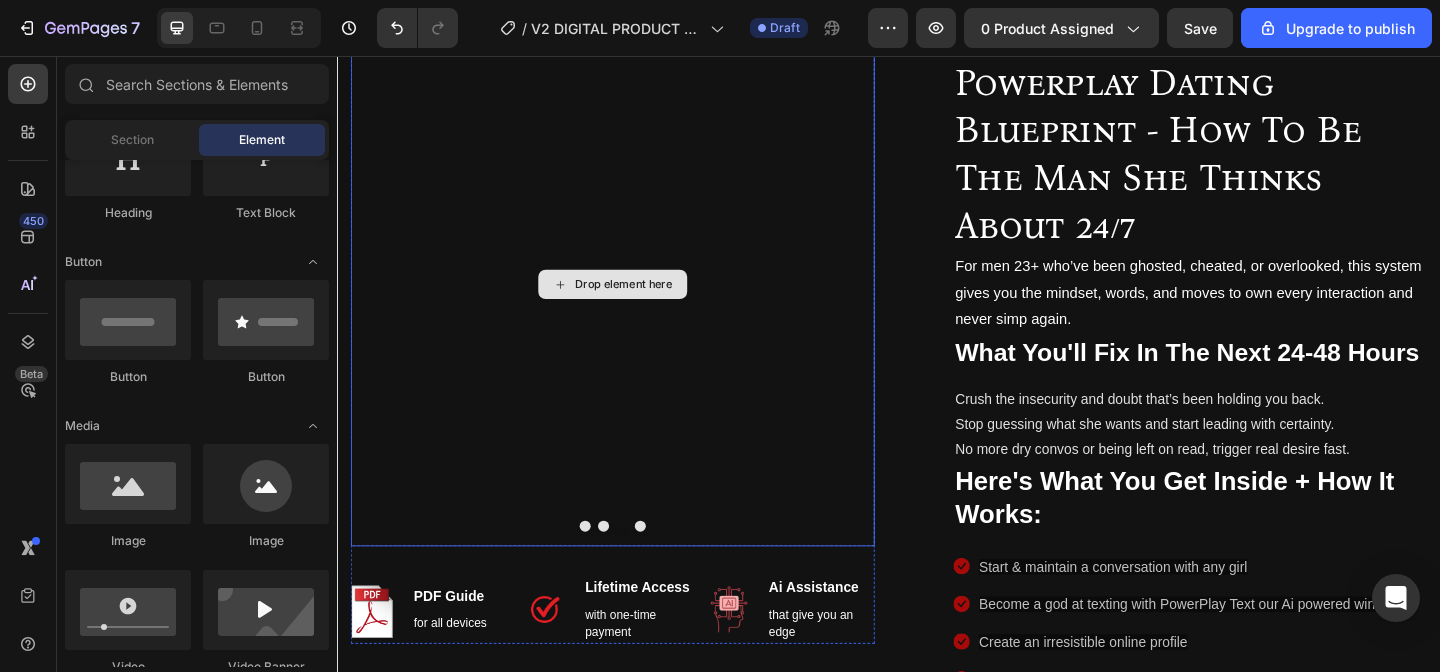 click on "Drop element here" at bounding box center (649, 304) 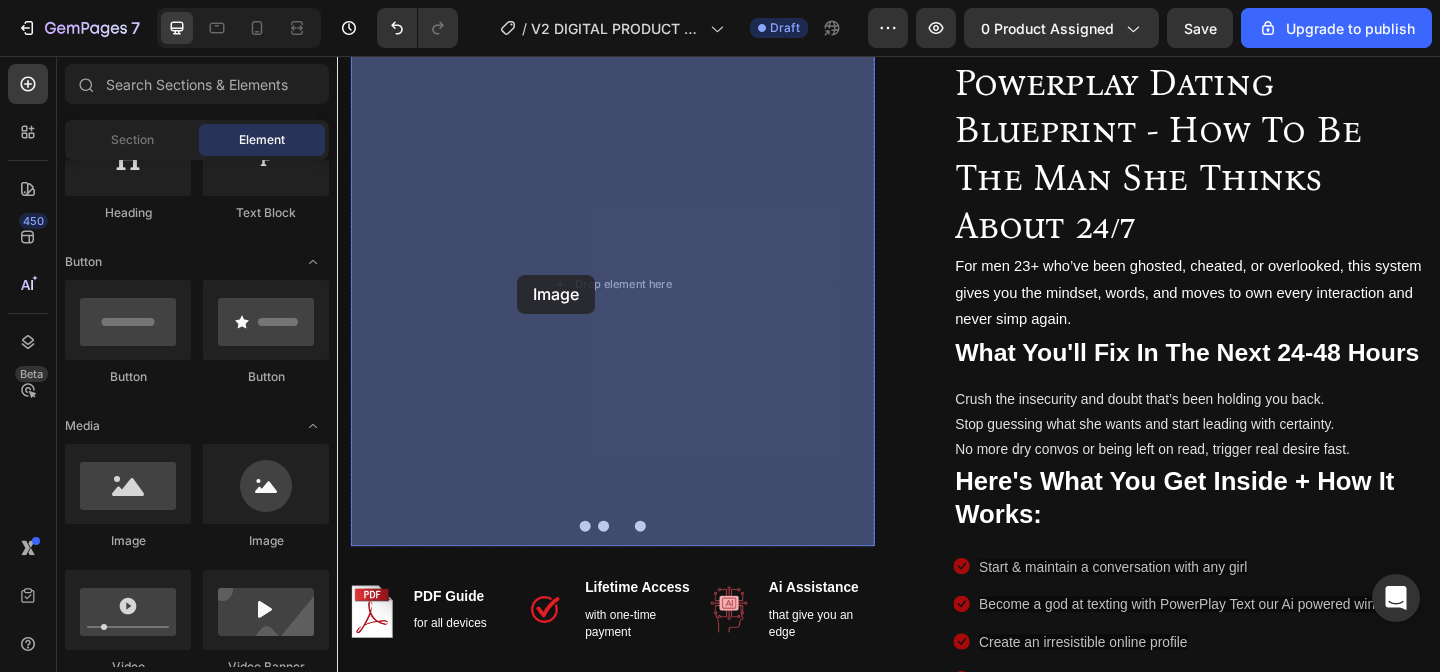 drag, startPoint x: 456, startPoint y: 546, endPoint x: 536, endPoint y: 293, distance: 265.34695 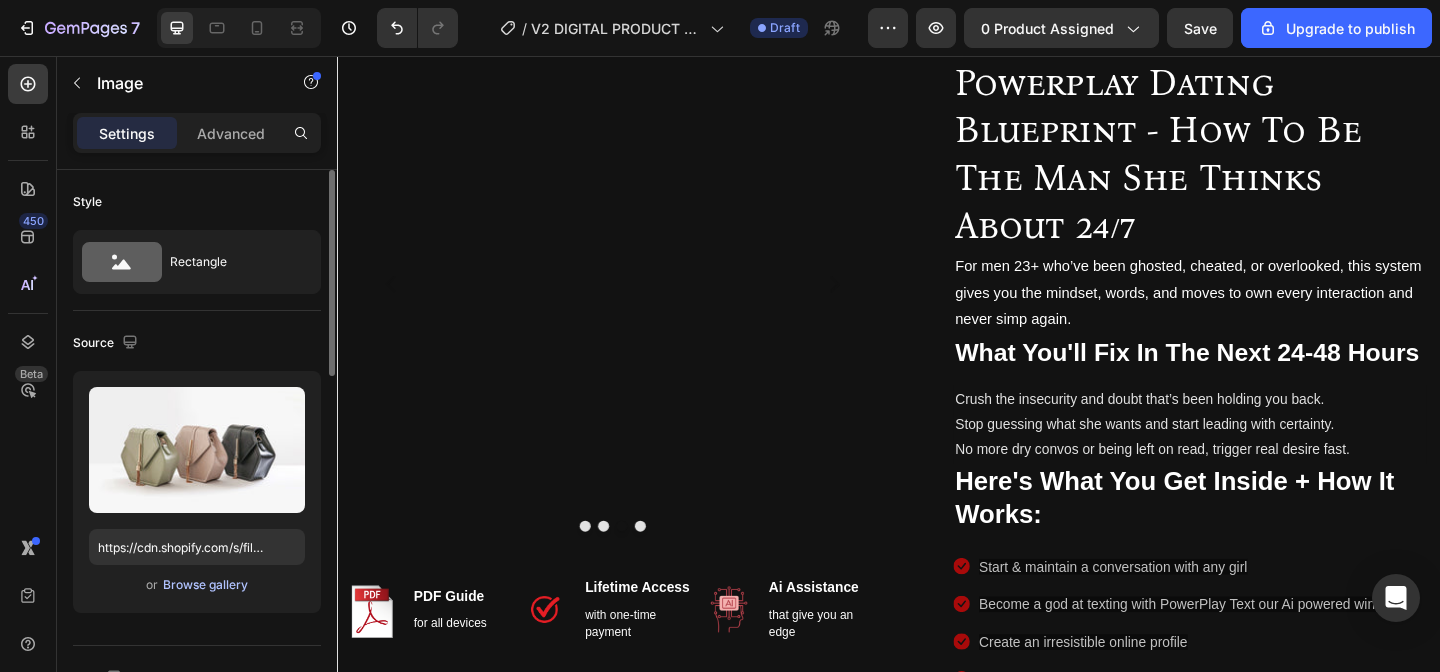 click on "Browse gallery" at bounding box center (205, 585) 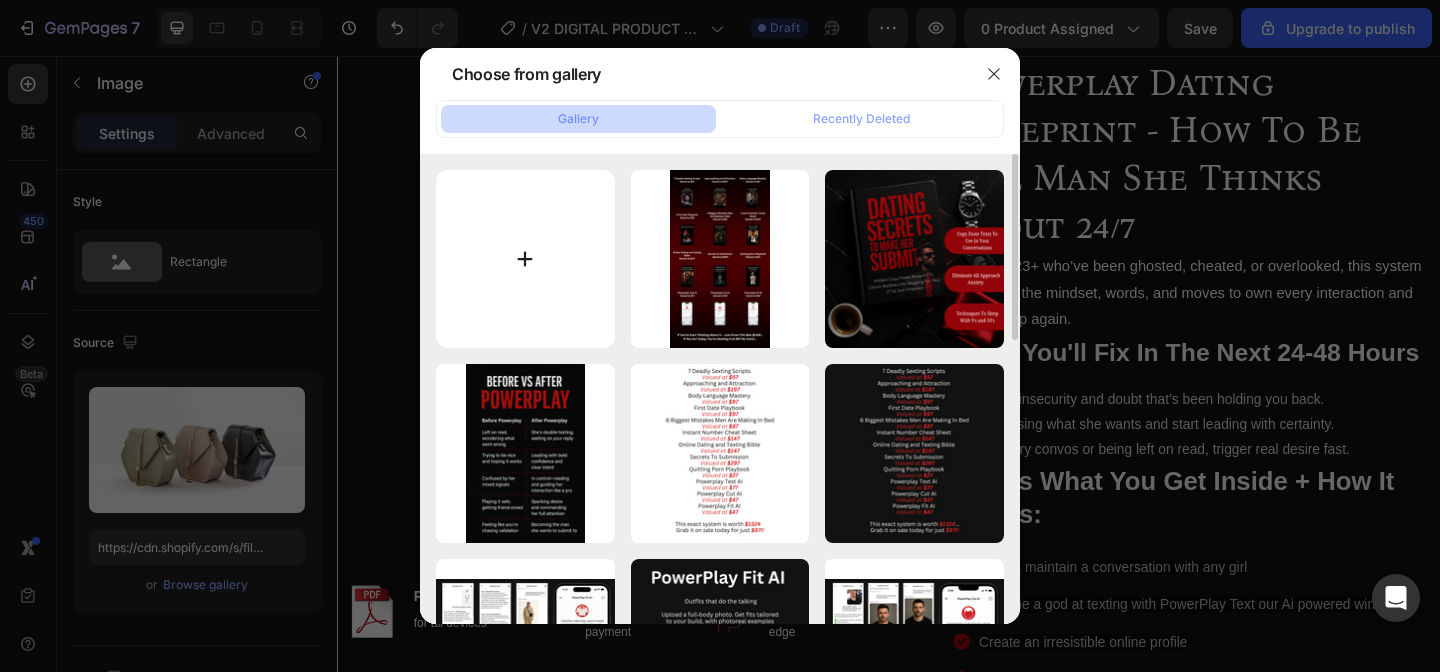 click at bounding box center (525, 259) 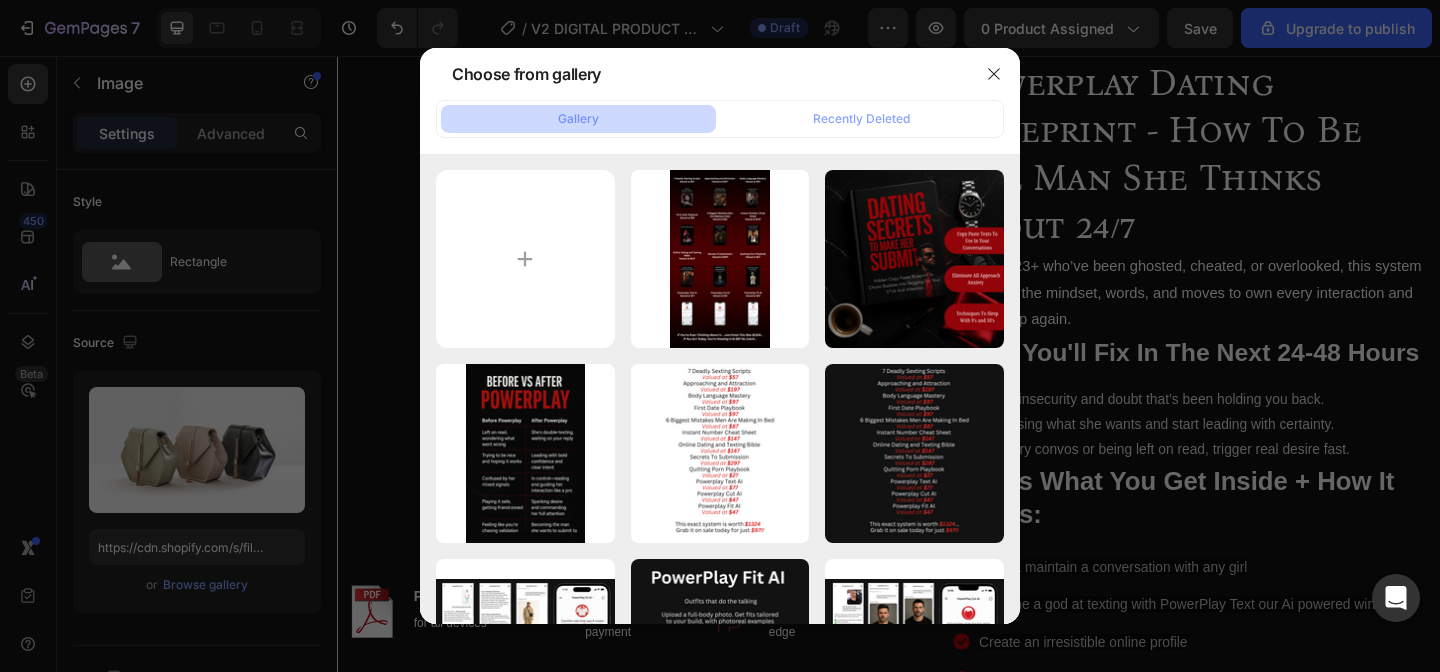 type on "C:\fakepath\[FILENAME].png" 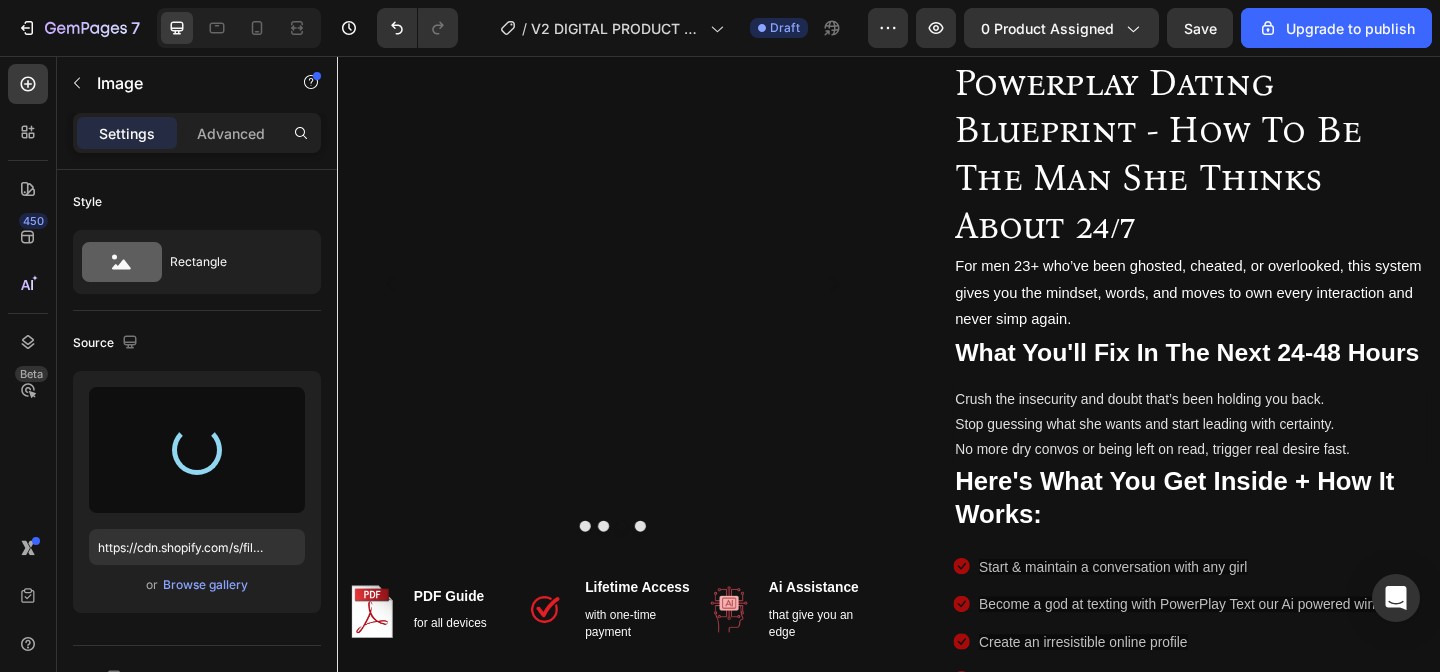 type on "https://cdn.shopify.com/s/files/1/0658/7708/2264/files/gempages_[ID]-[UUID].png" 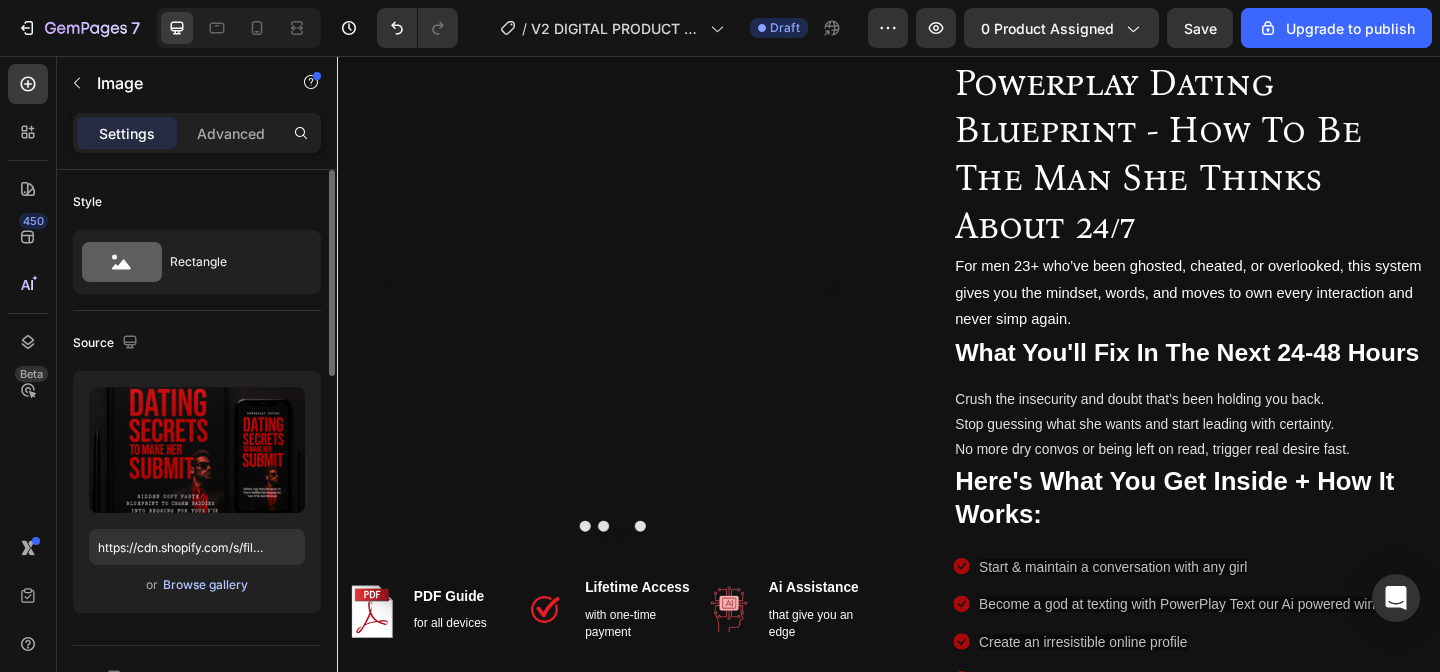 click on "Browse gallery" at bounding box center [205, 585] 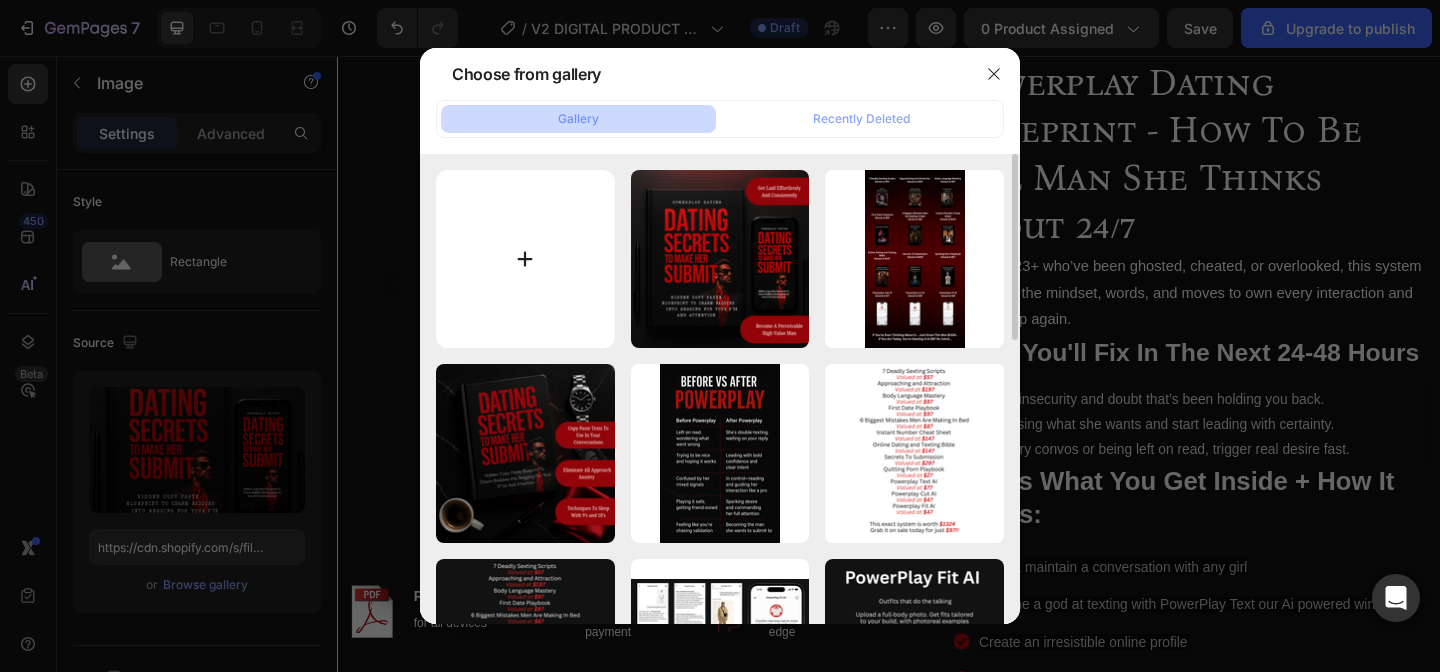 click at bounding box center [525, 259] 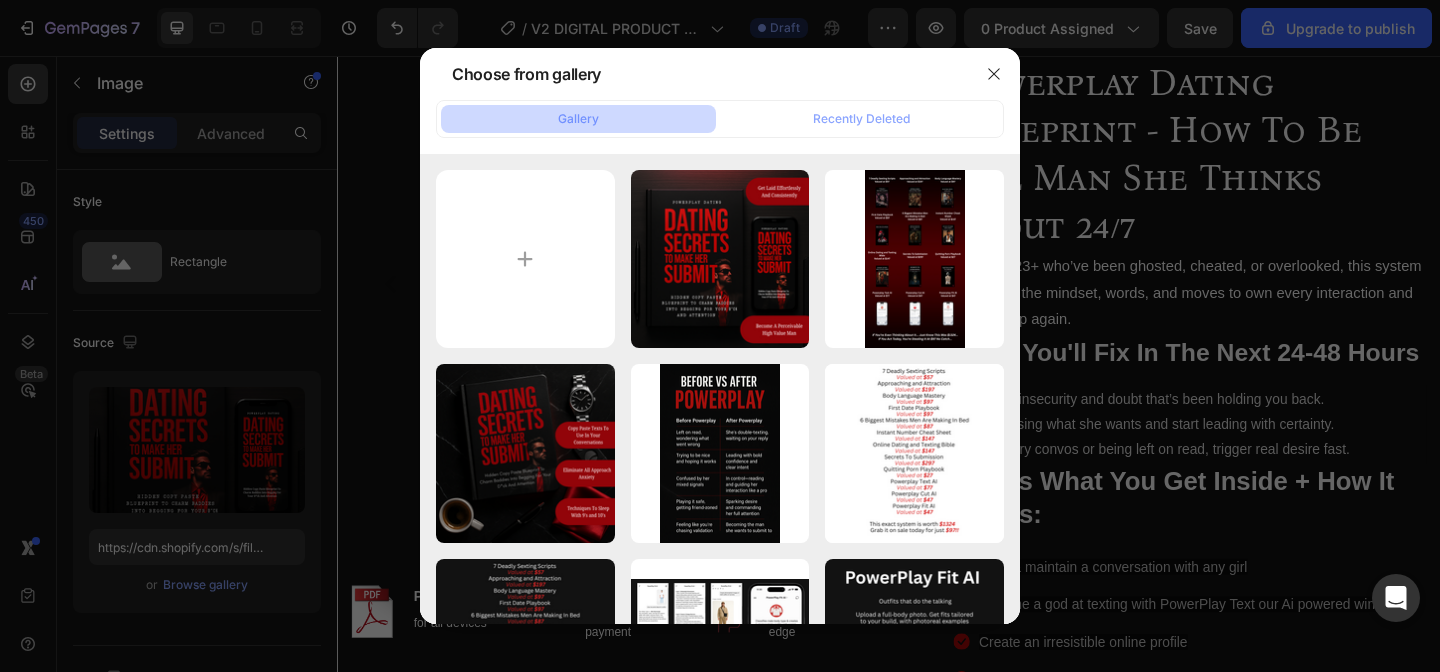 type on "C:\fakepath\ [FILENAME].png" 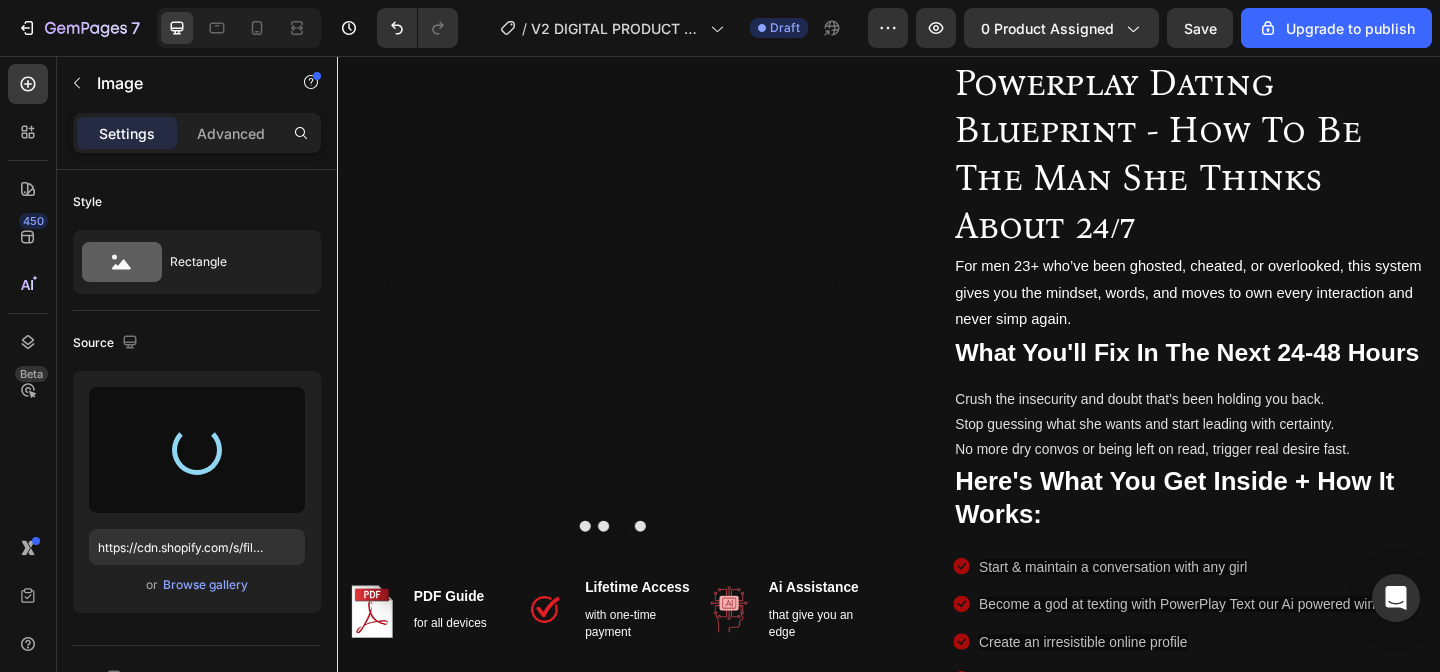 type on "https://cdn.shopify.com/s/files/1/0658/7708/2264/files/gempages_[ID]-[UUID].png" 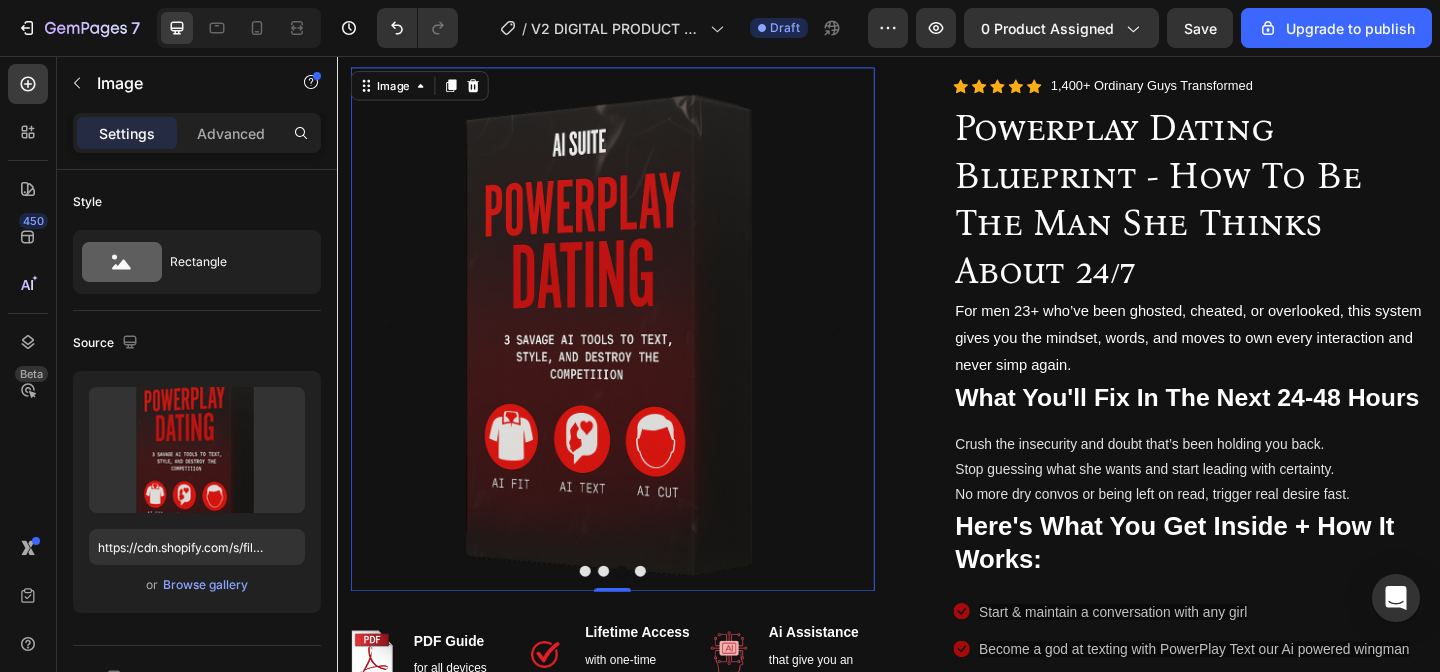 scroll, scrollTop: 62, scrollLeft: 0, axis: vertical 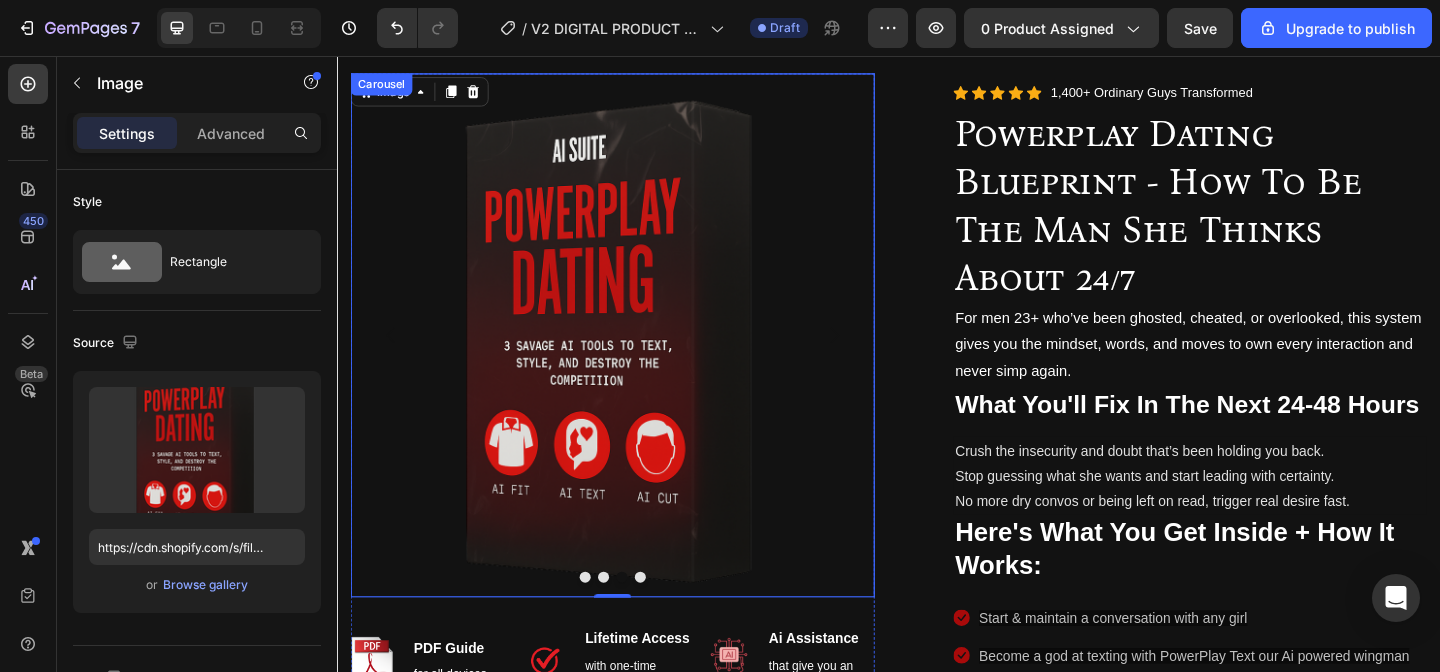 click at bounding box center [607, 623] 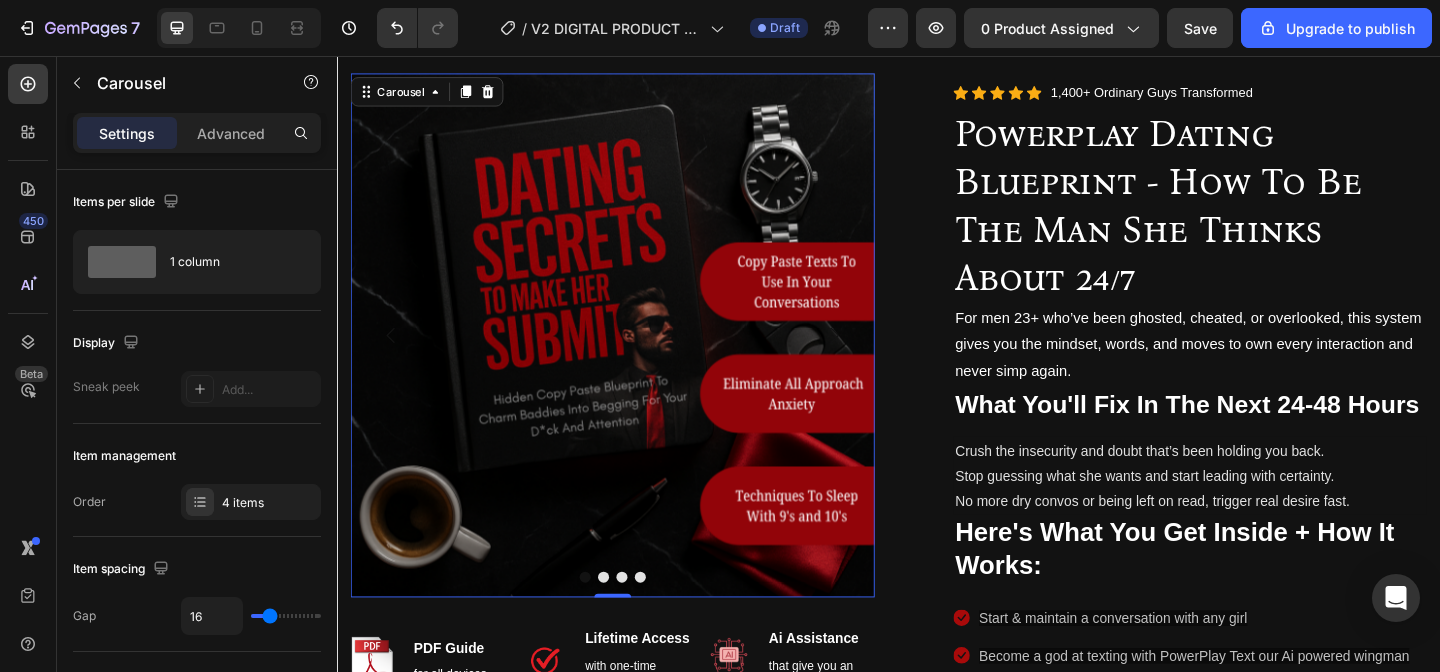 click at bounding box center (647, 623) 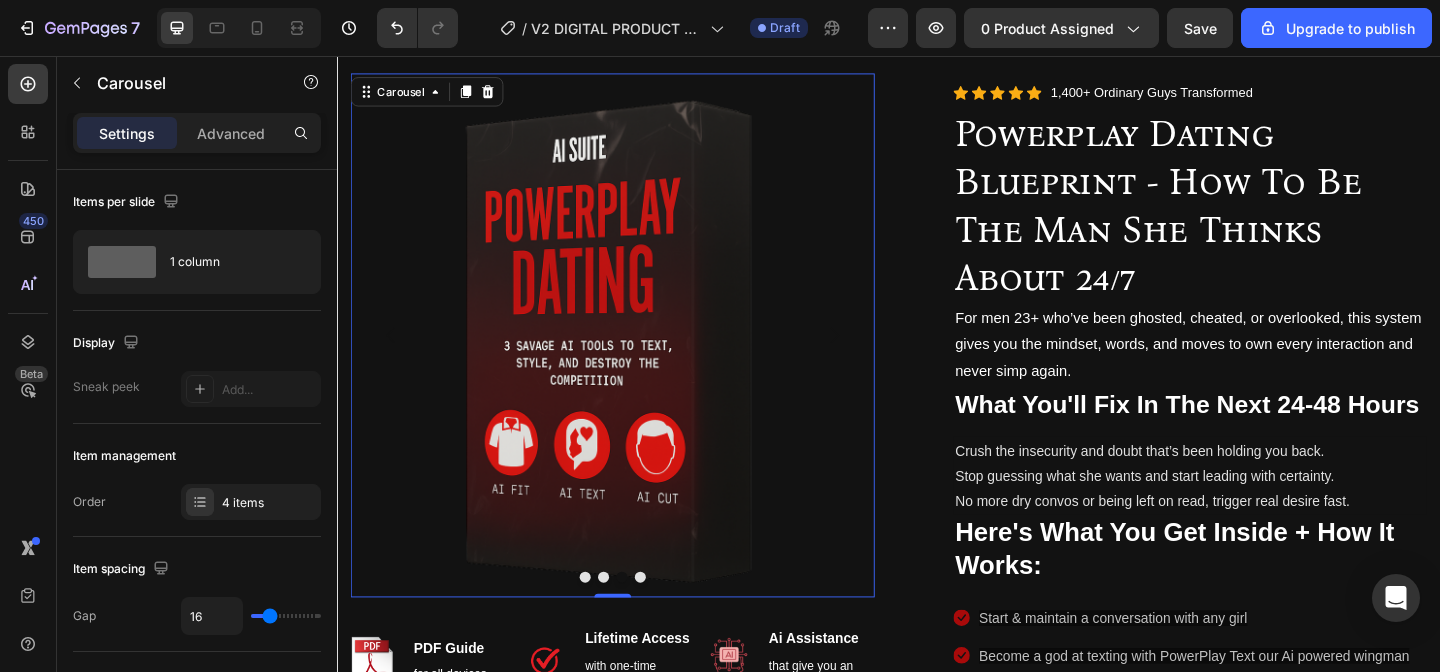 click at bounding box center (607, 623) 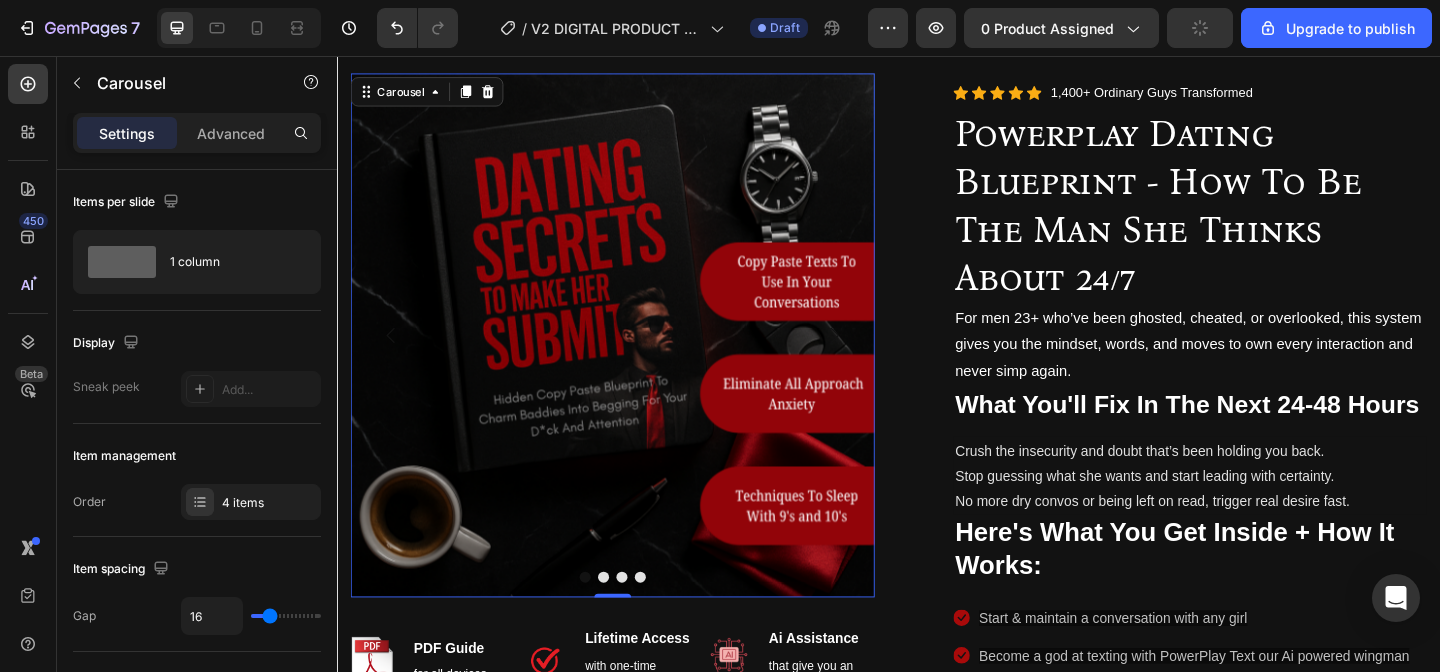 click at bounding box center [607, 623] 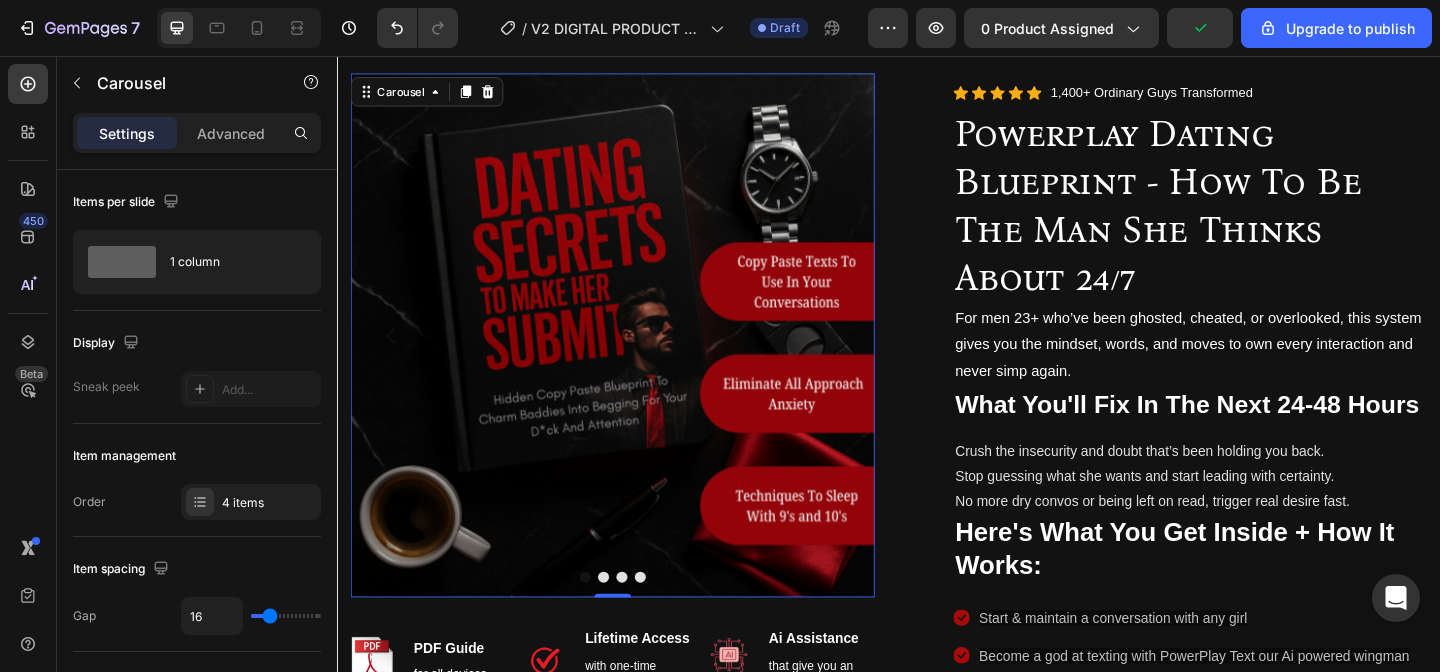 click at bounding box center (627, 623) 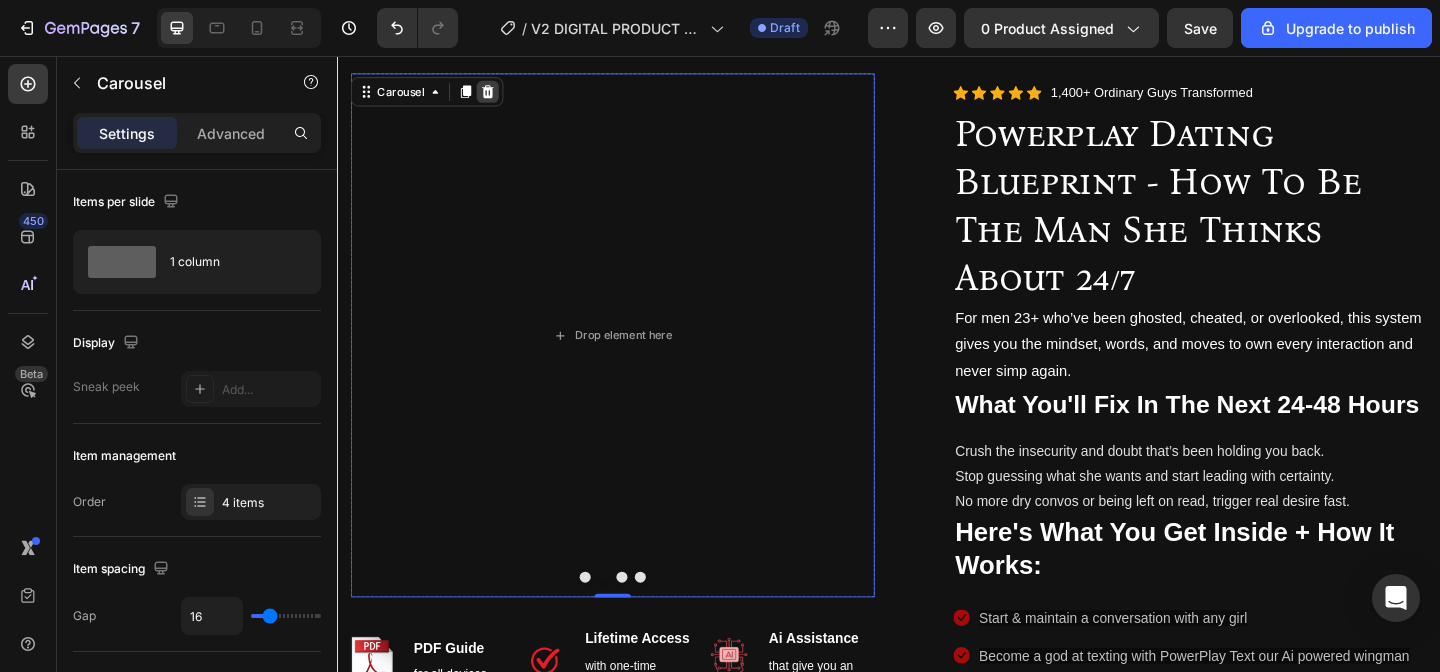 click 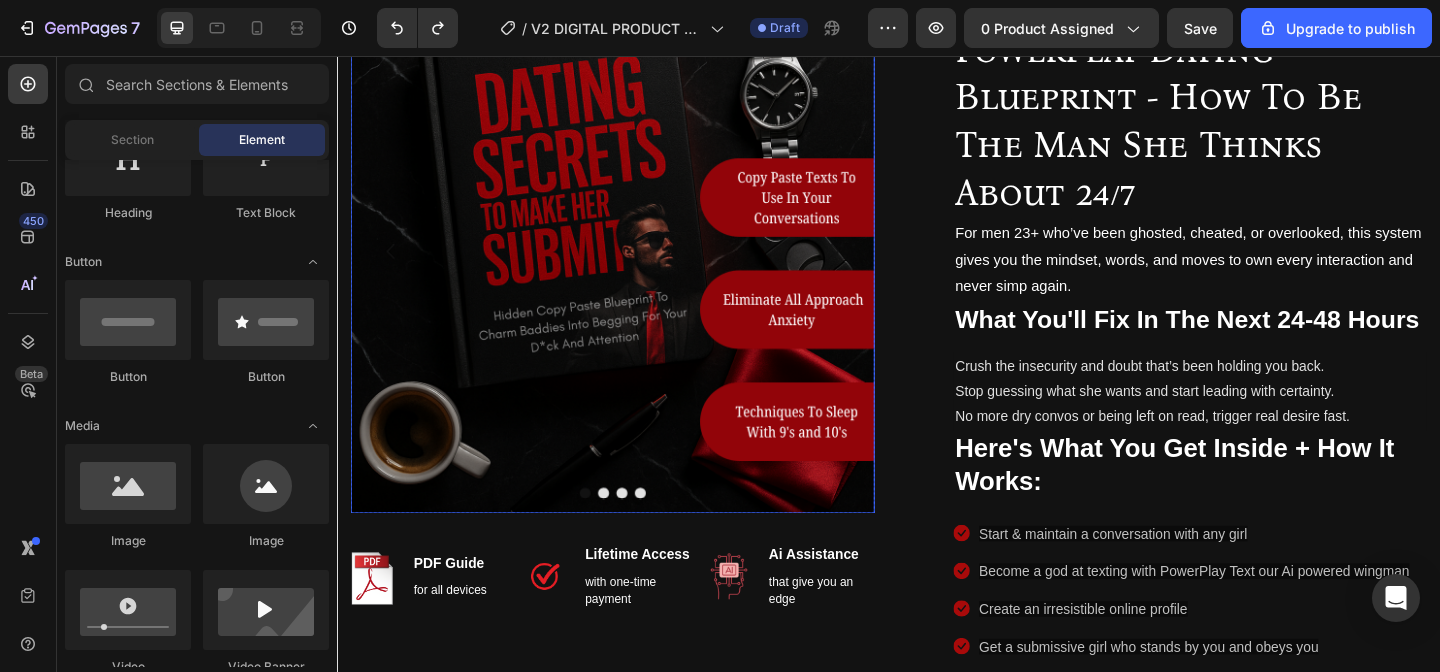 scroll, scrollTop: 175, scrollLeft: 0, axis: vertical 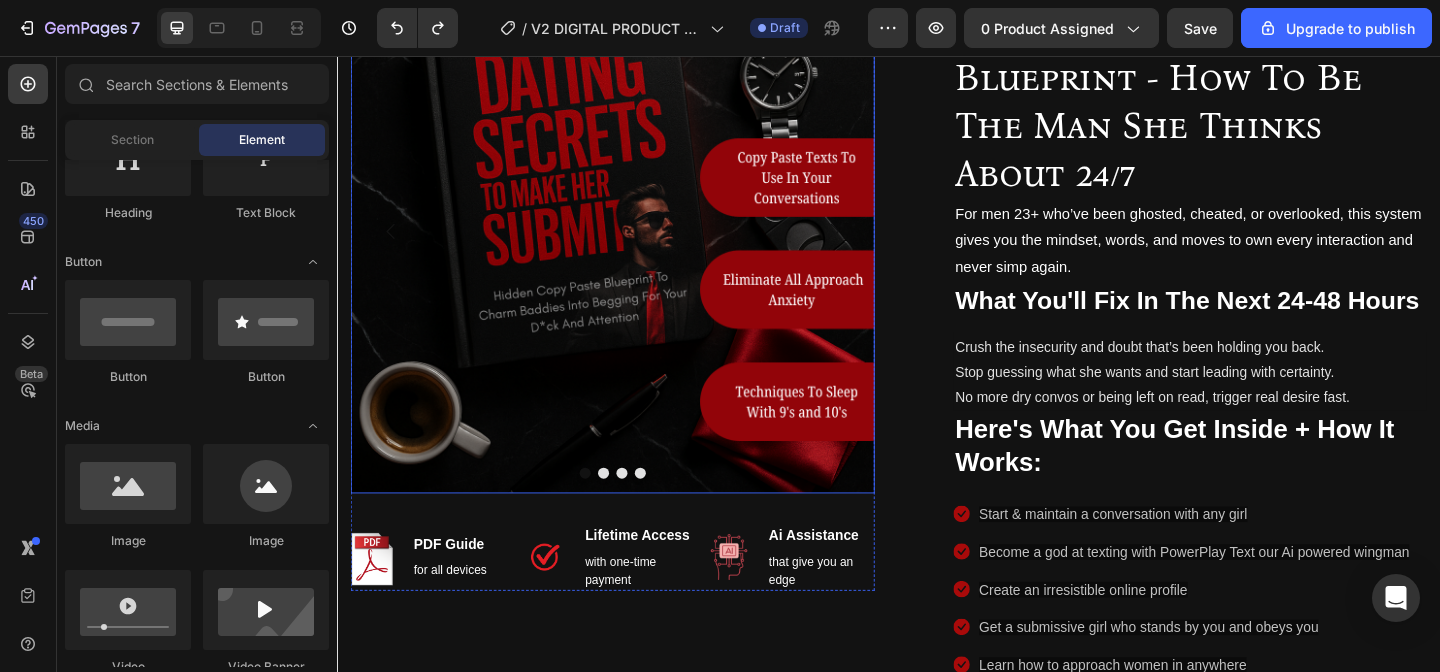 click at bounding box center [627, 510] 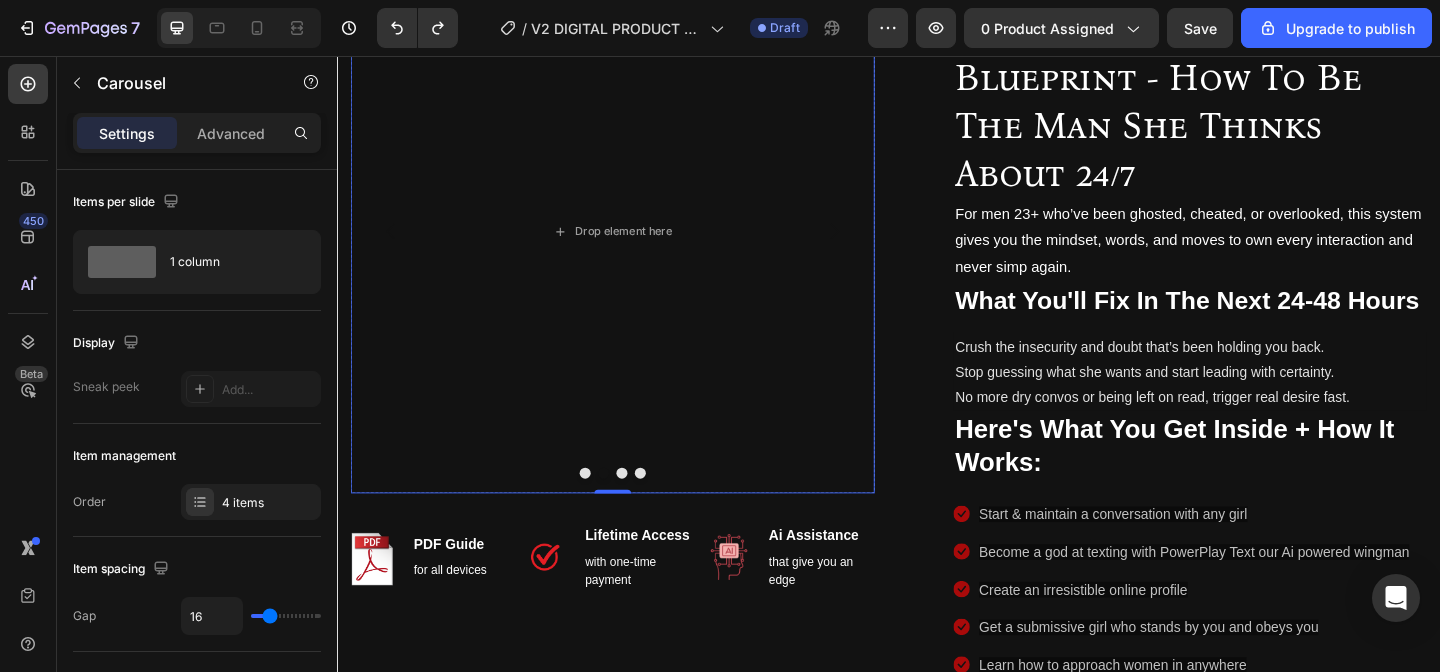 click at bounding box center [647, 510] 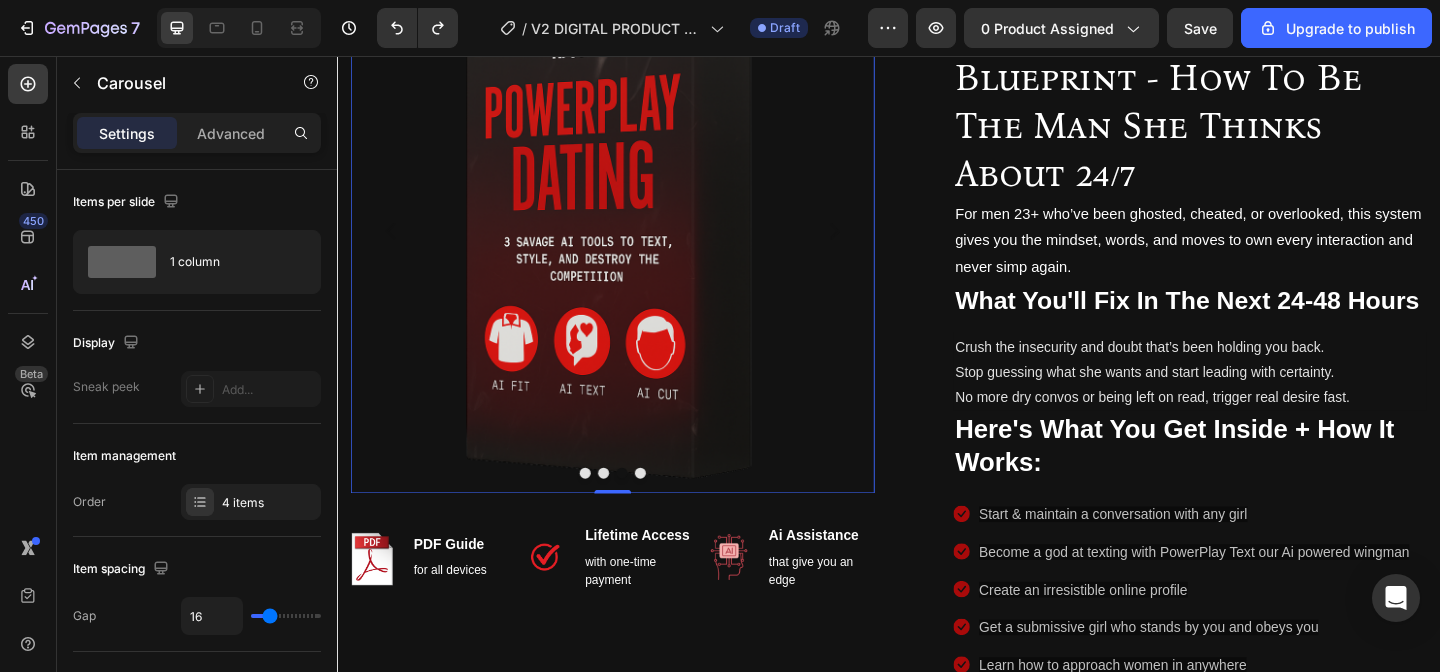 click at bounding box center (637, 247) 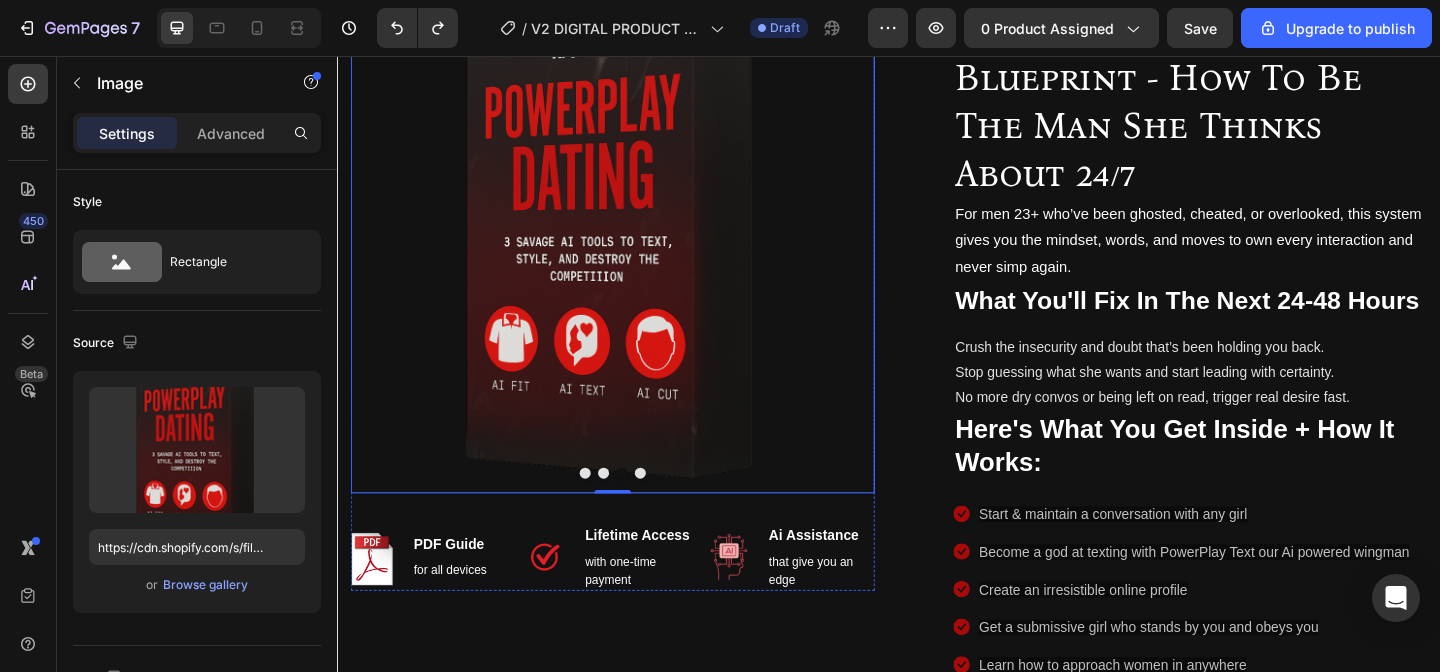 click at bounding box center [627, 510] 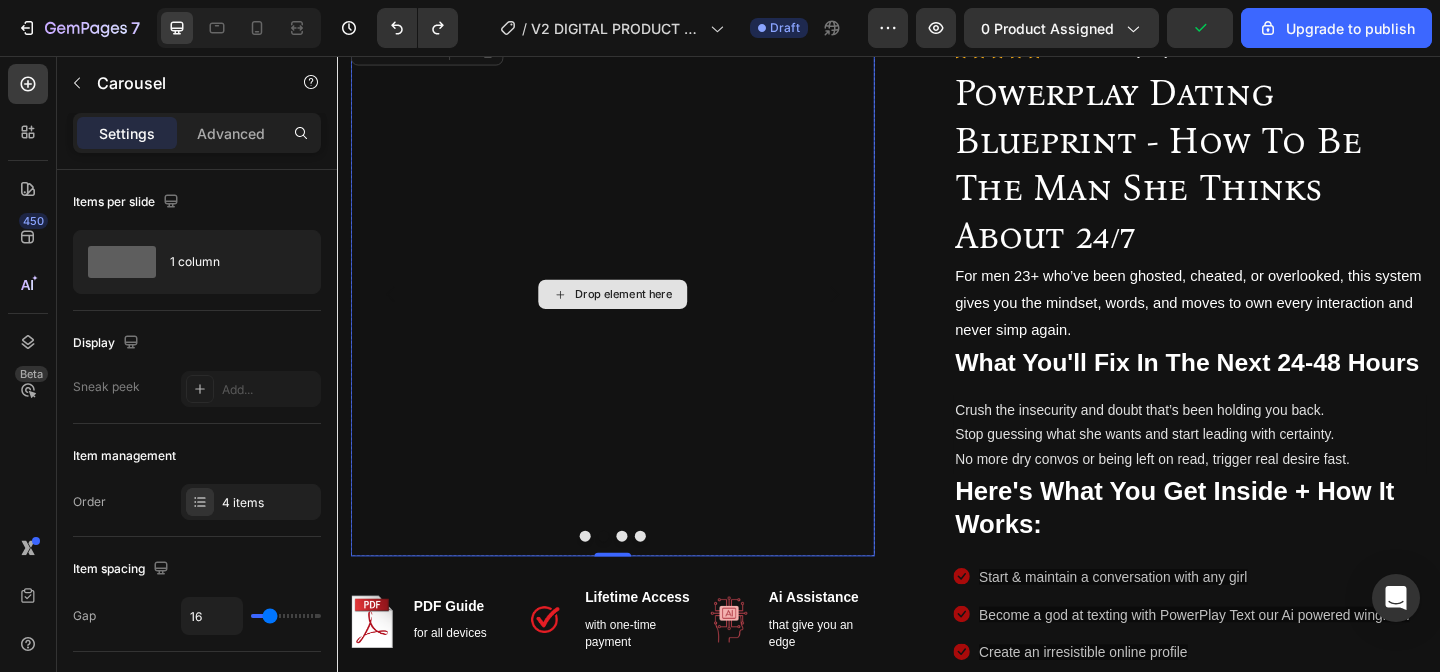 scroll, scrollTop: 78, scrollLeft: 0, axis: vertical 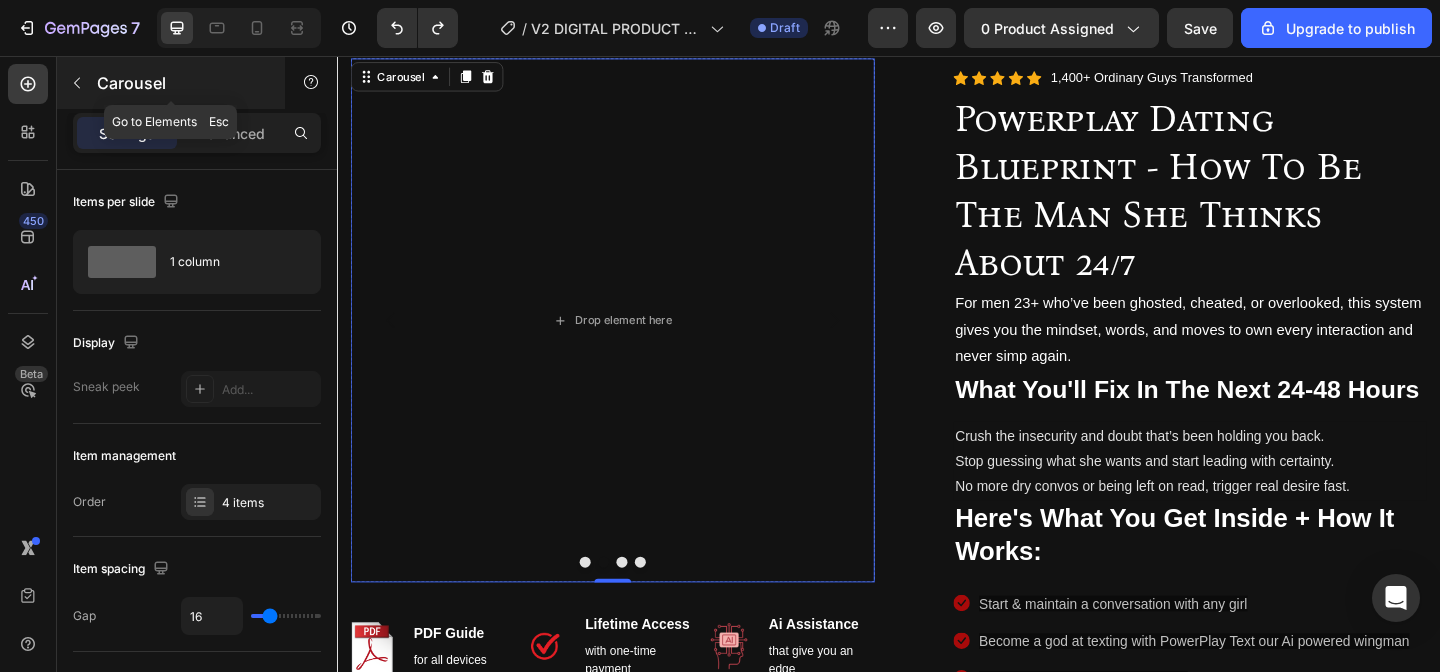 click 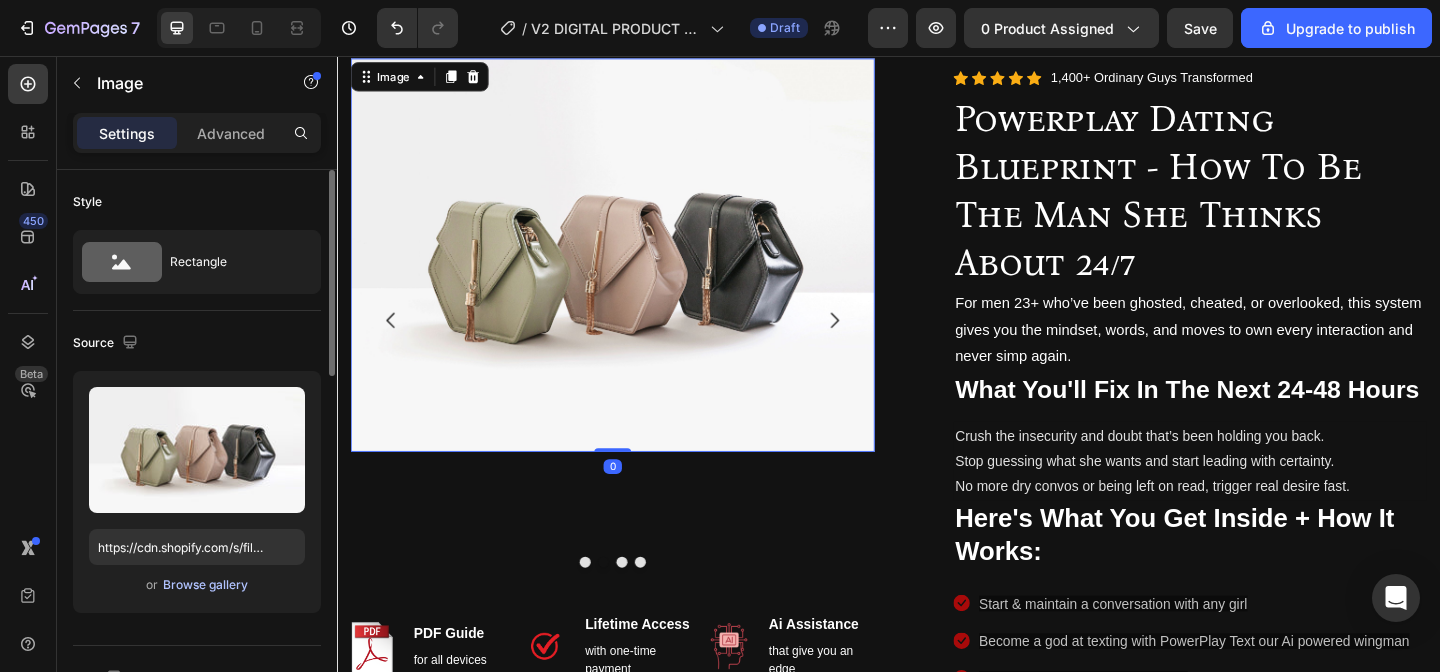click on "Browse gallery" at bounding box center (205, 585) 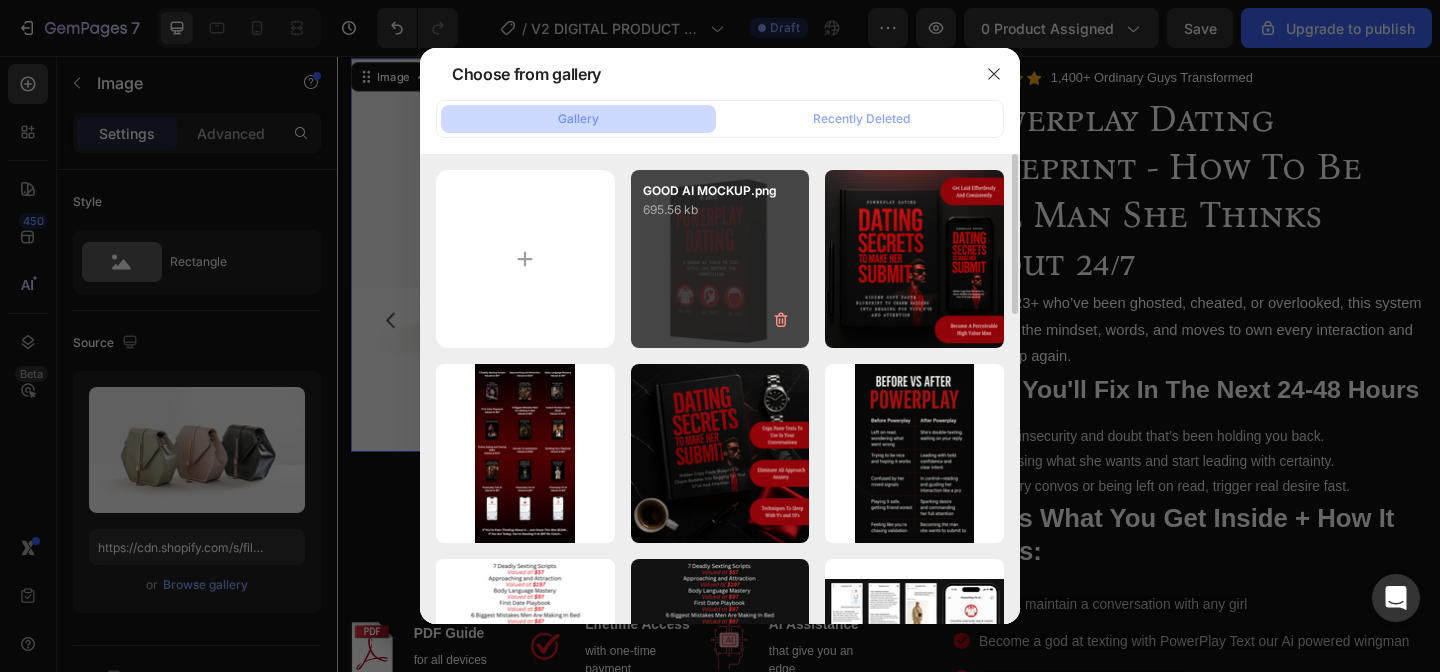 click on "GOOD AI MOCKUP.png 695.56 kb" at bounding box center (720, 259) 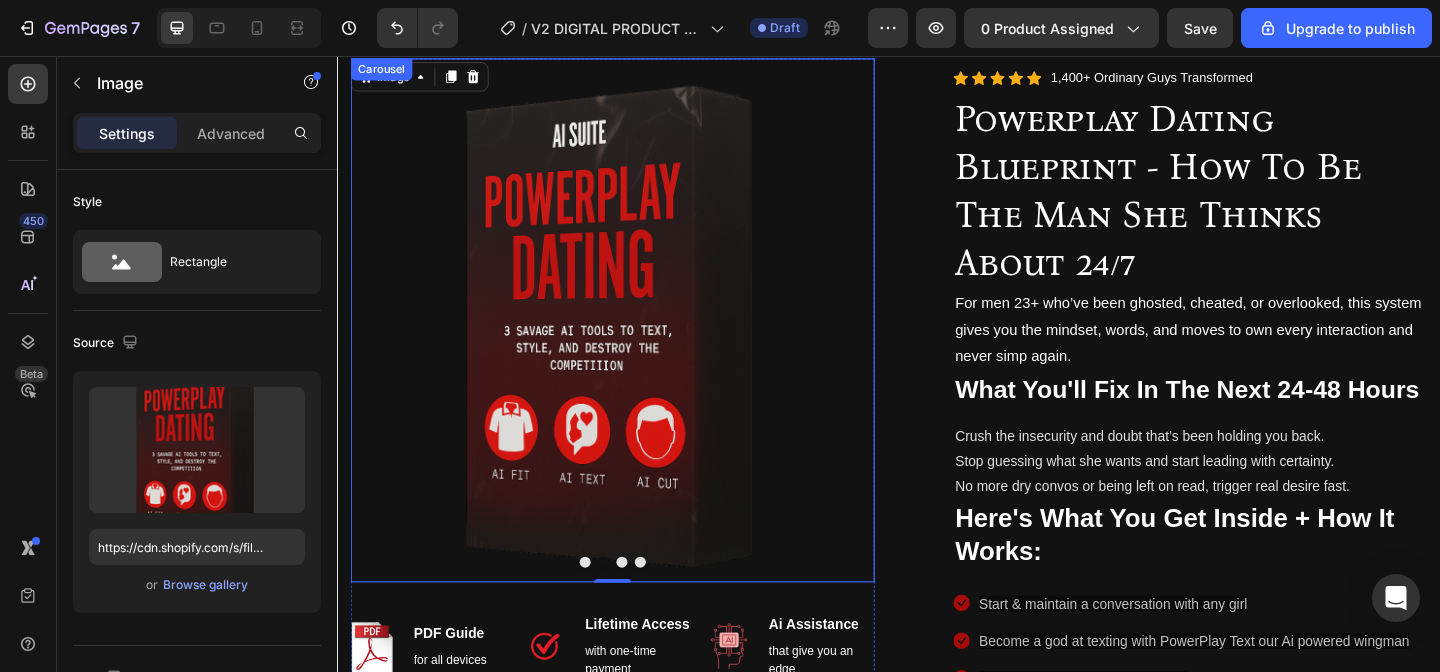 click at bounding box center [647, 607] 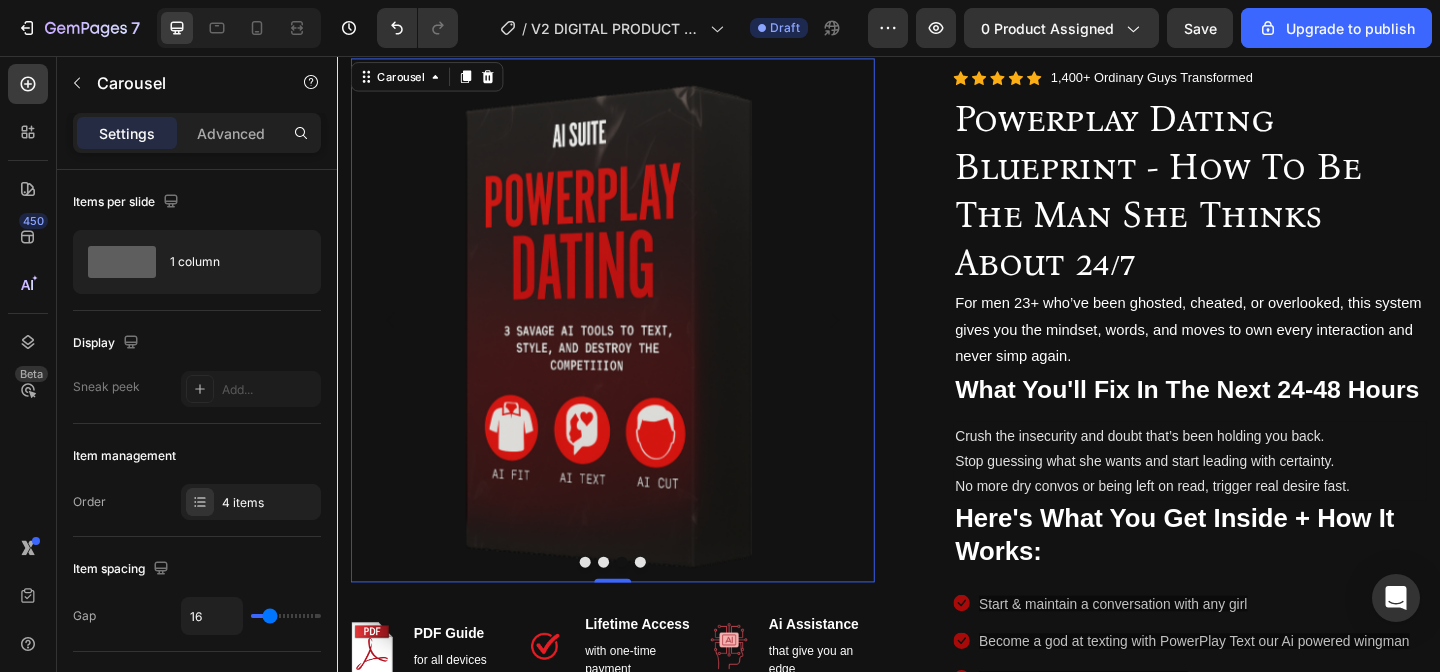 click at bounding box center [607, 607] 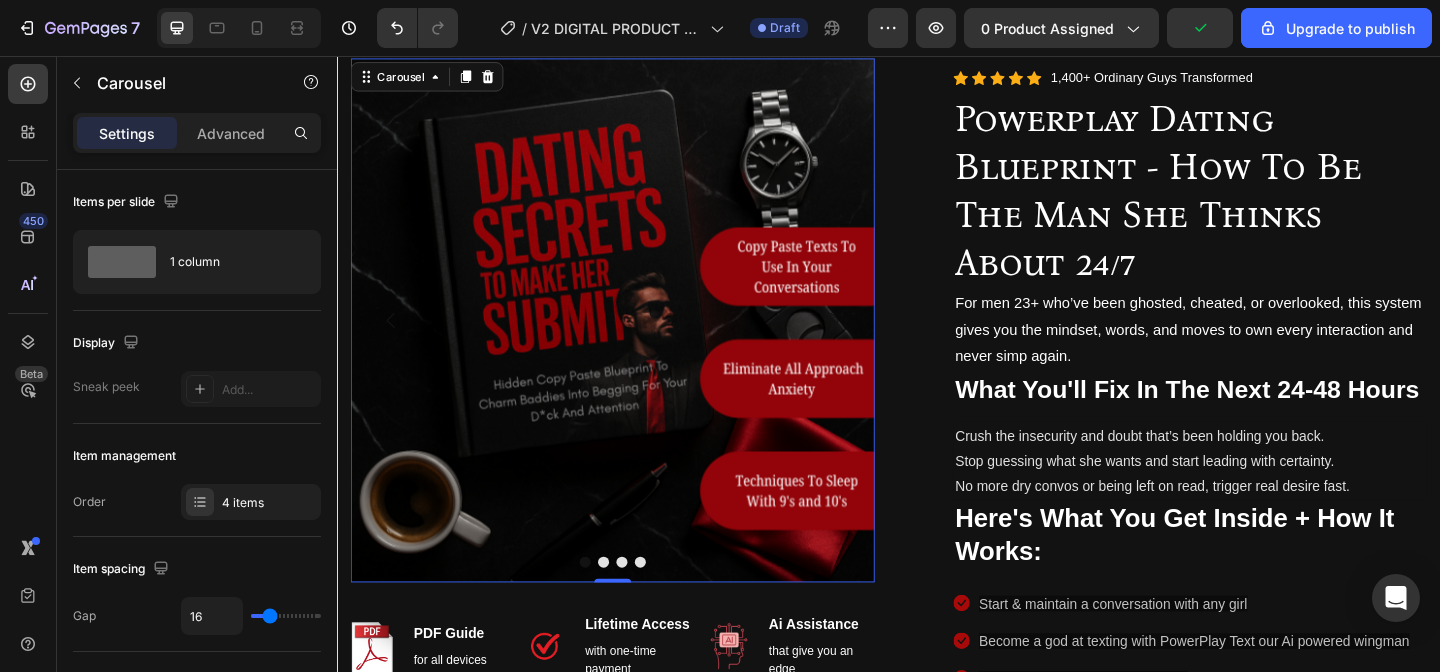 click at bounding box center (647, 607) 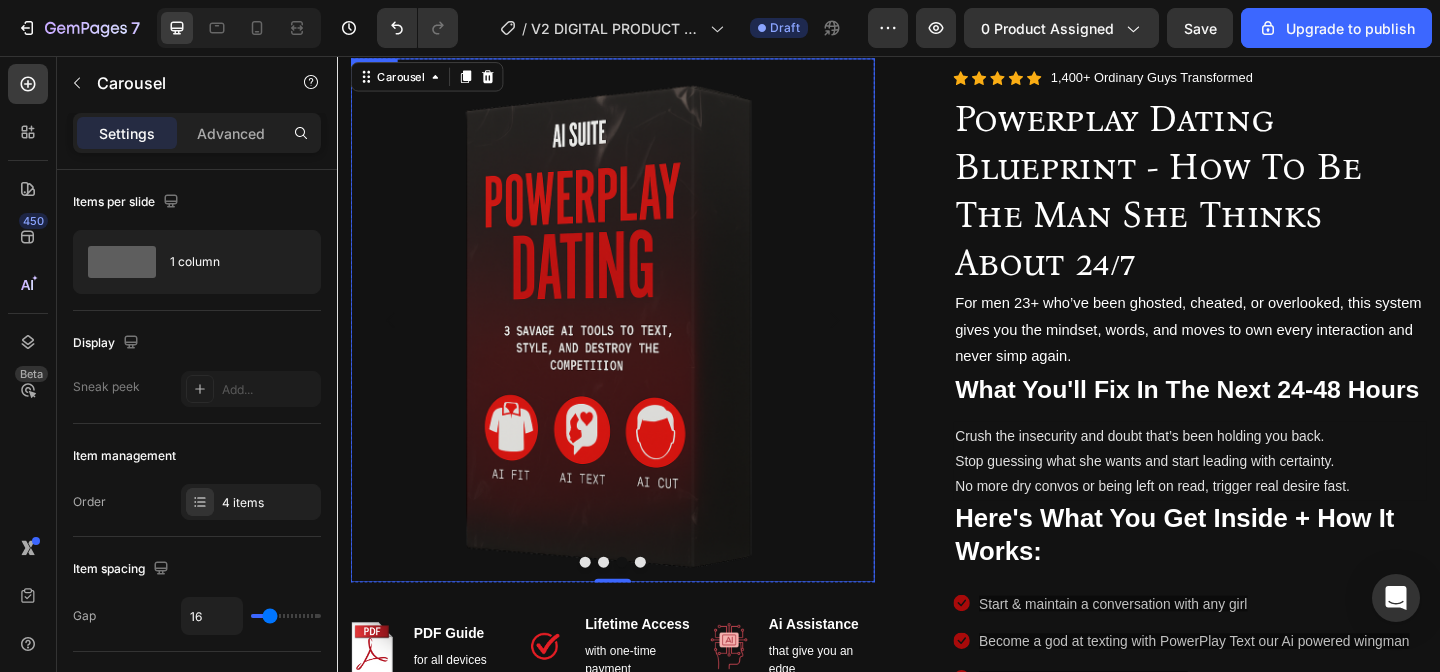 click at bounding box center [637, 344] 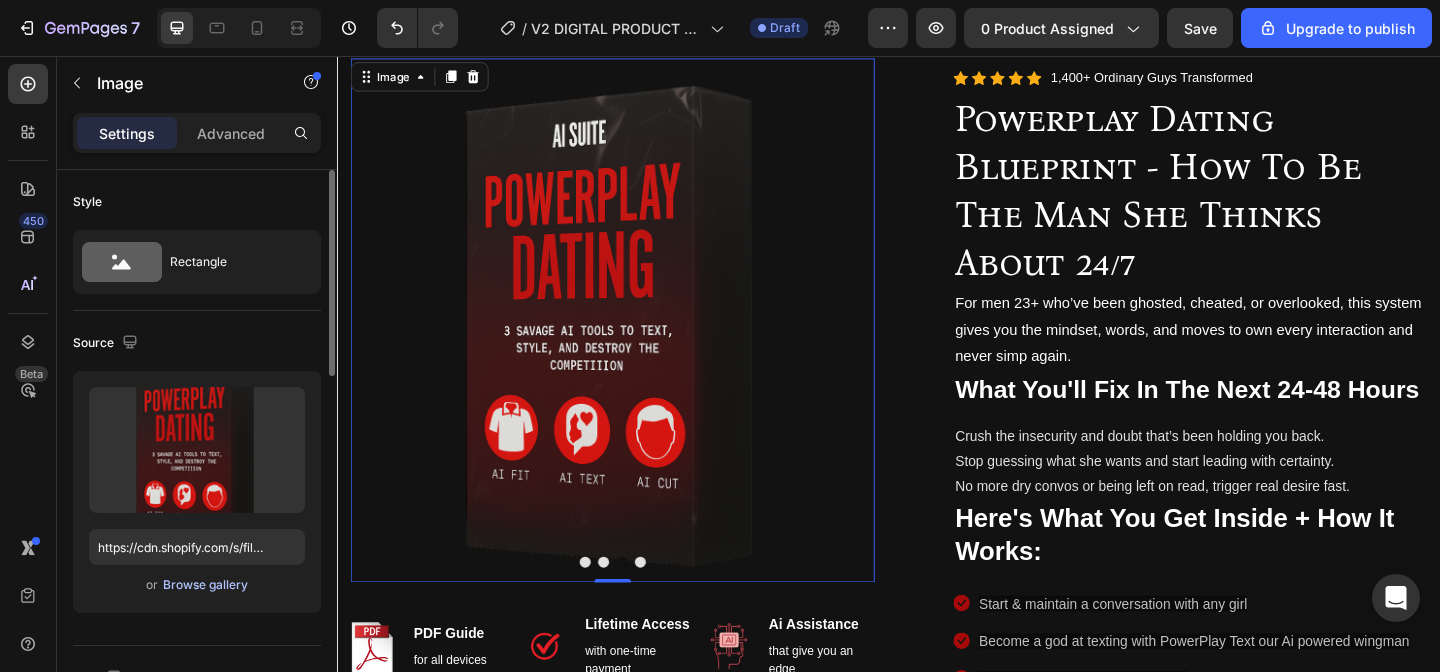 click on "Browse gallery" at bounding box center (205, 585) 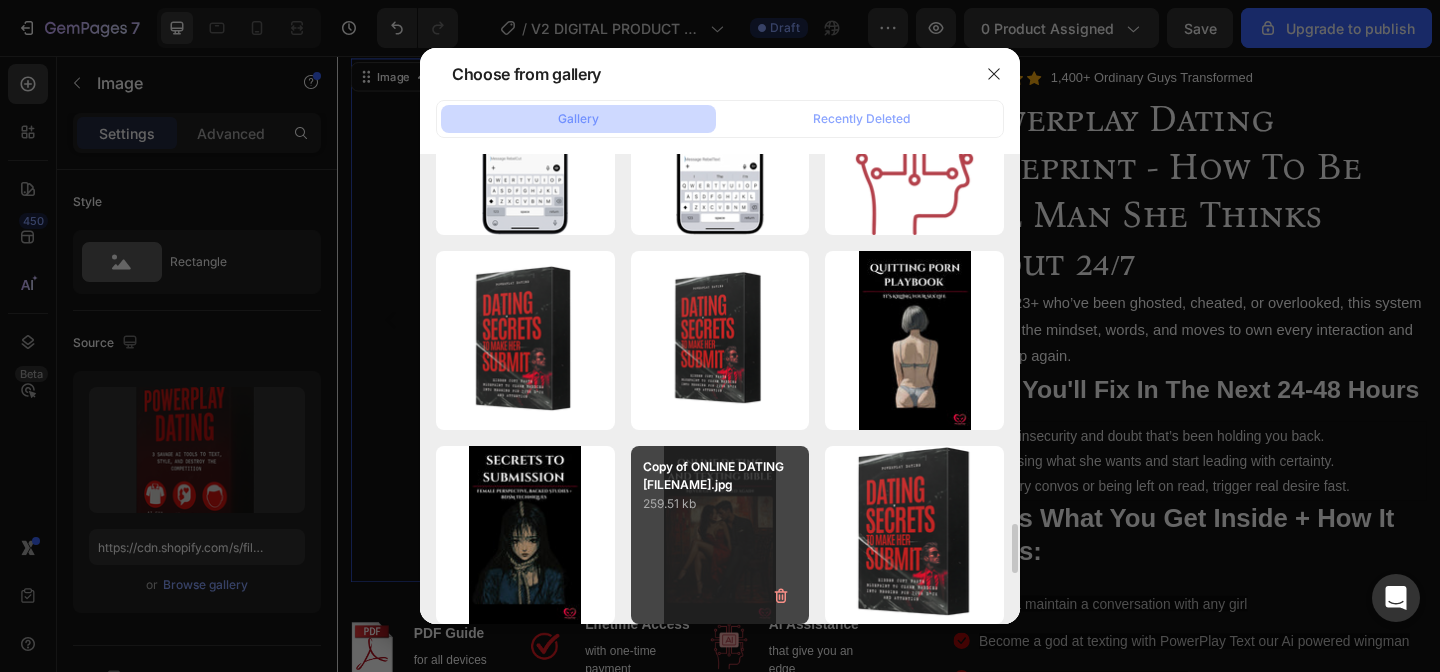 scroll, scrollTop: 3421, scrollLeft: 0, axis: vertical 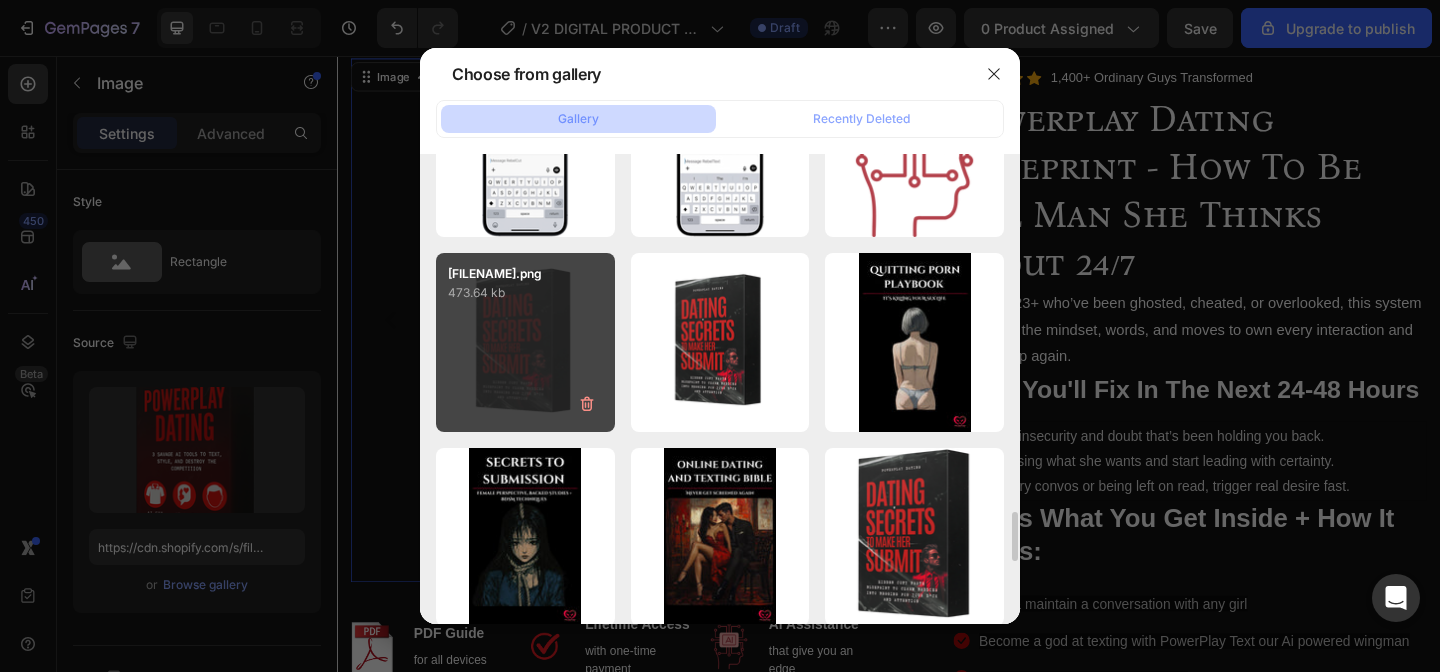 click on "[FILENAME].png [FILESIZE] kb" at bounding box center (525, 342) 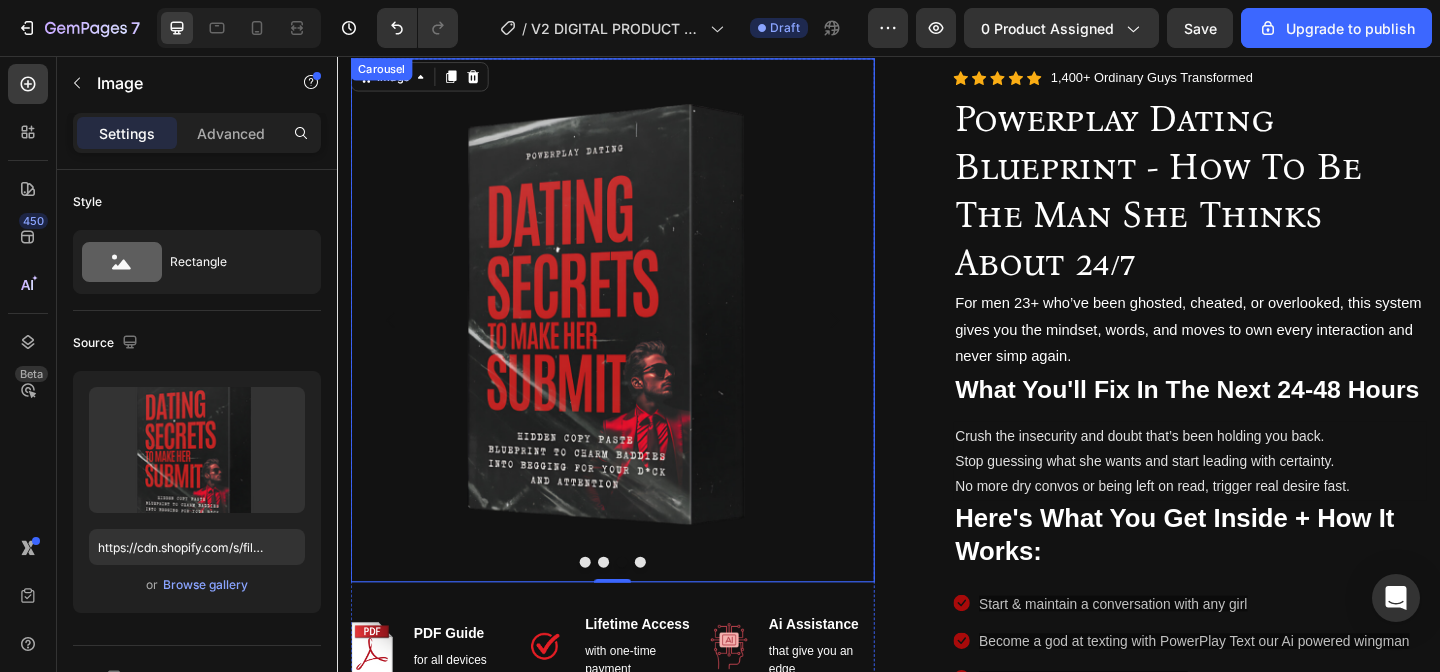 click at bounding box center (627, 607) 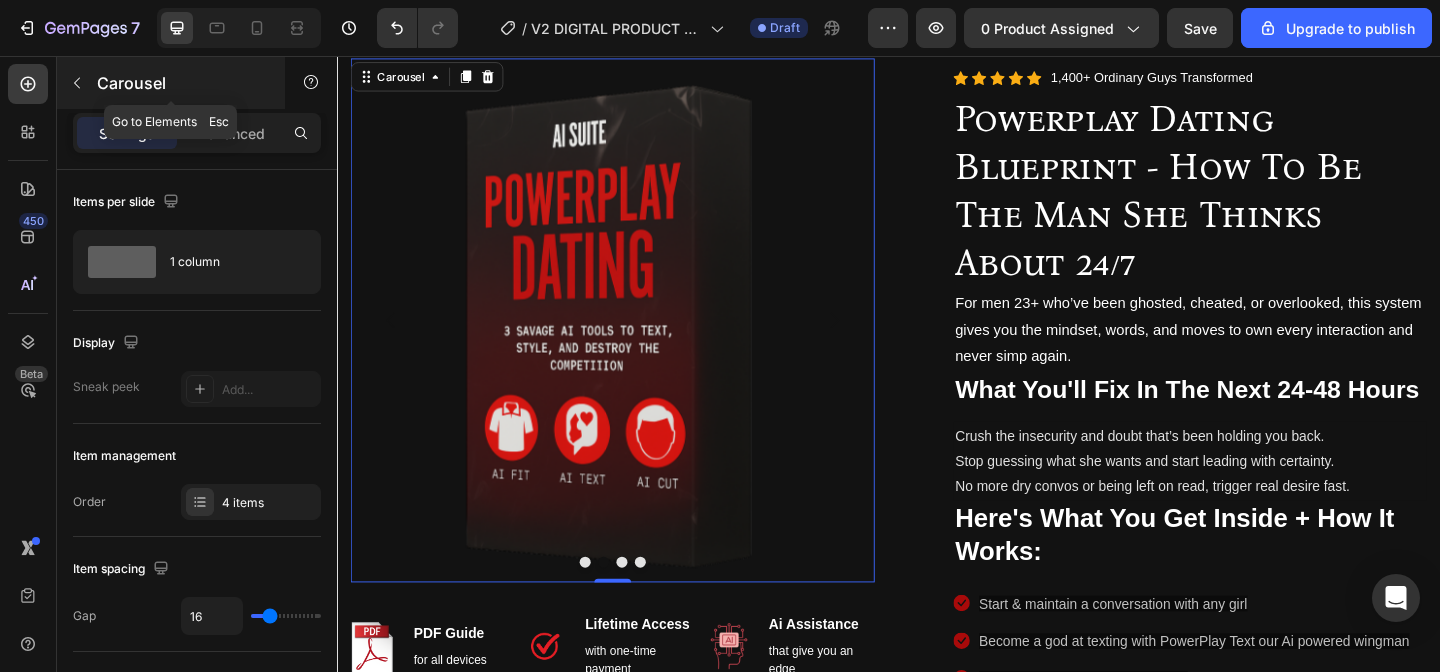click 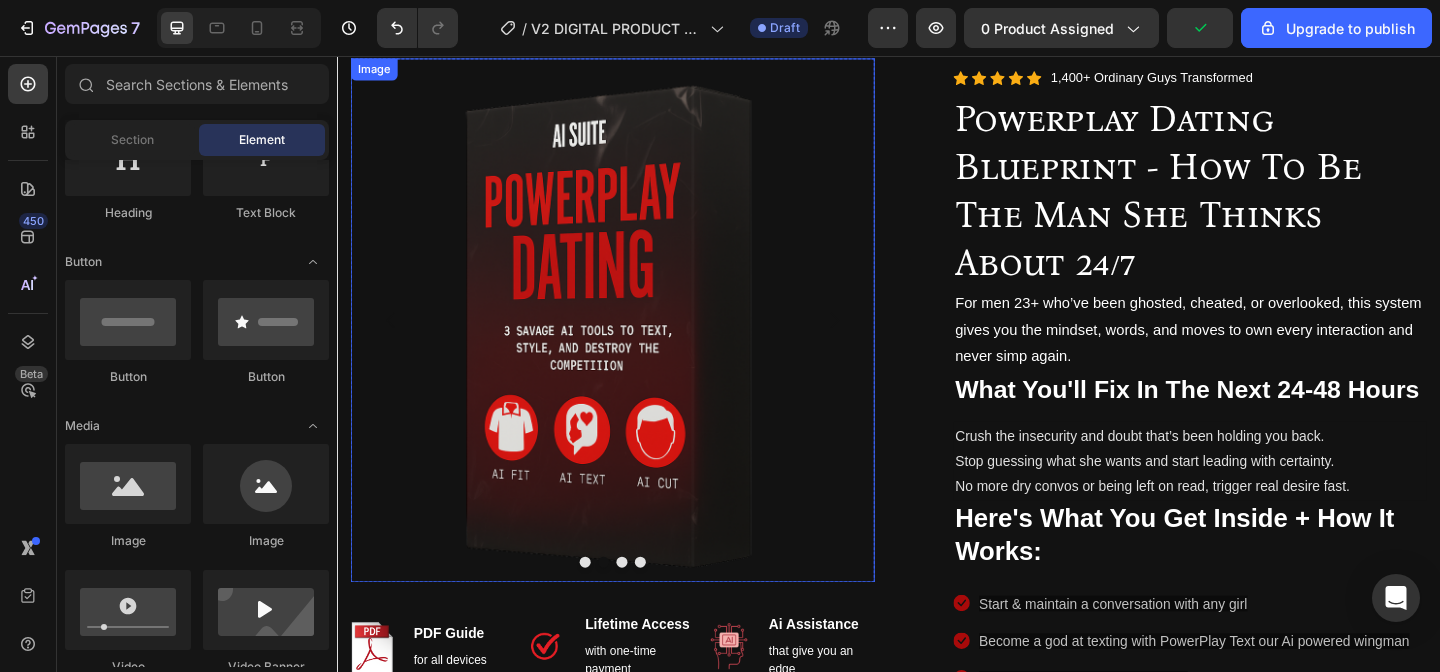 click at bounding box center [637, 344] 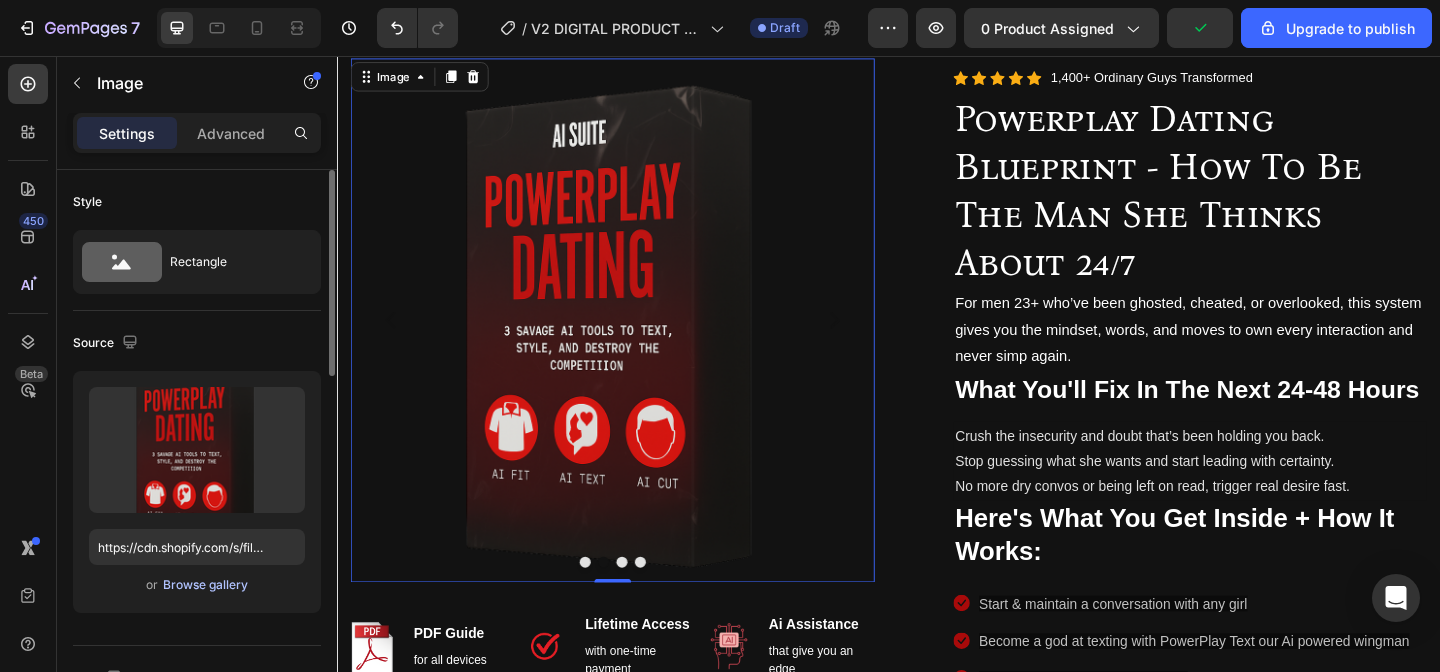 click on "Browse gallery" at bounding box center (205, 585) 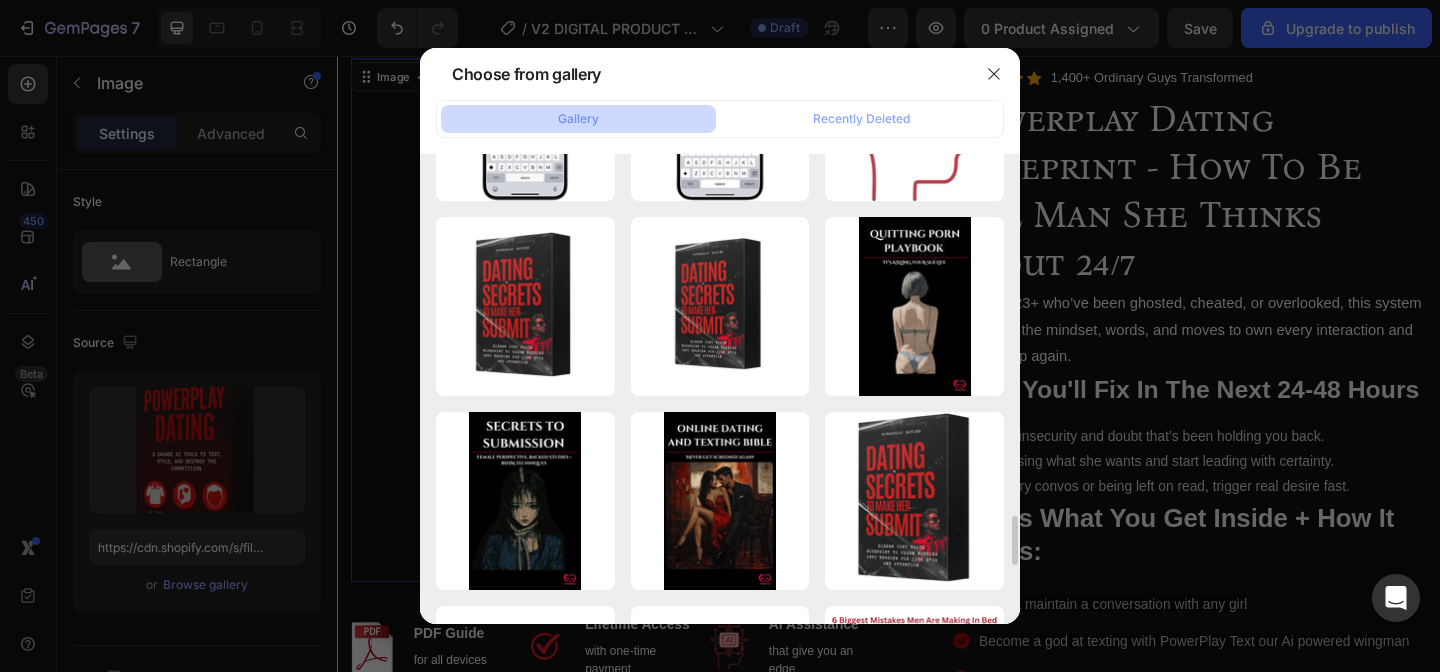 scroll, scrollTop: 3459, scrollLeft: 0, axis: vertical 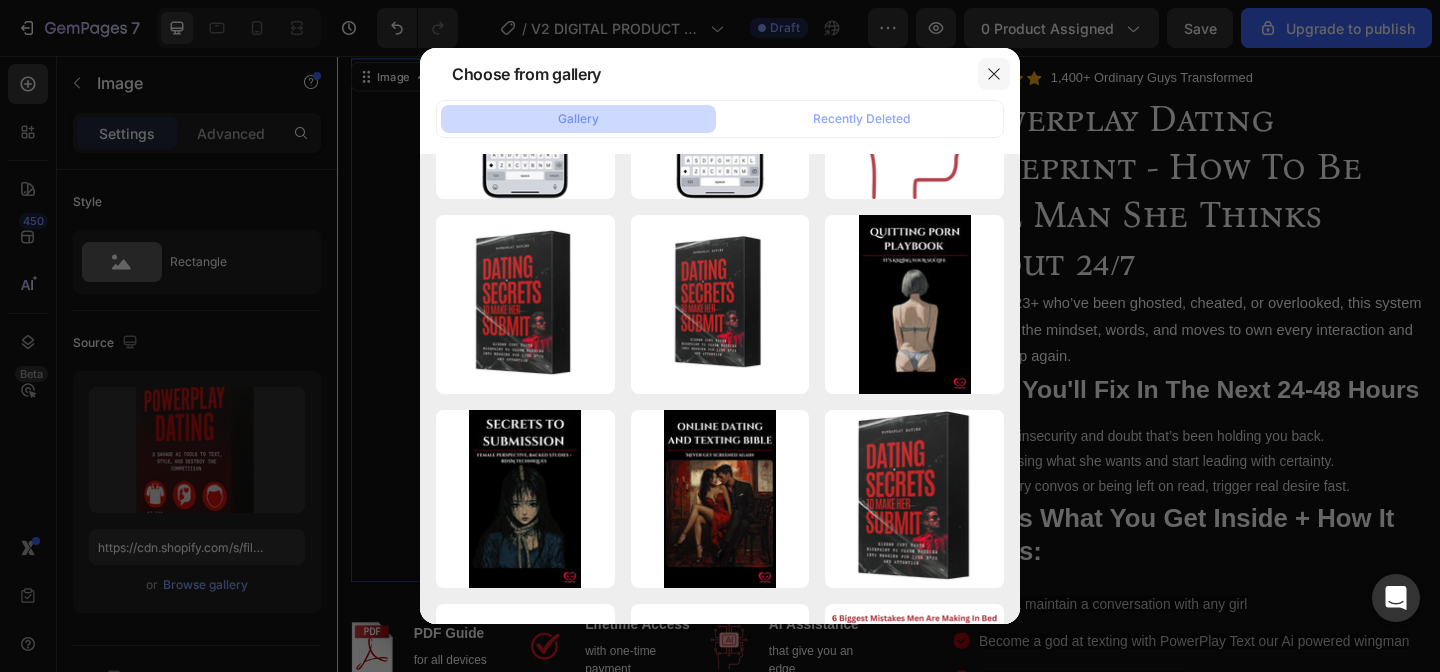 click 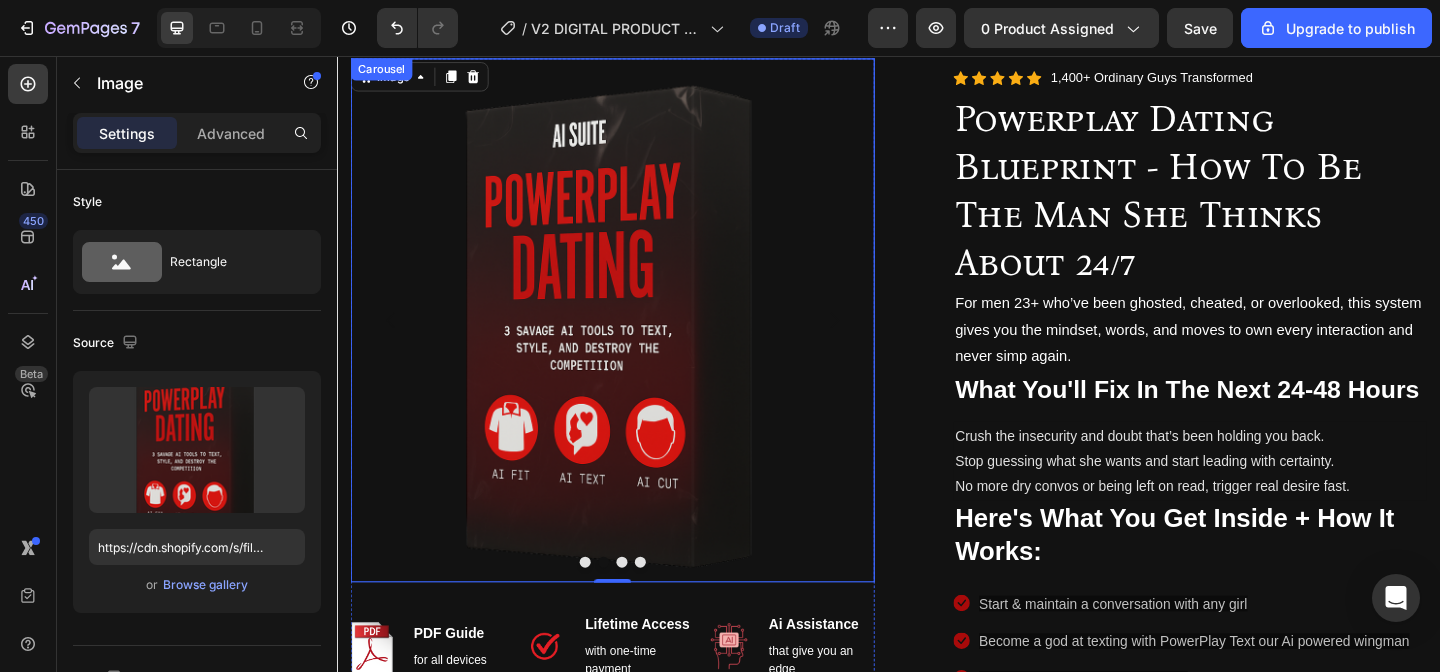 click at bounding box center [647, 607] 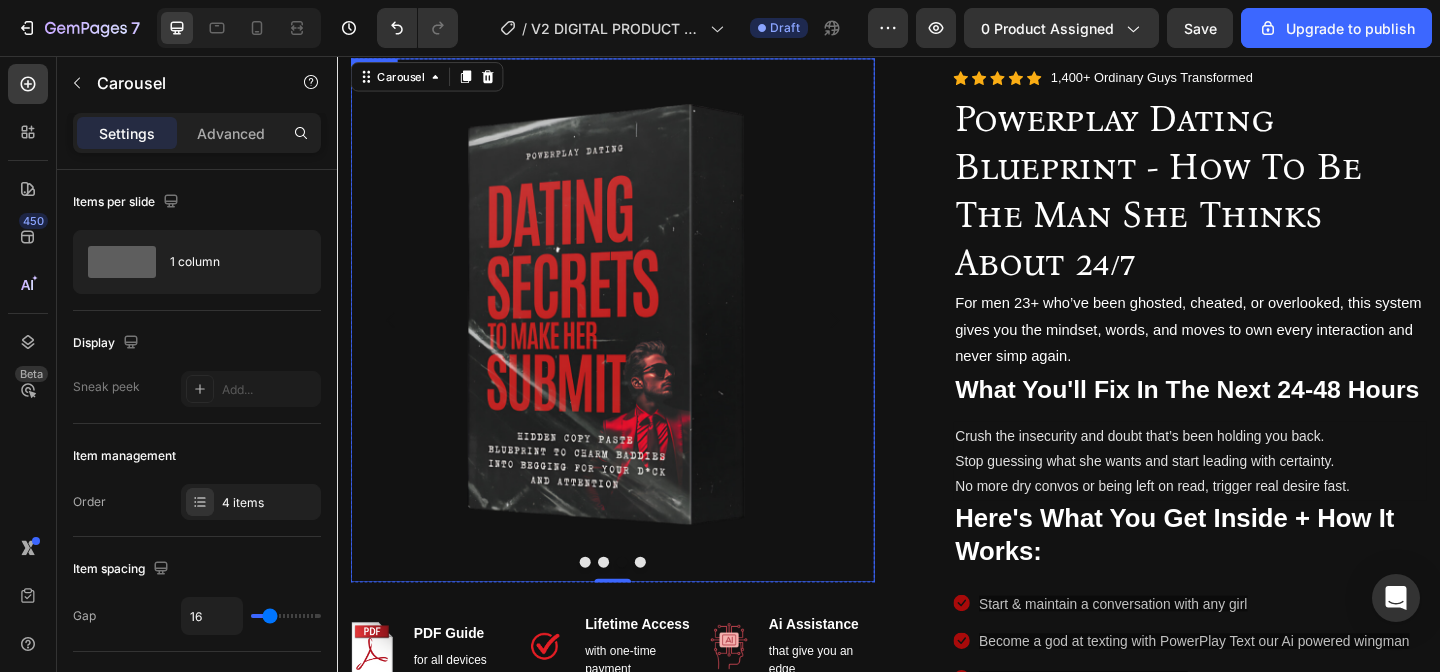 click at bounding box center (637, 344) 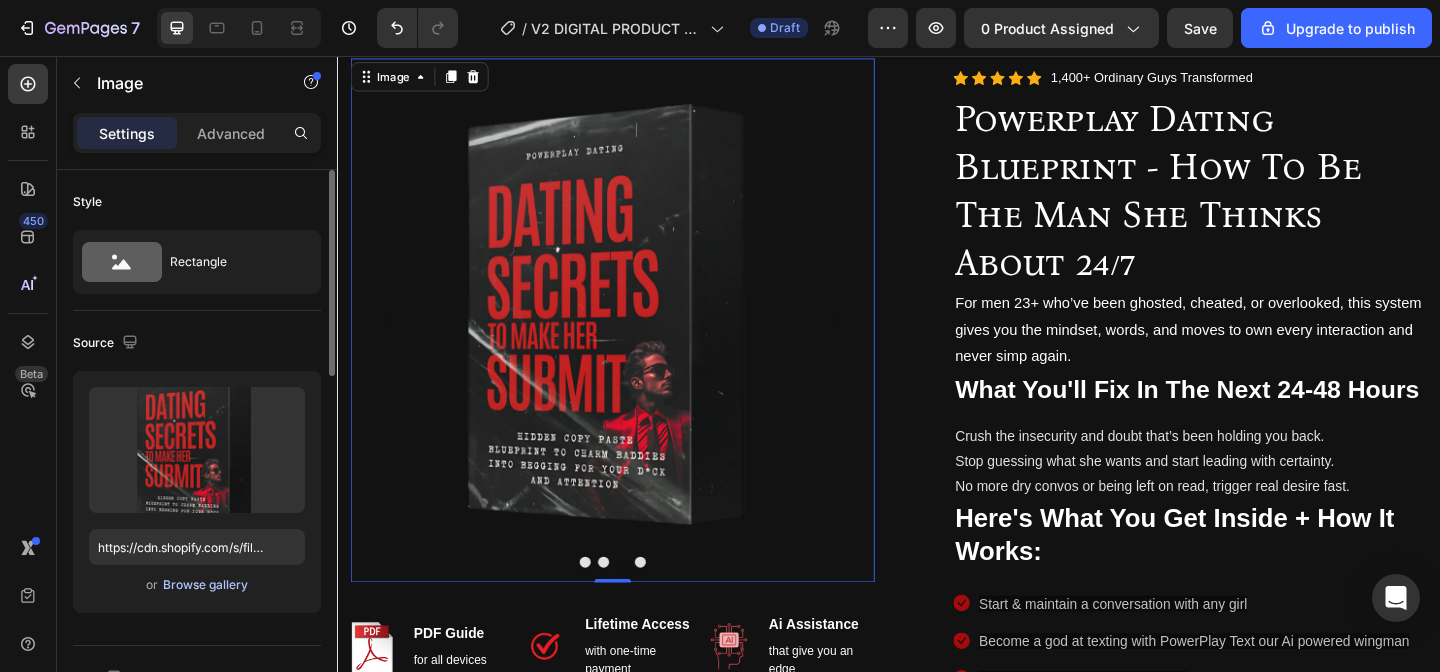 click on "Browse gallery" at bounding box center [205, 585] 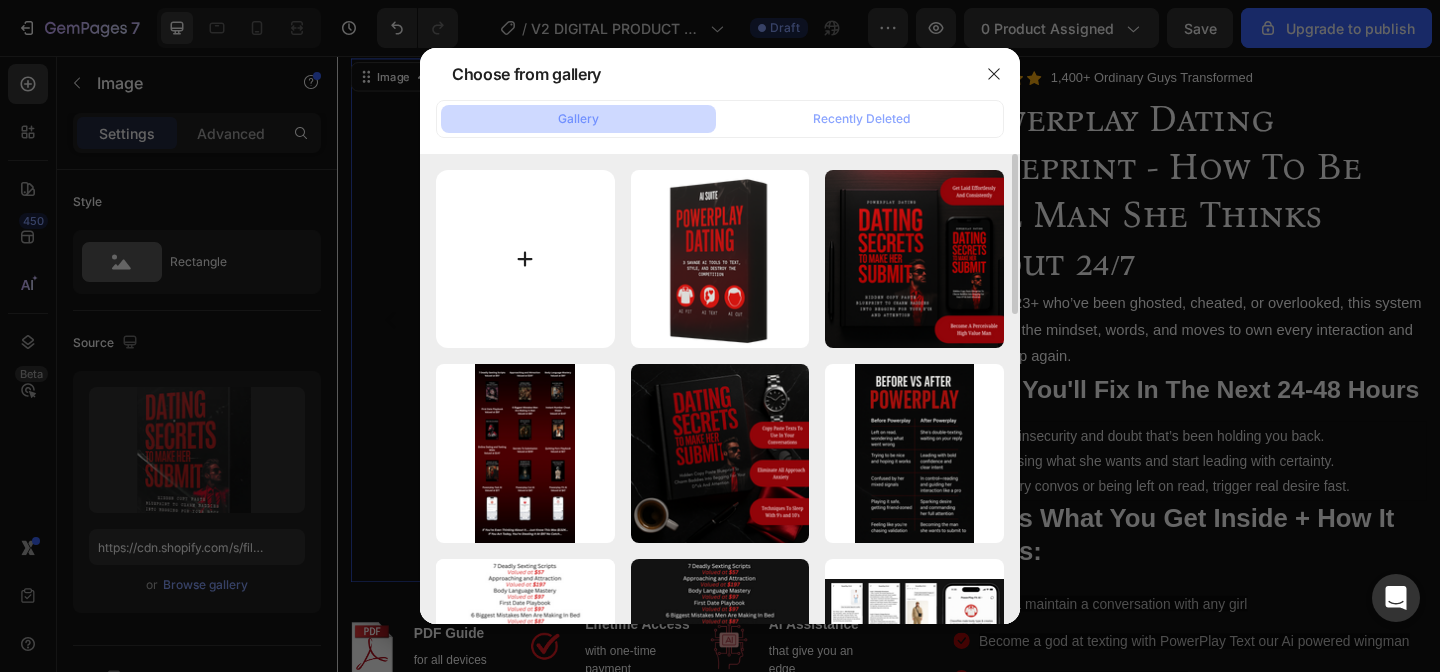 click at bounding box center (525, 259) 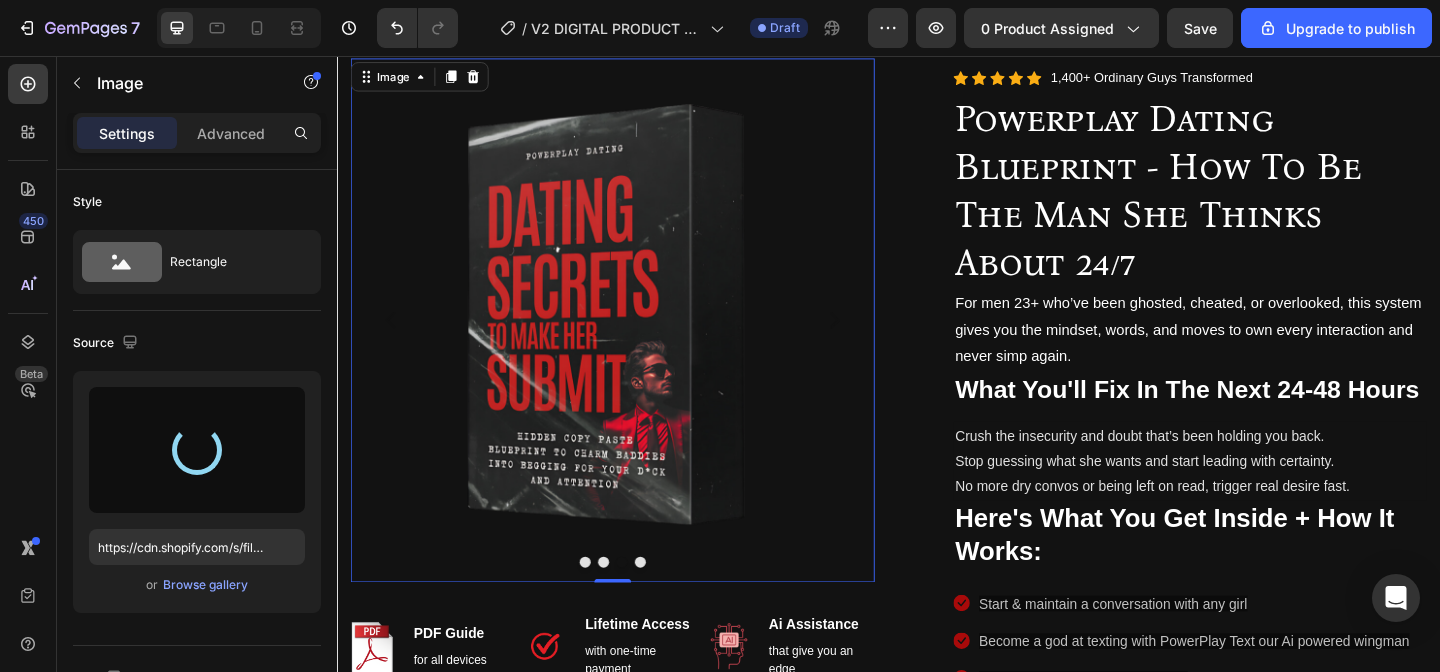 type on "https://cdn.shopify.com/s/files/1/0658/7708/2264/files/gempages_[ID]-[UUID].png" 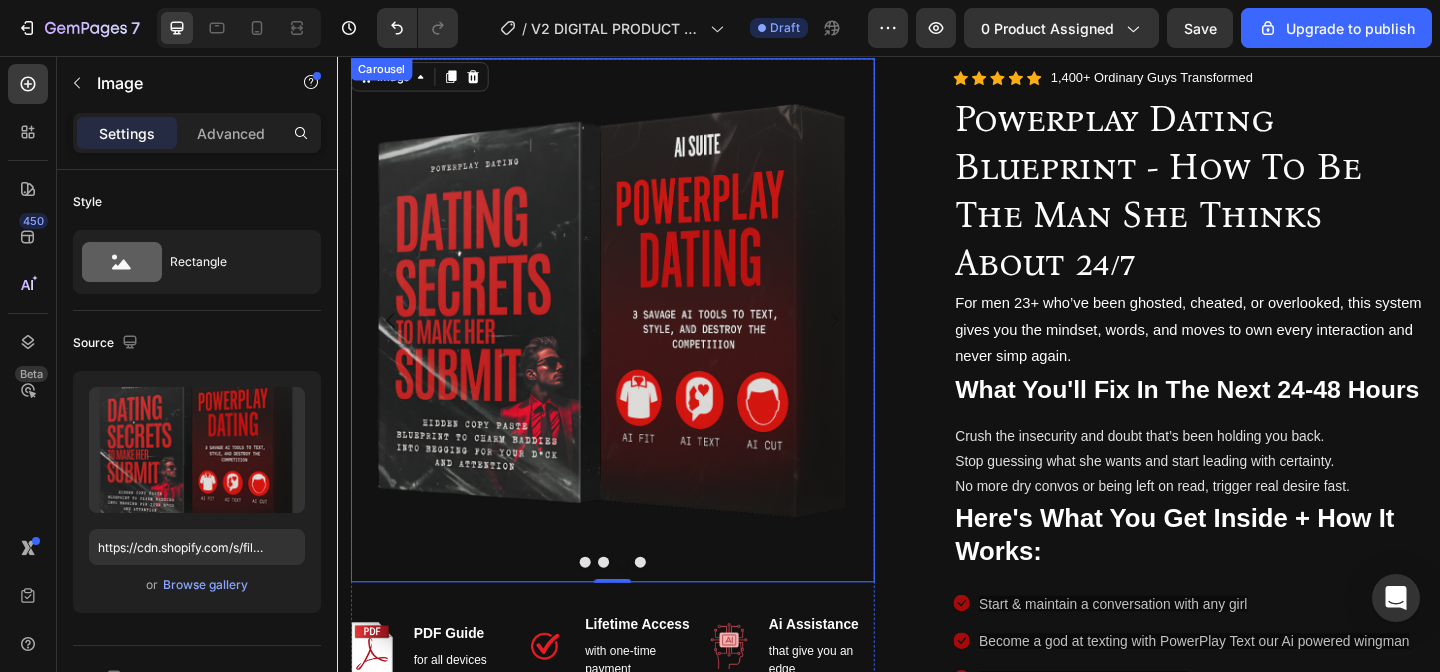 click at bounding box center (607, 607) 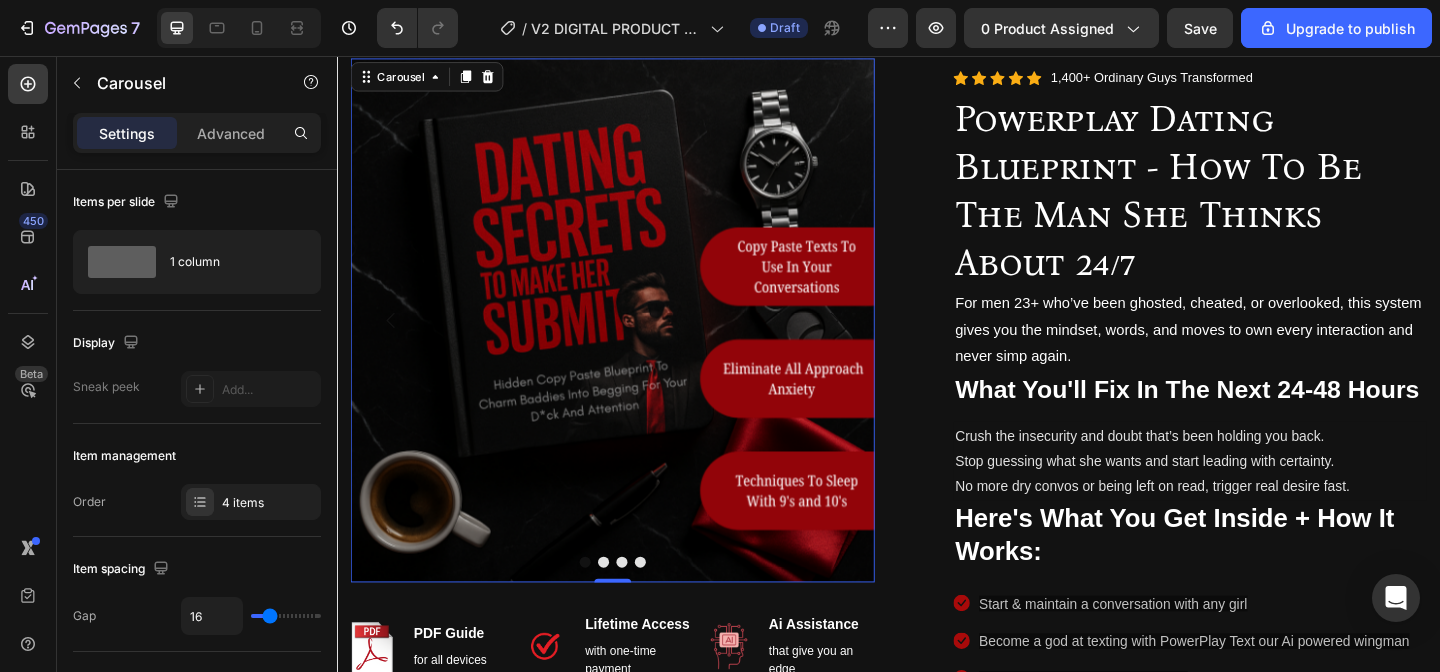 click at bounding box center [647, 607] 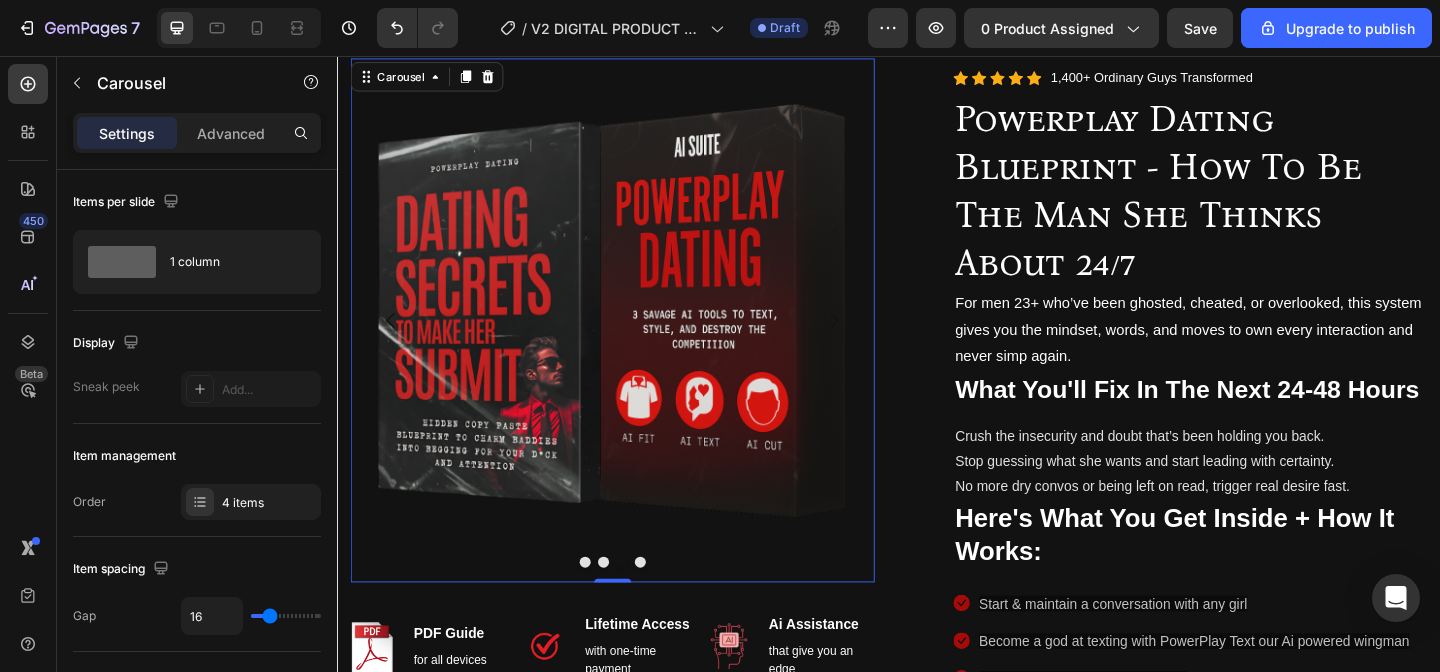 click at bounding box center (607, 607) 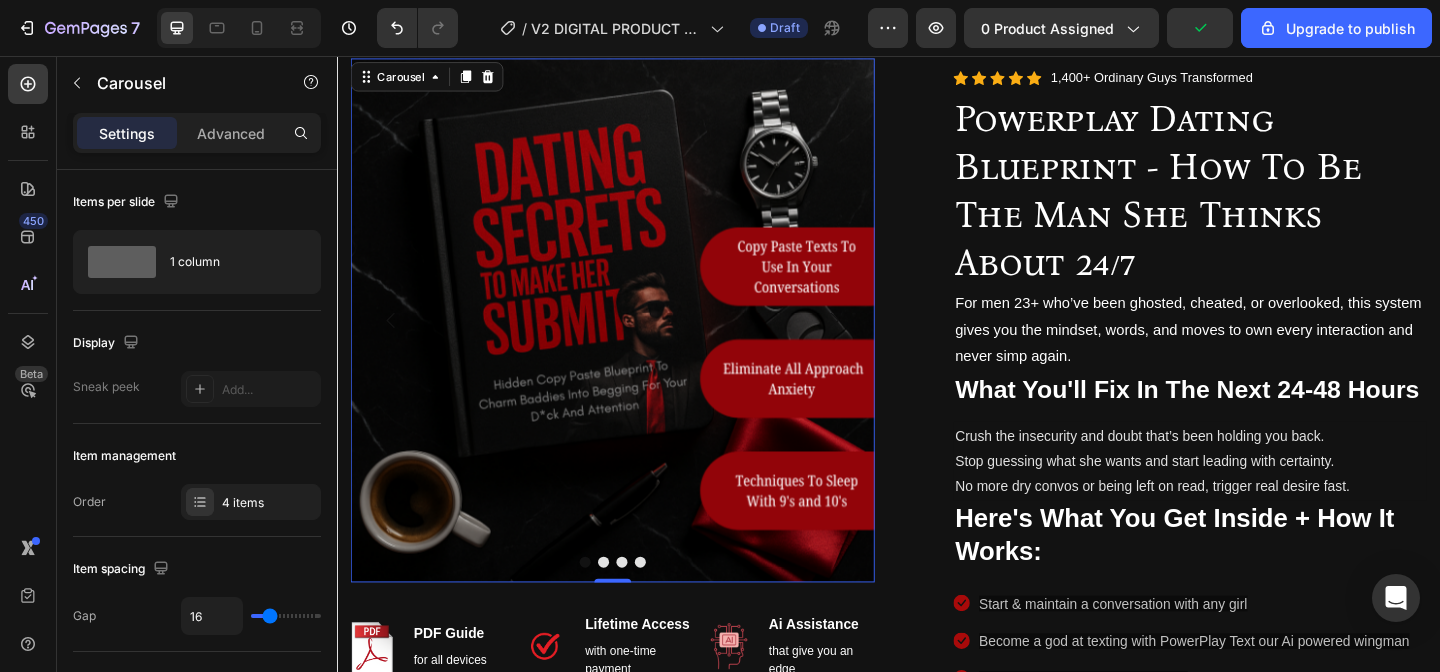 click at bounding box center (647, 607) 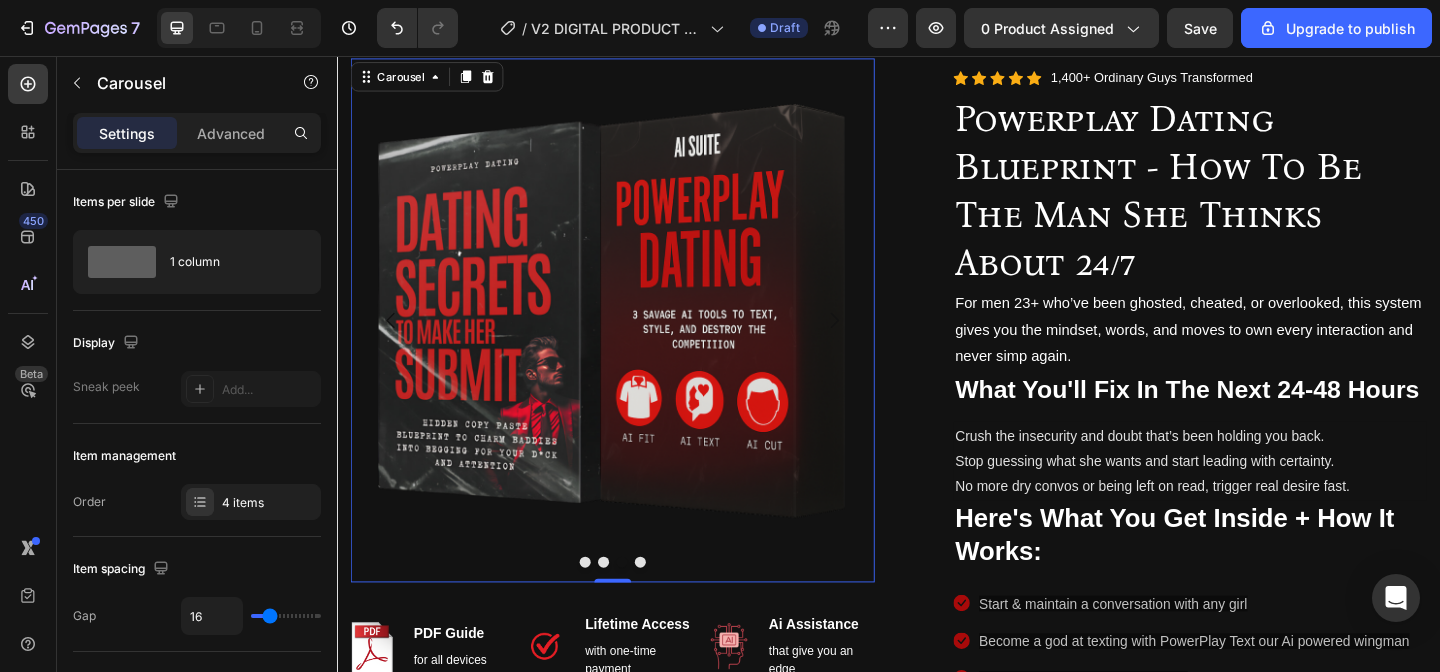 click at bounding box center [627, 607] 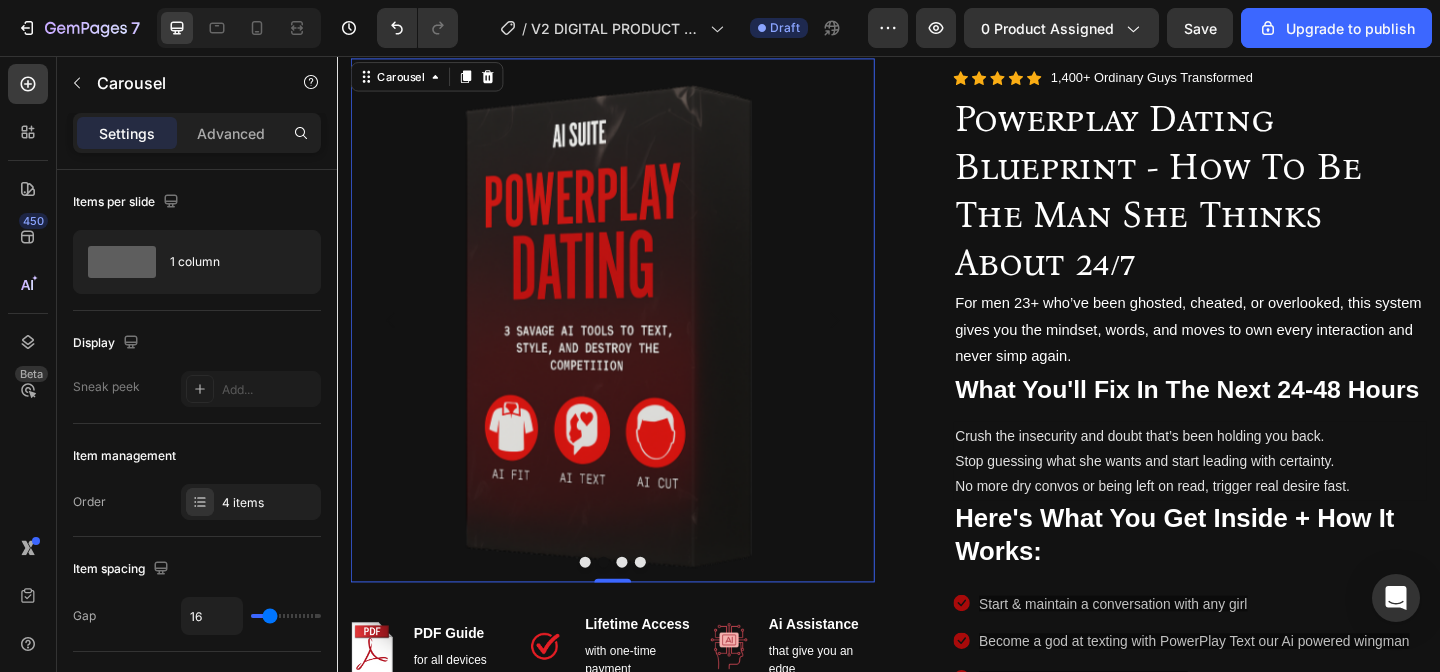 click at bounding box center (647, 607) 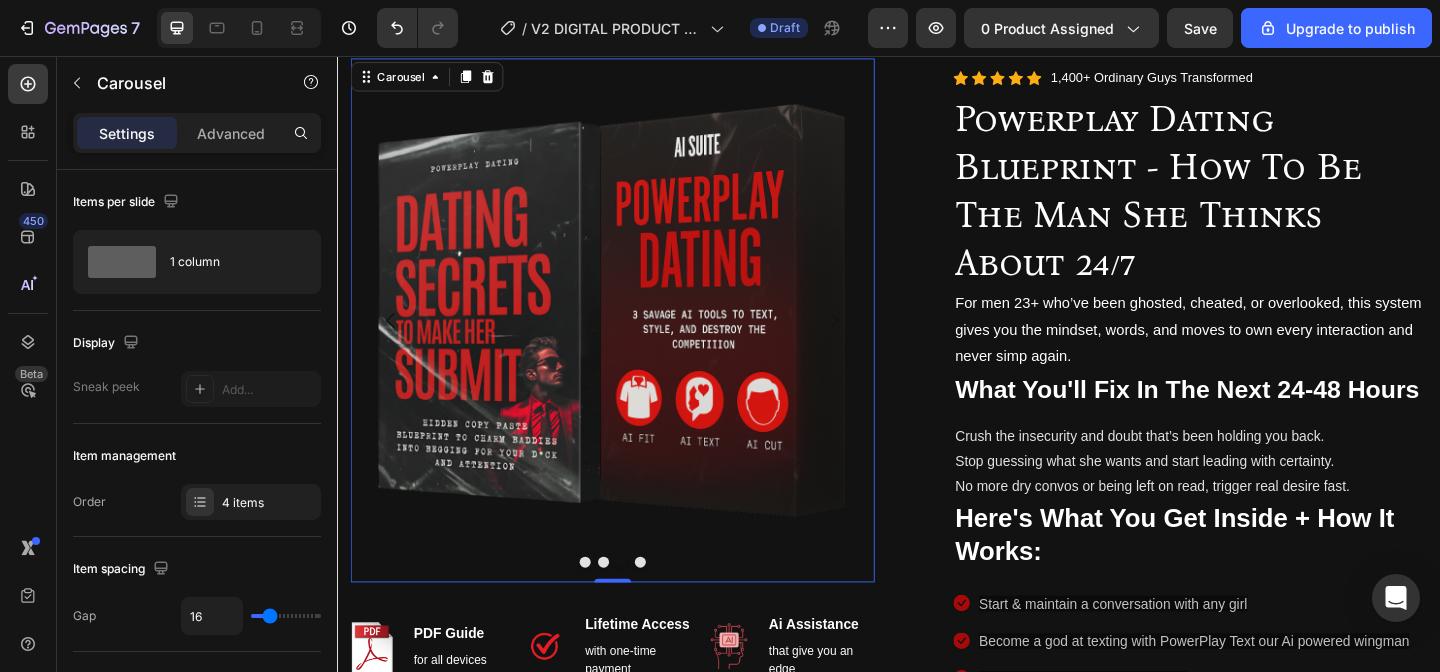 click at bounding box center [667, 607] 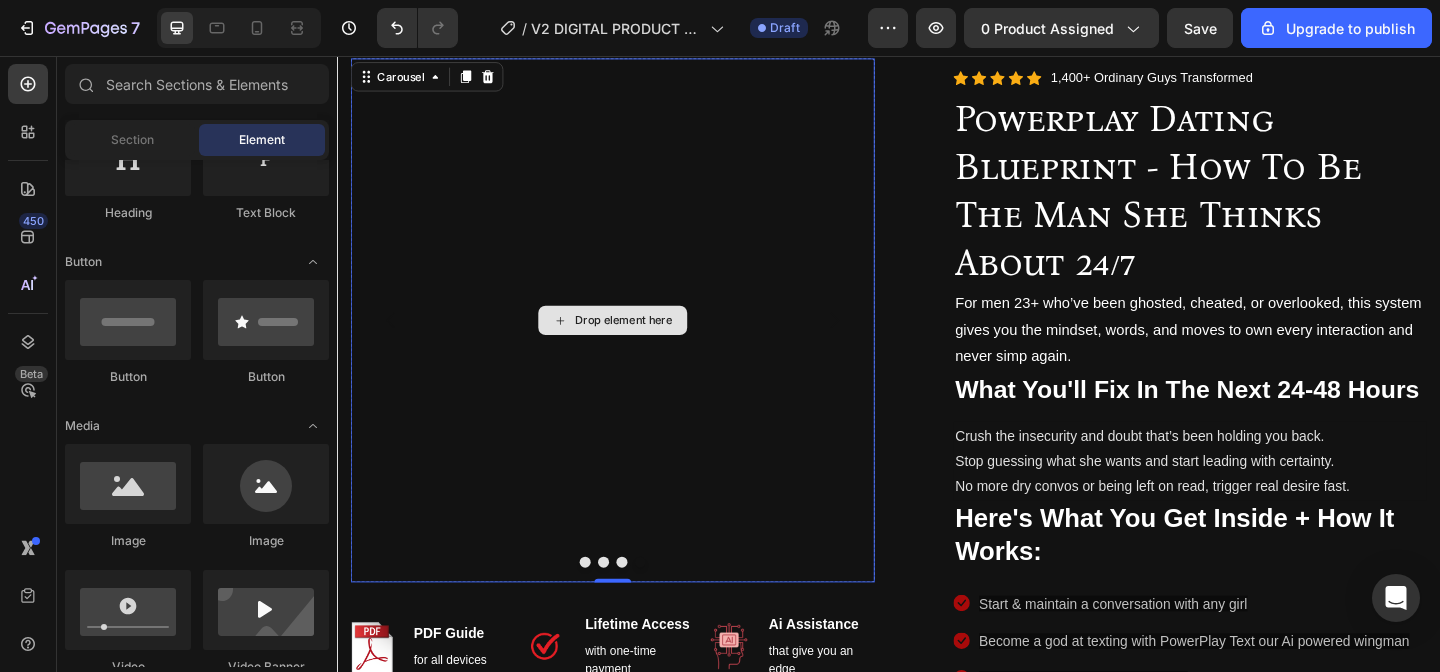 click on "Drop element here" at bounding box center [649, 344] 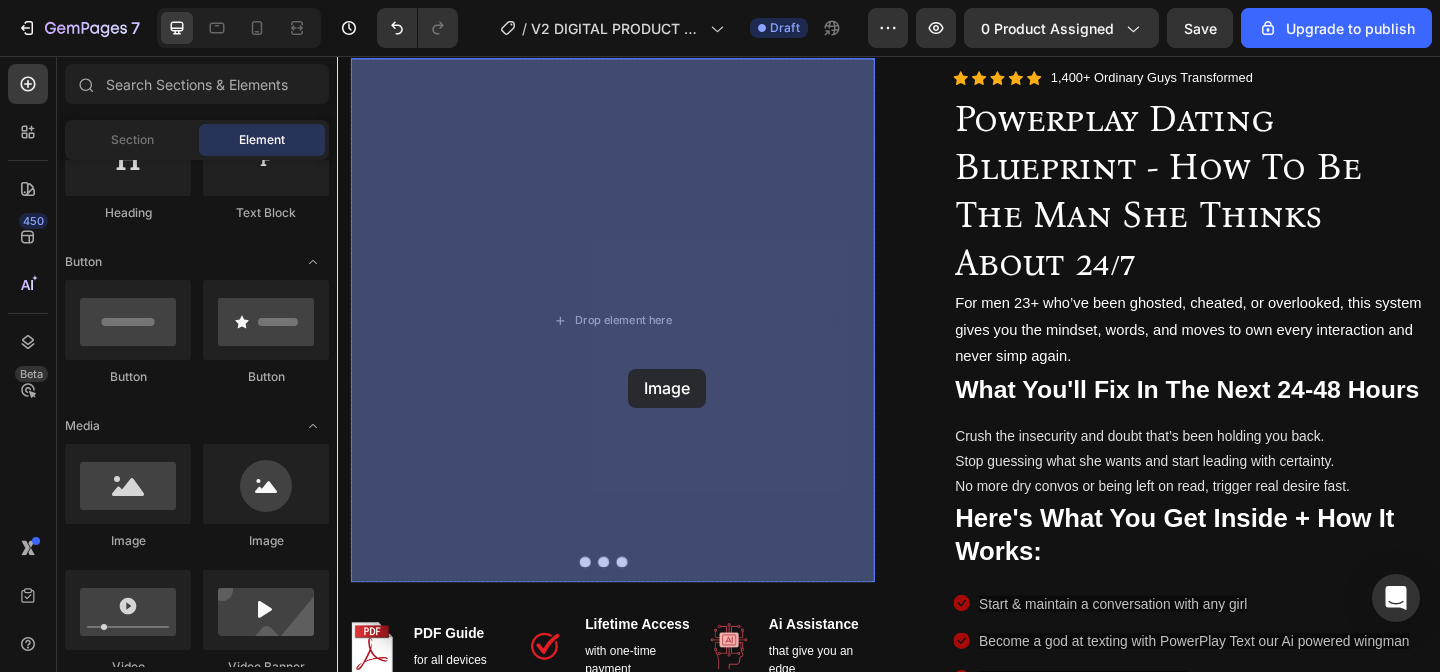 drag, startPoint x: 529, startPoint y: 543, endPoint x: 651, endPoint y: 395, distance: 191.80199 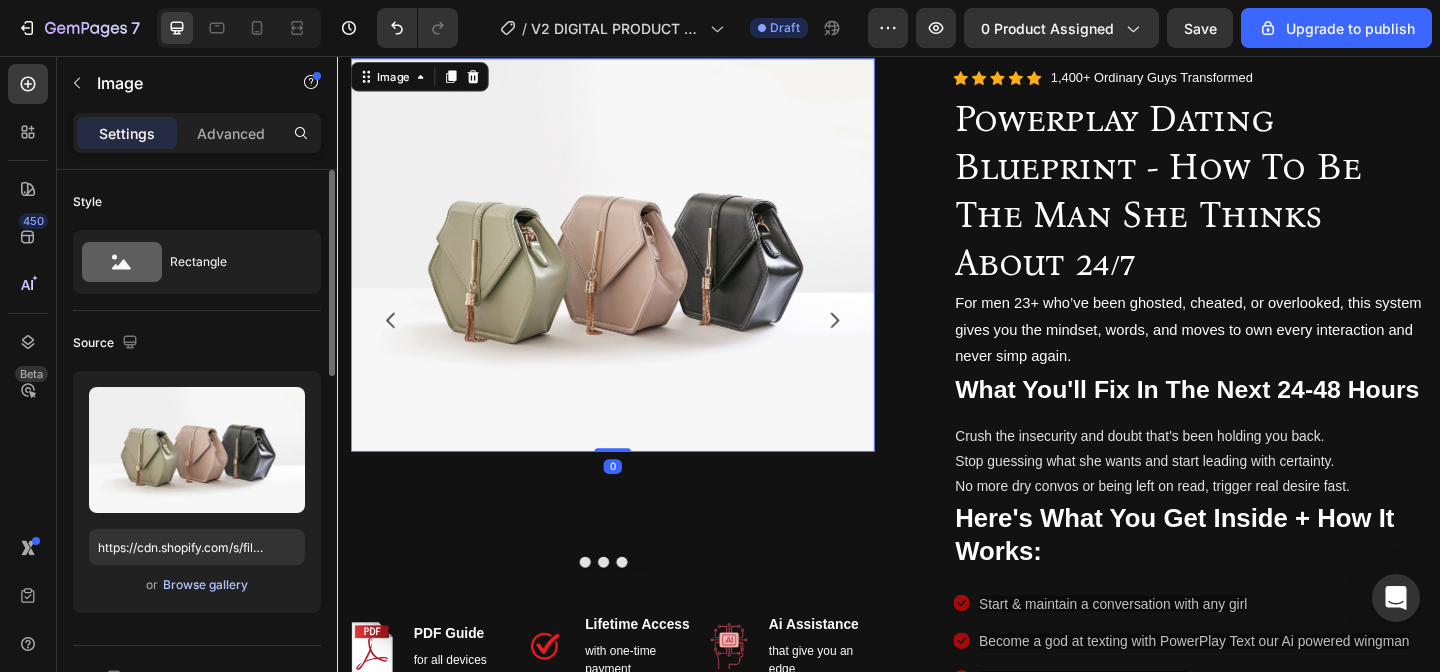 click on "Browse gallery" at bounding box center (205, 585) 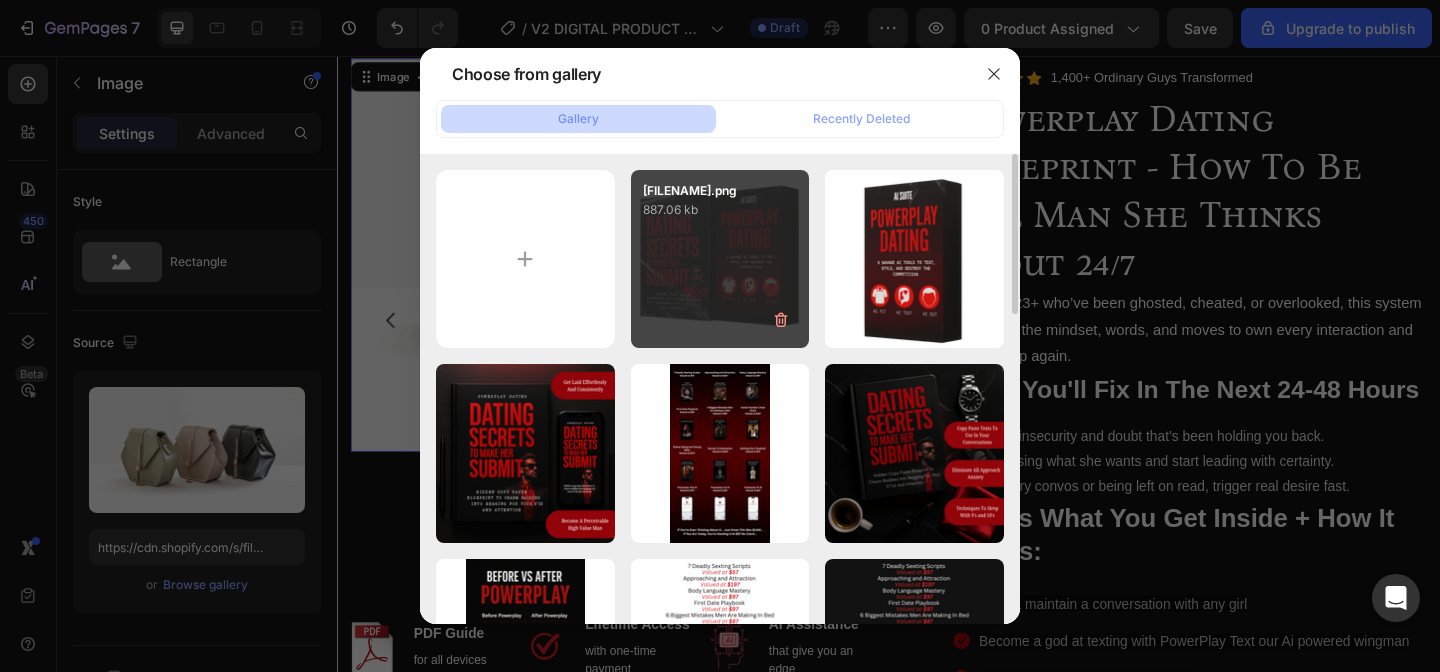 click on "[FILENAME].png [FILESIZE] kb" at bounding box center (720, 259) 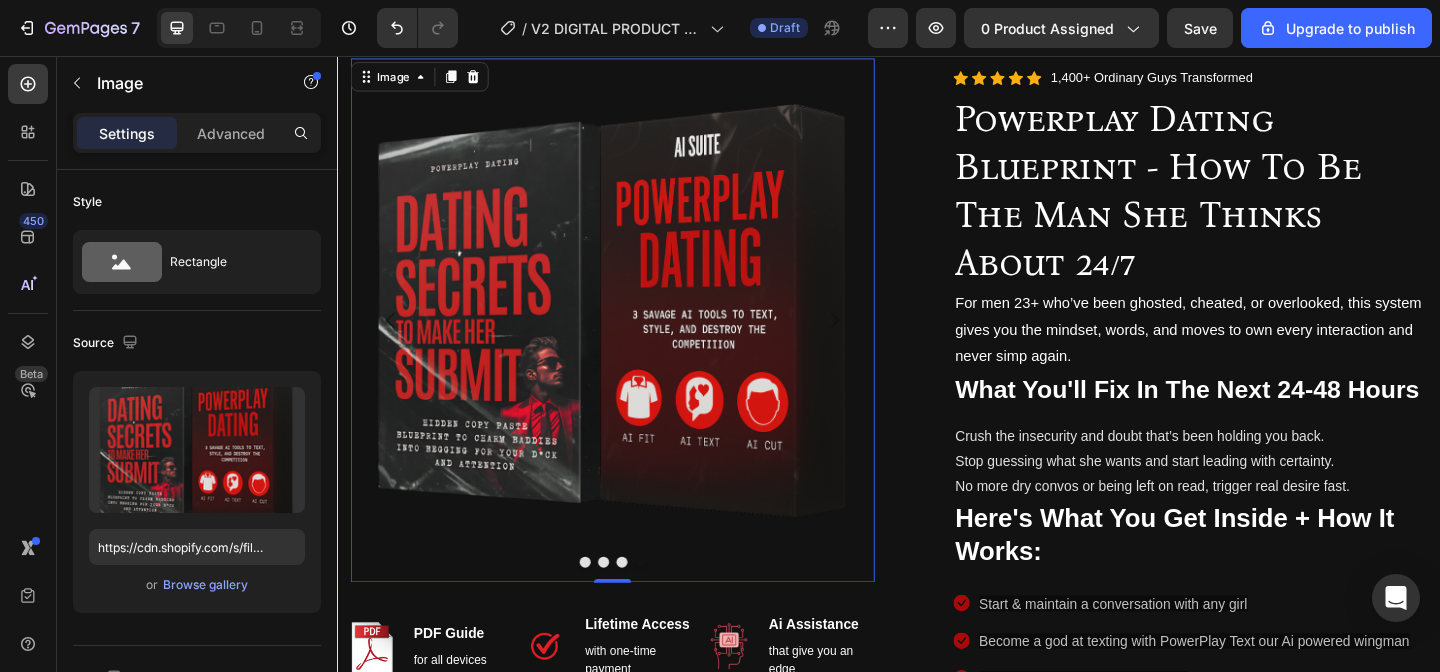 click at bounding box center [647, 607] 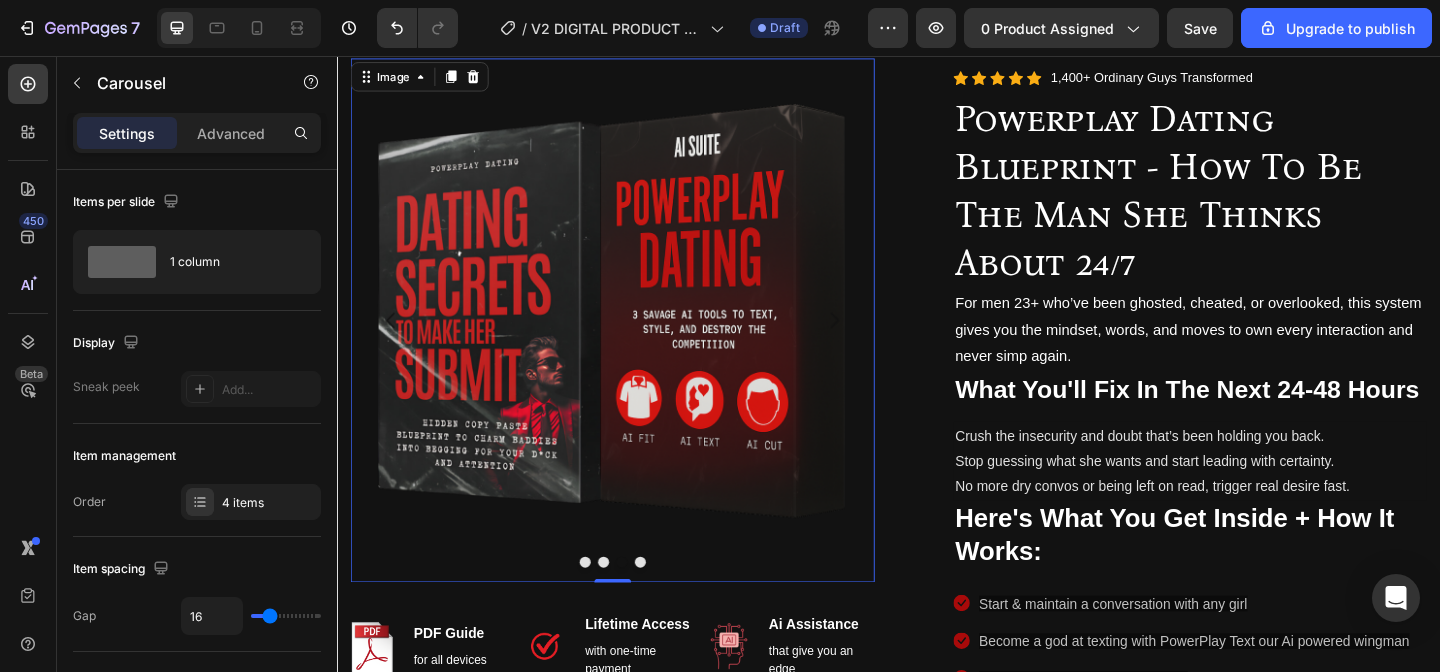click at bounding box center [637, 344] 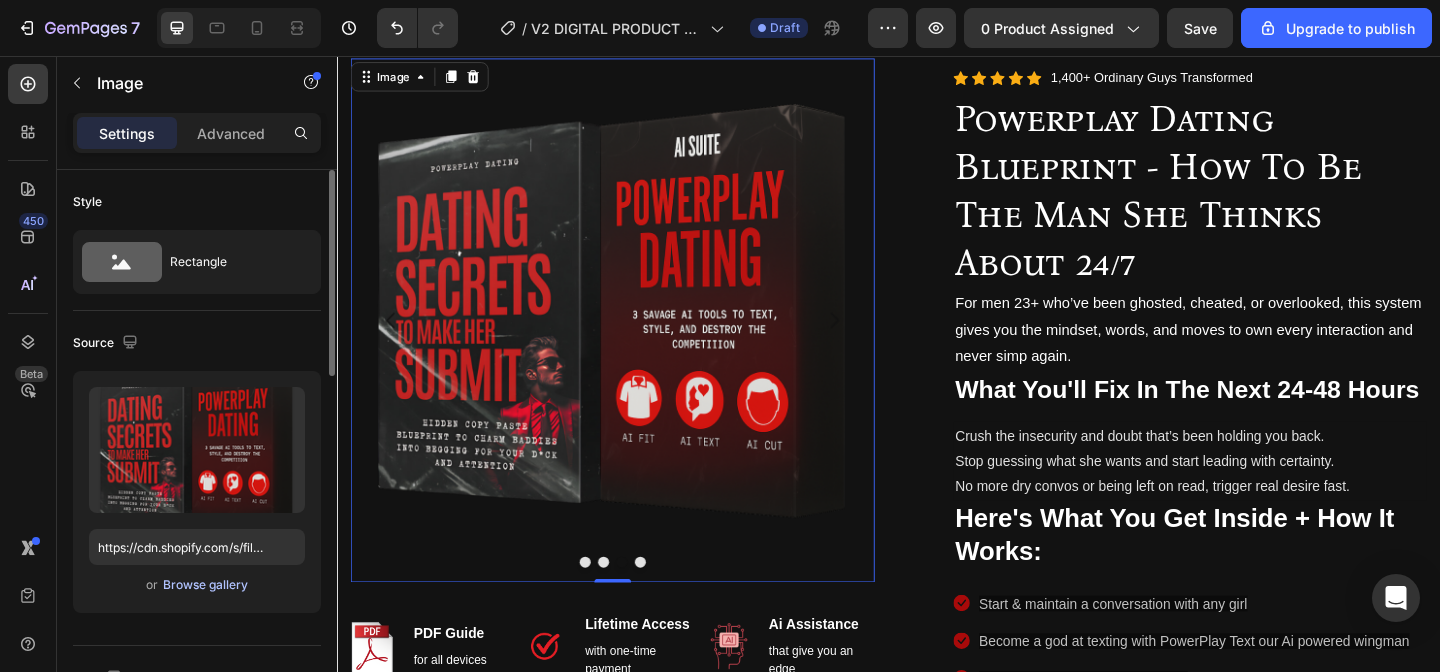 click on "Browse gallery" at bounding box center [205, 585] 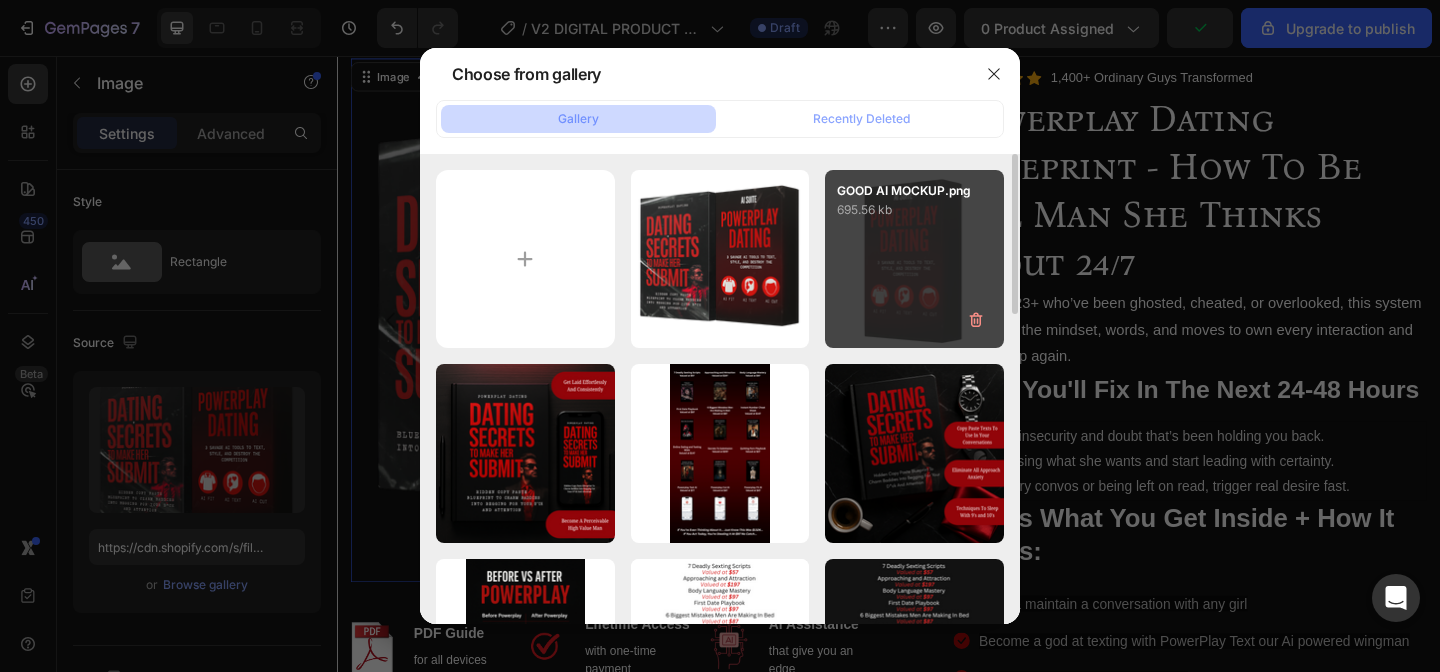 click on "GOOD AI MOCKUP.png 695.56 kb" at bounding box center (914, 259) 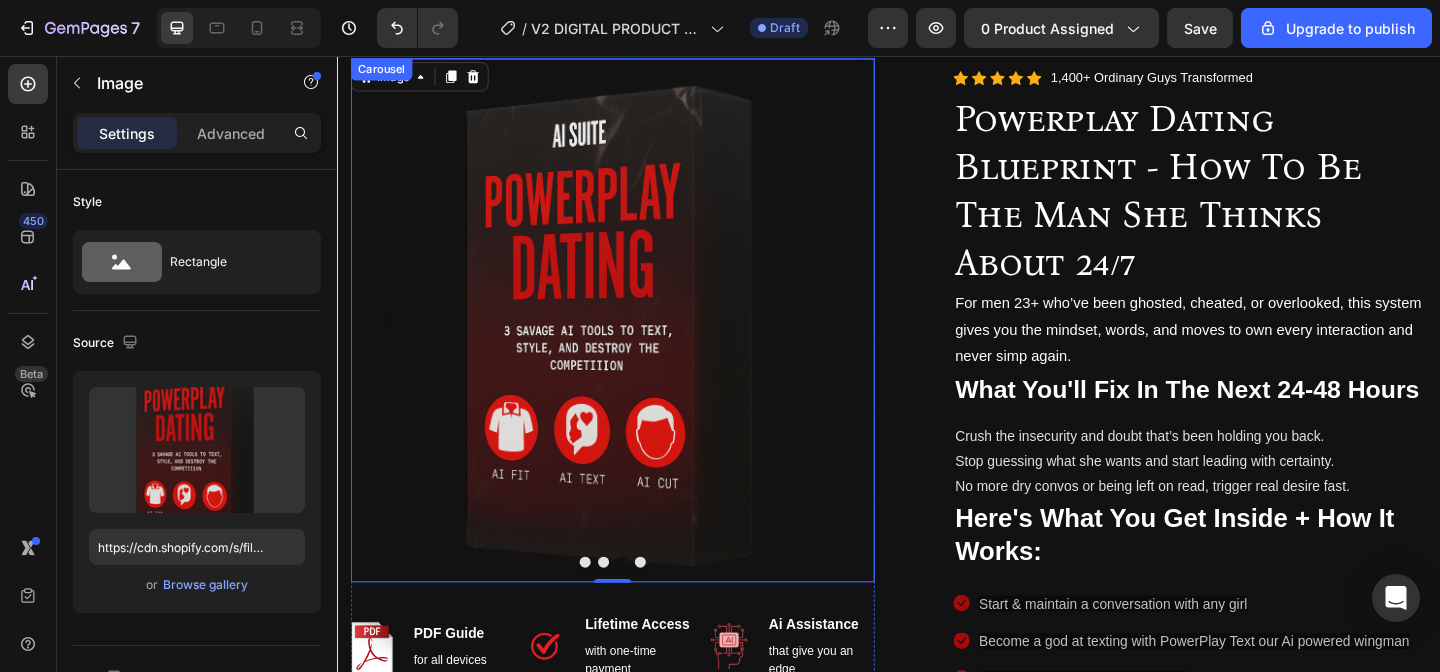 click at bounding box center (627, 607) 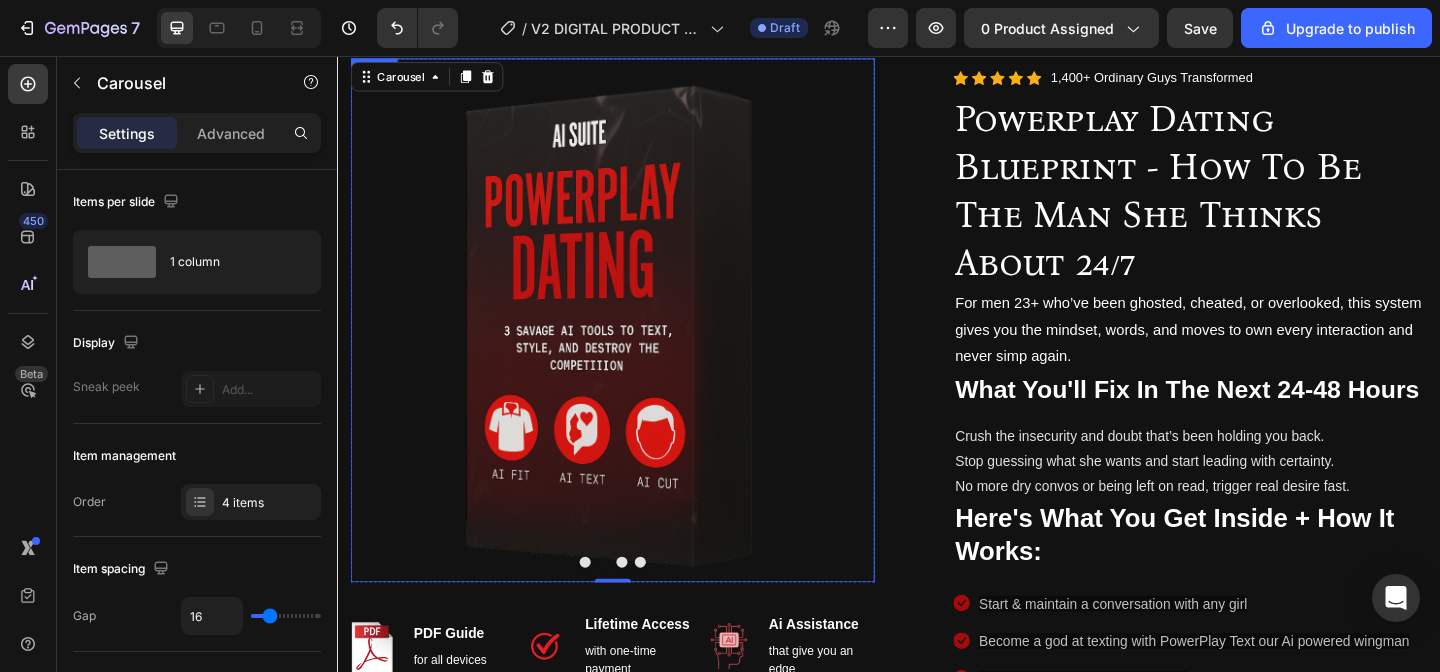 click at bounding box center [637, 344] 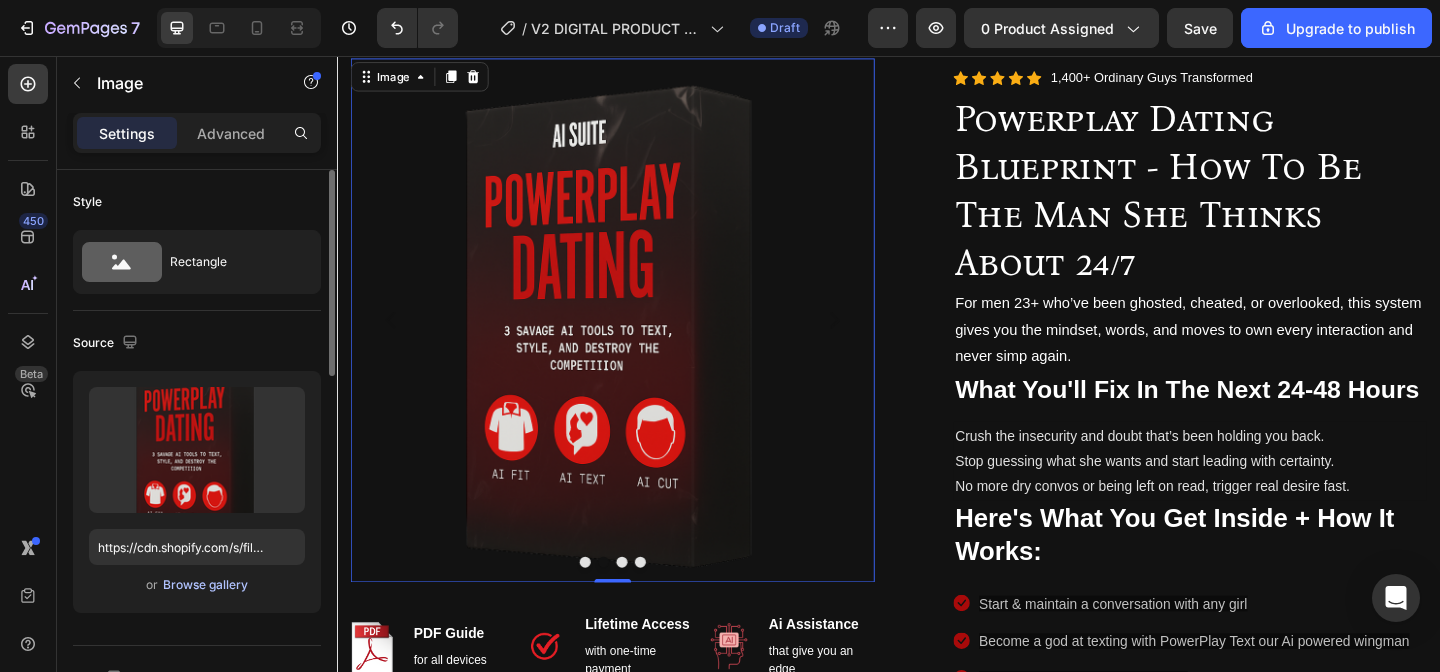 click on "Browse gallery" at bounding box center (205, 585) 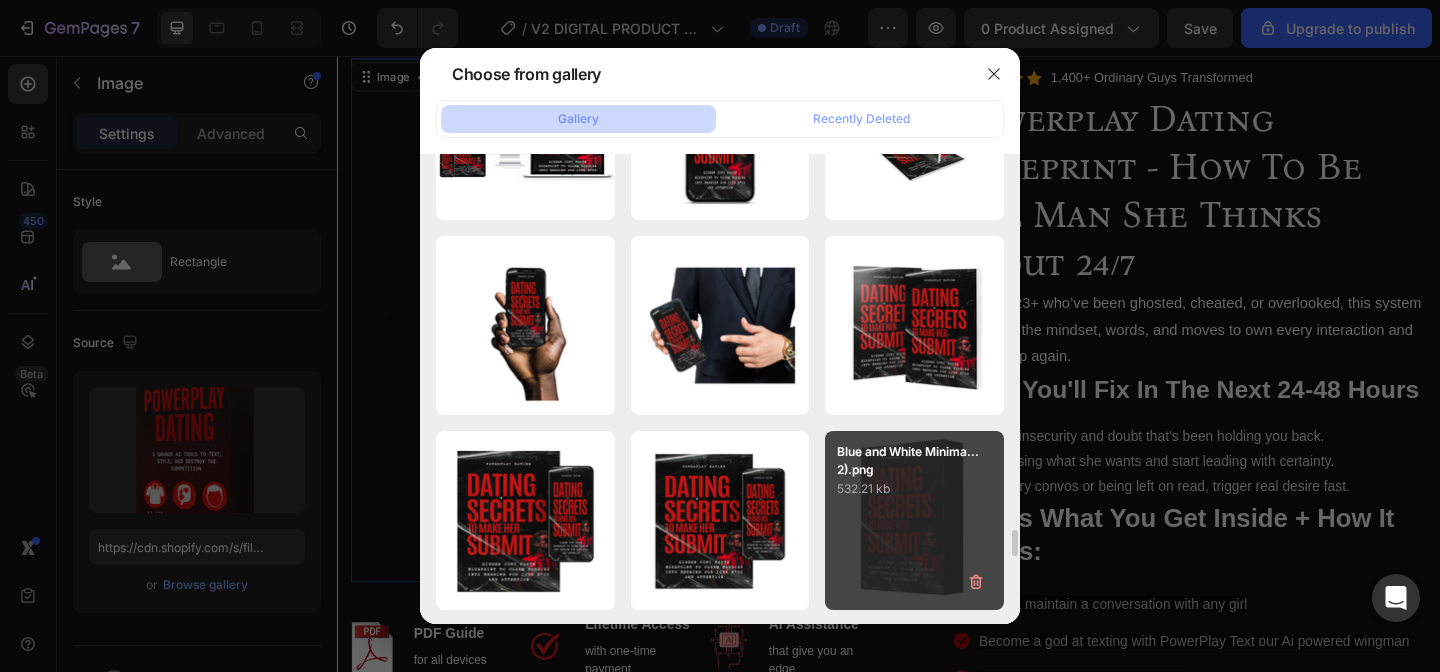 scroll, scrollTop: 6186, scrollLeft: 0, axis: vertical 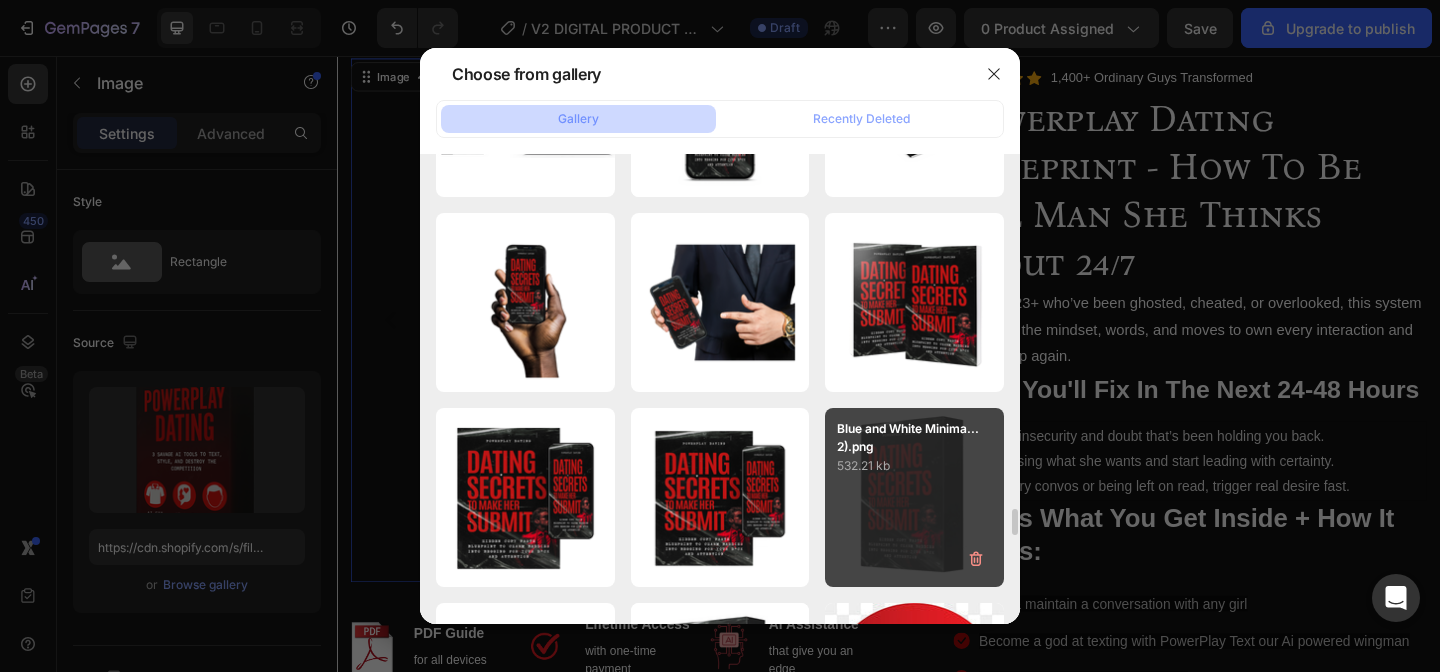click on "[FILENAME].png [FILESIZE] kb" at bounding box center (914, 497) 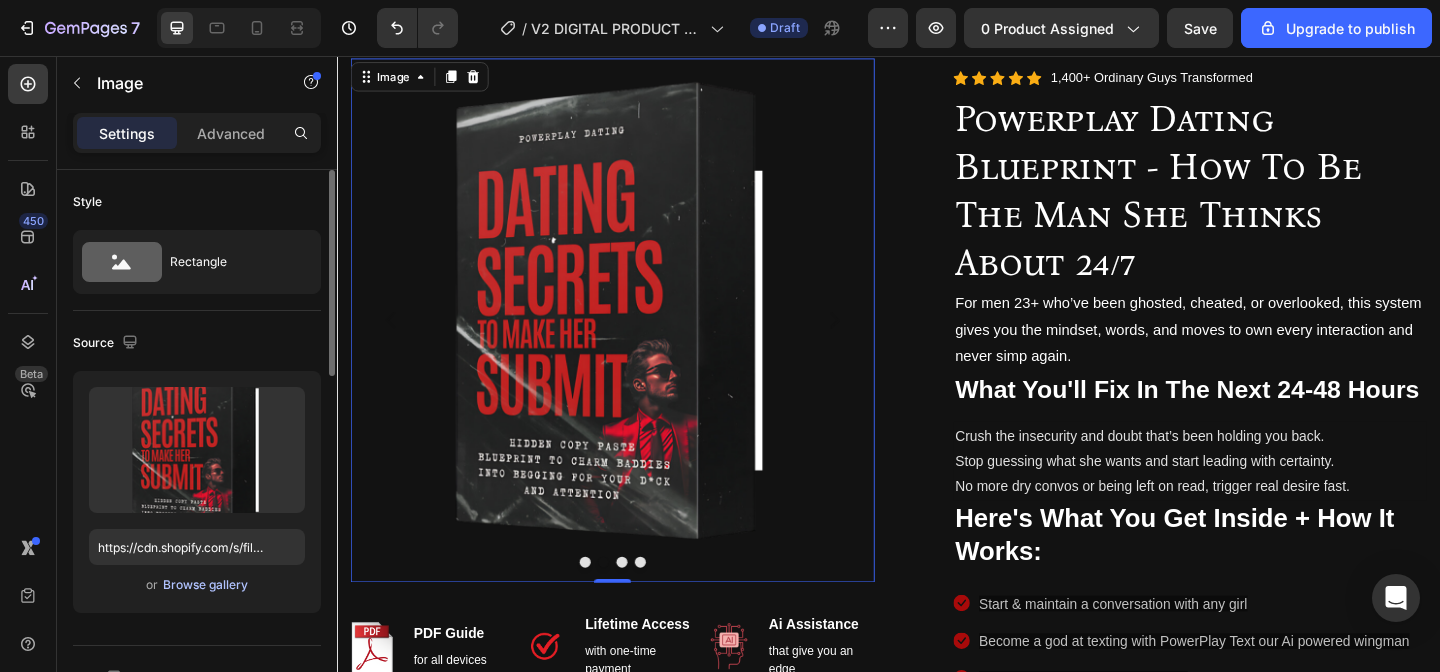 click on "Browse gallery" at bounding box center [205, 585] 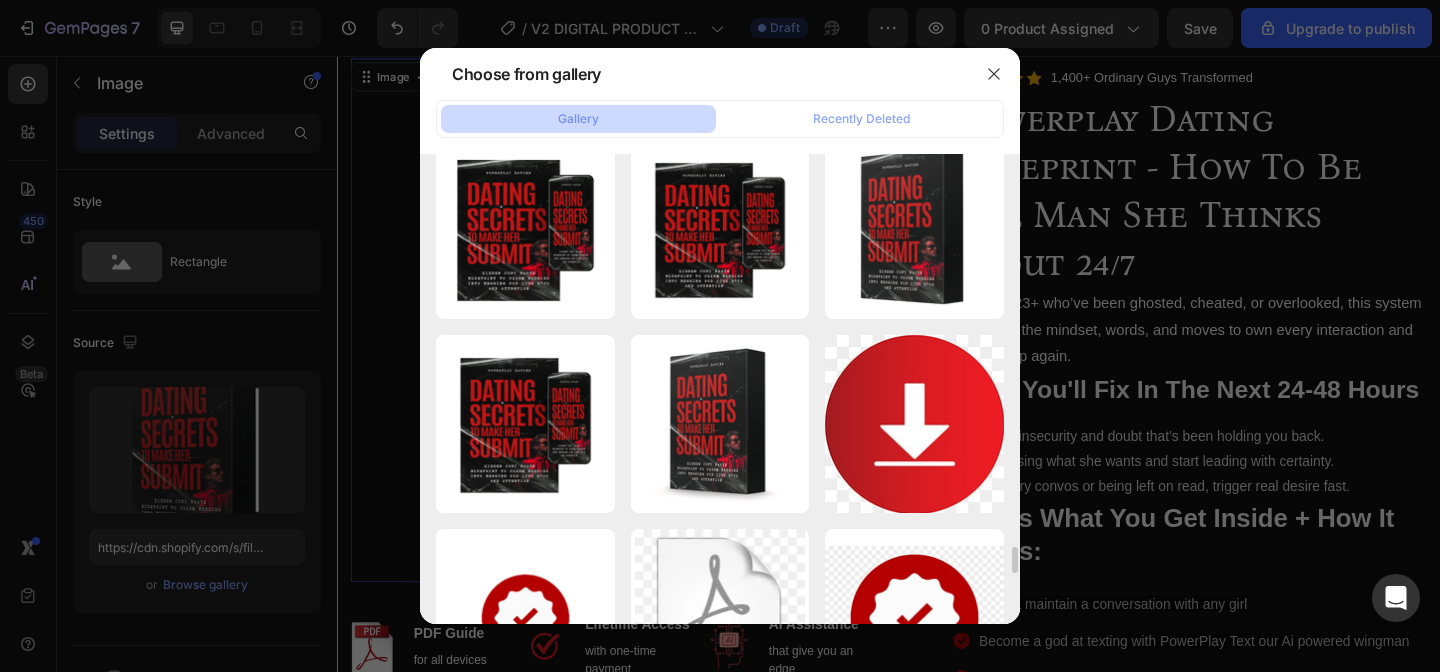 scroll, scrollTop: 6480, scrollLeft: 0, axis: vertical 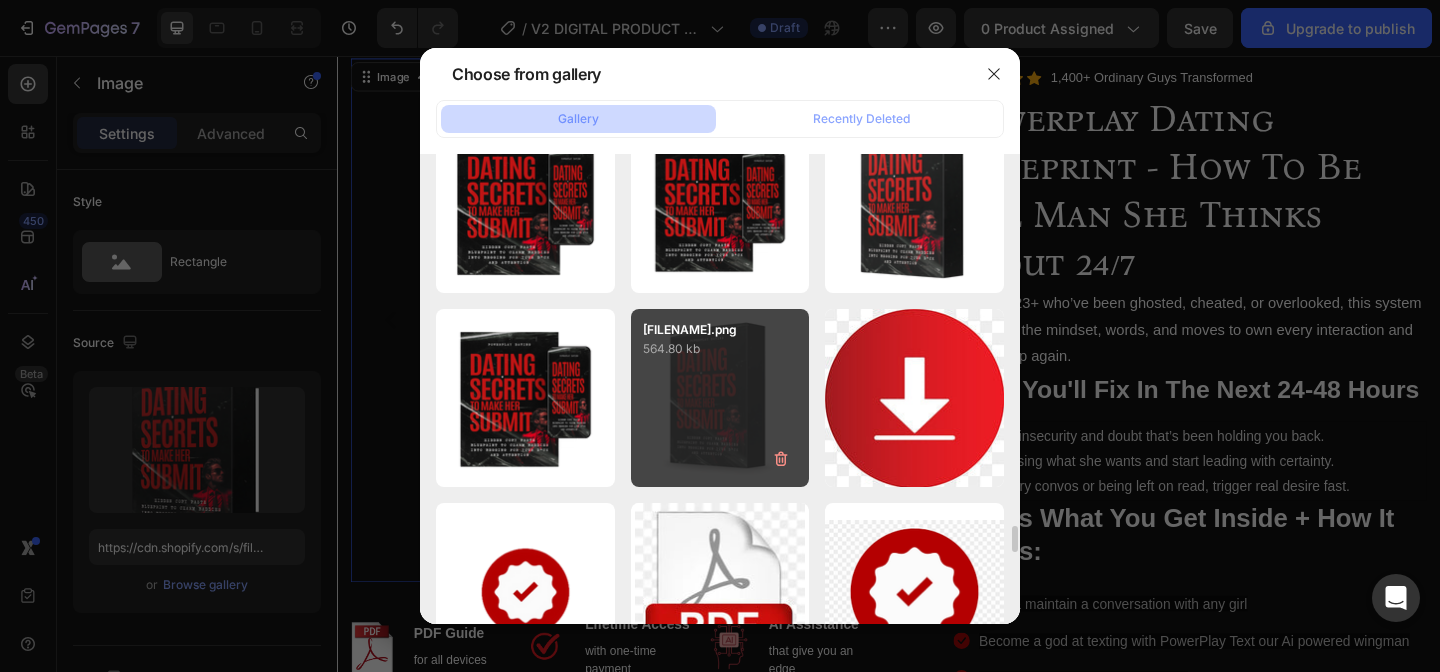 click on "[FILENAME].png [FILESIZE] kb" at bounding box center (720, 398) 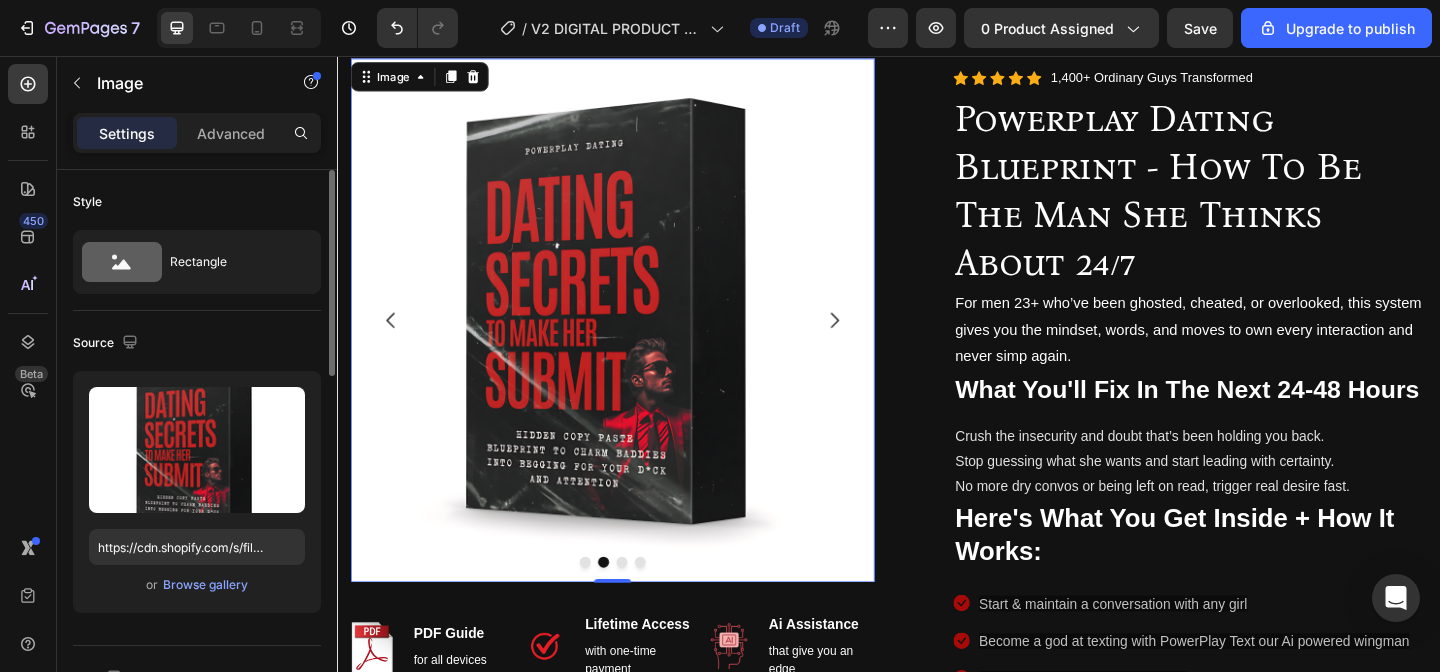 click on "Upload Image https://cdn.shopify.com/s/files/1/0658/7708/2264/files/gempages_[ID]-[UUID].png or  Browse gallery" at bounding box center (197, 492) 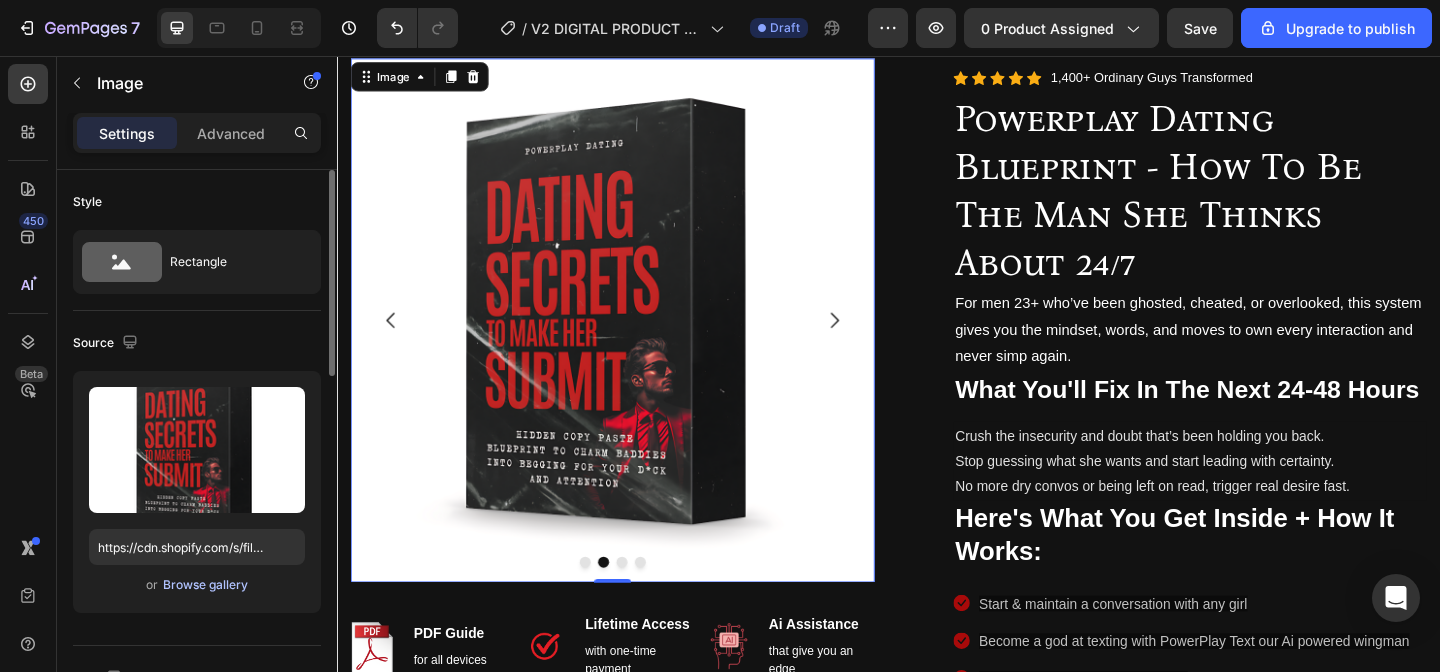 click on "Browse gallery" at bounding box center (205, 585) 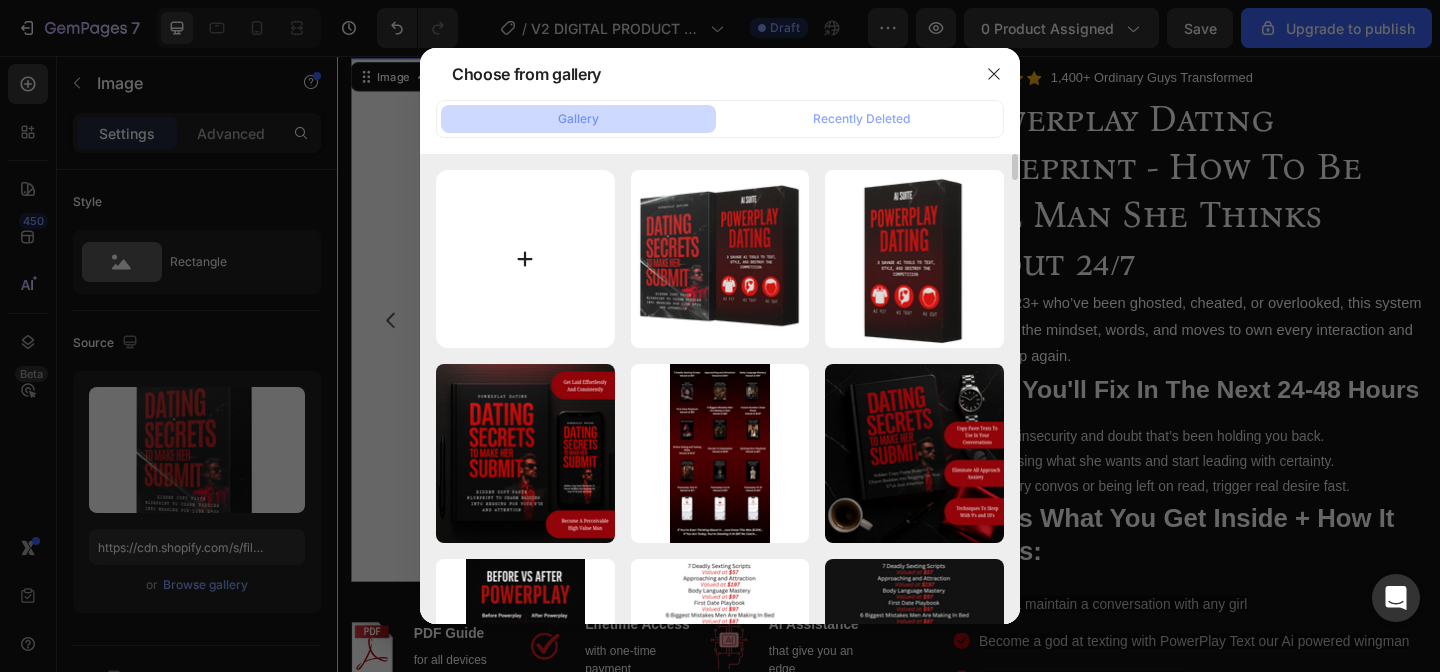click at bounding box center [525, 259] 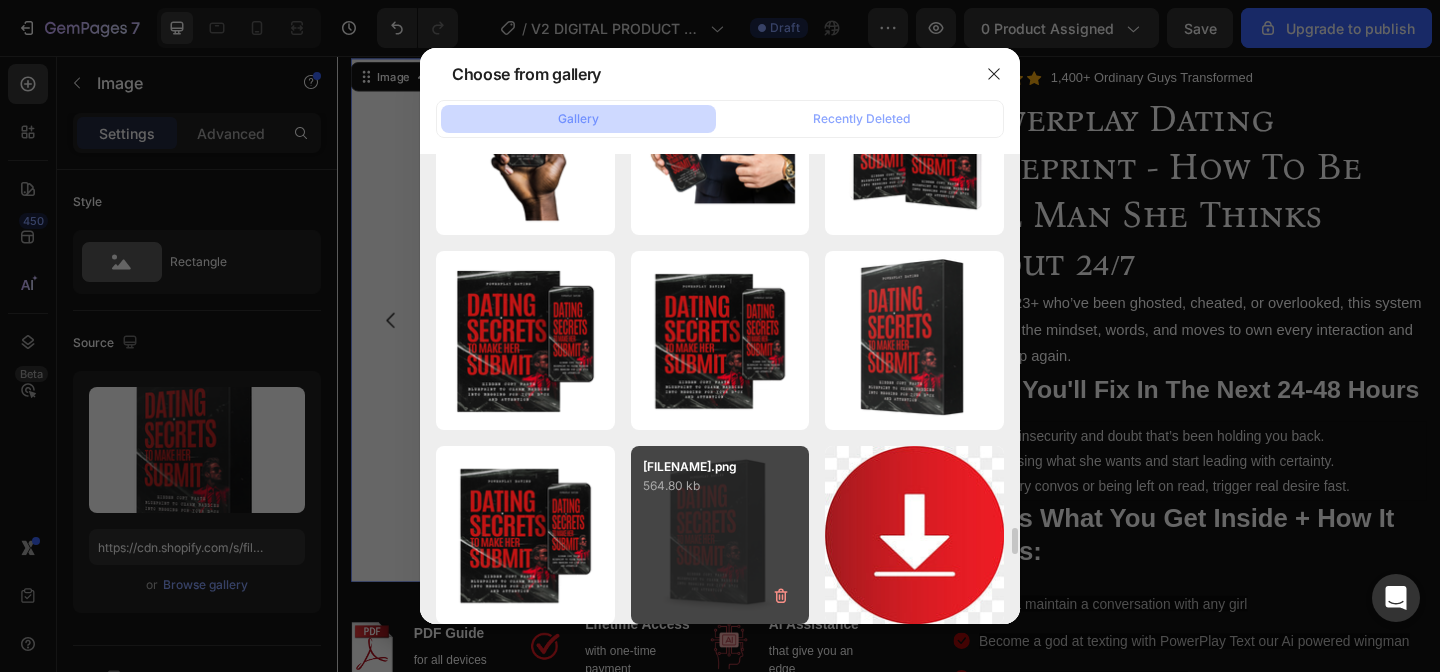 scroll, scrollTop: 6338, scrollLeft: 0, axis: vertical 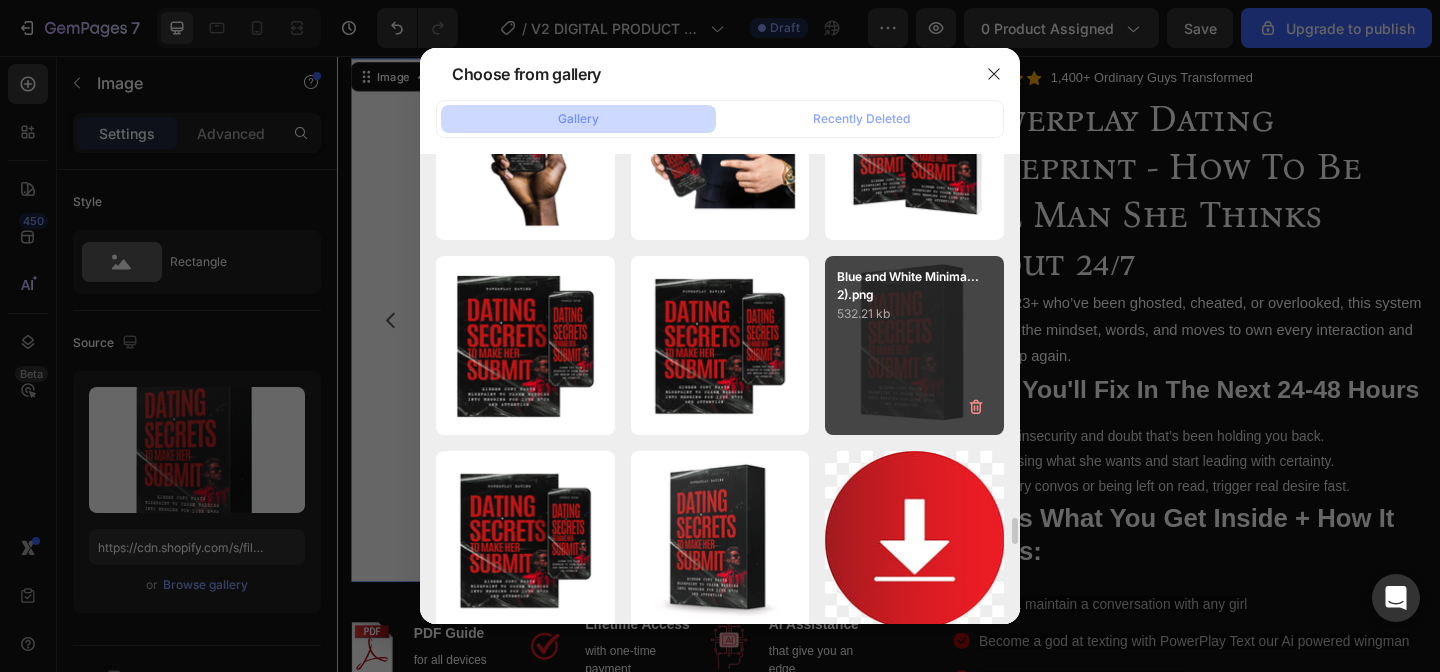 click on "[FILENAME].png [FILESIZE] kb" at bounding box center [914, 345] 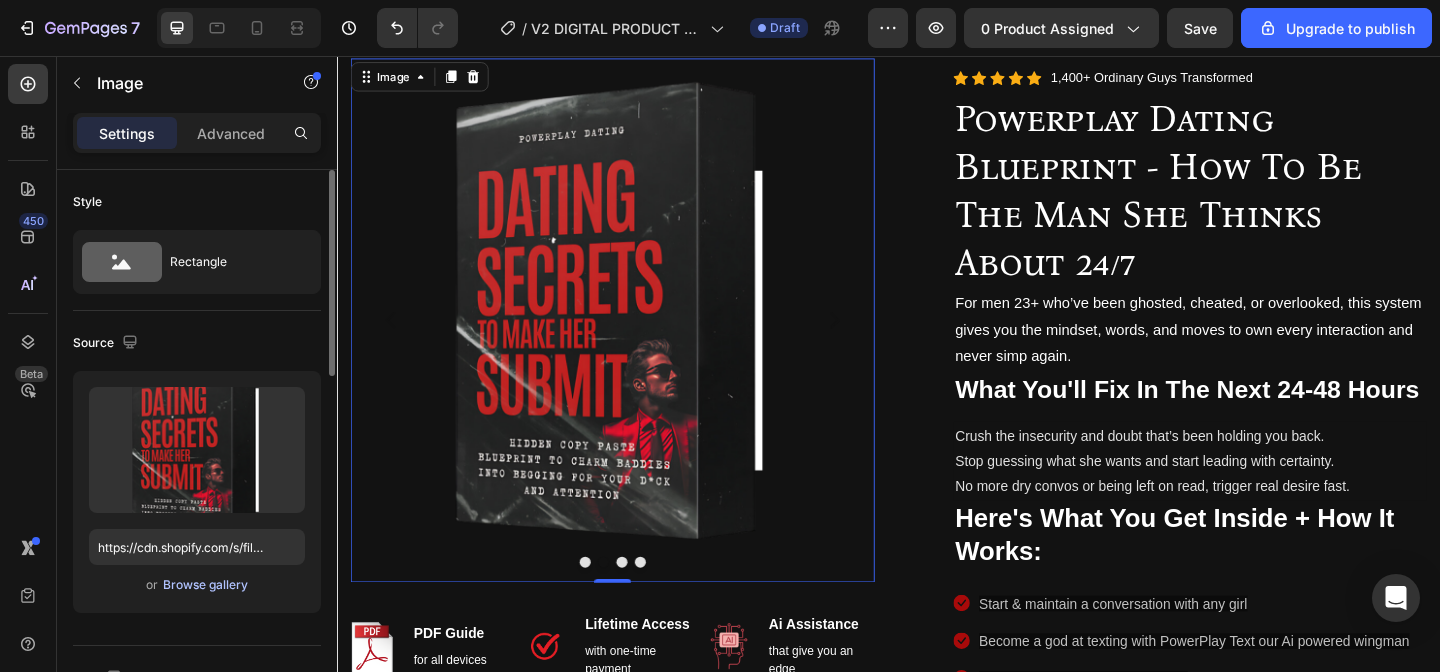 click on "Browse gallery" at bounding box center (205, 585) 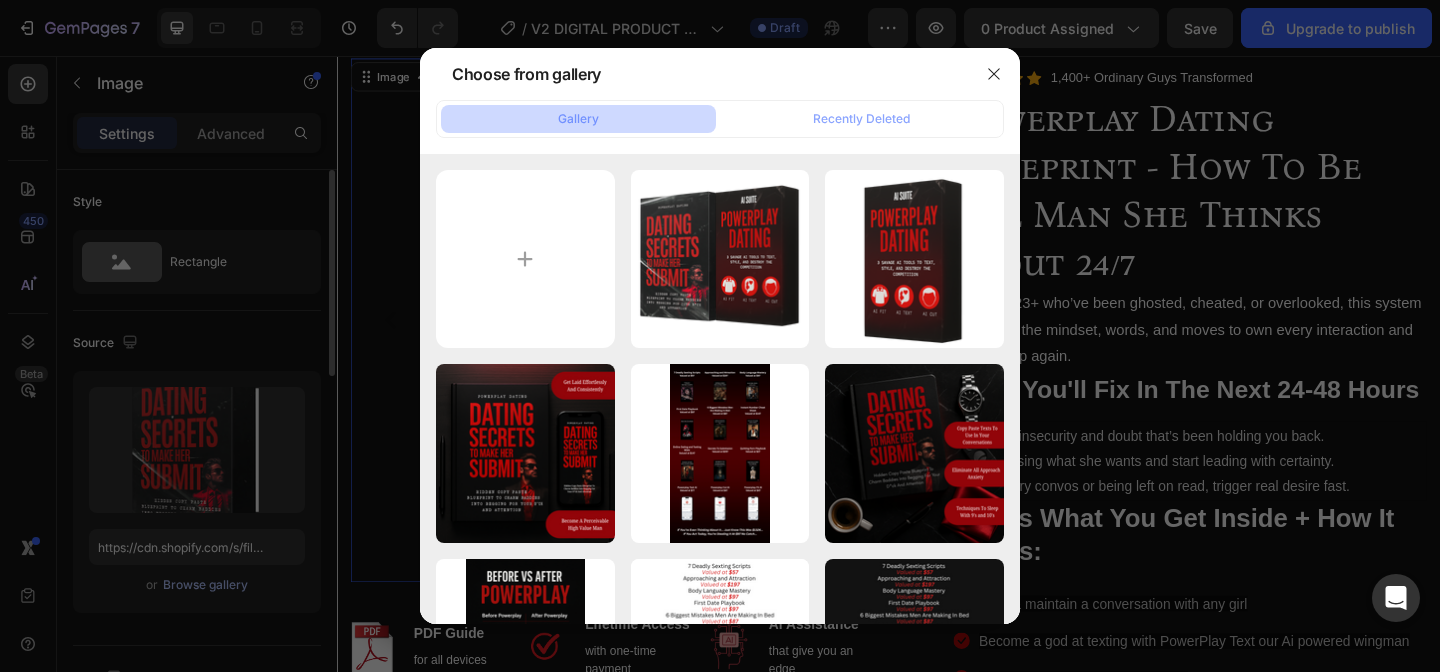 click at bounding box center (525, 259) 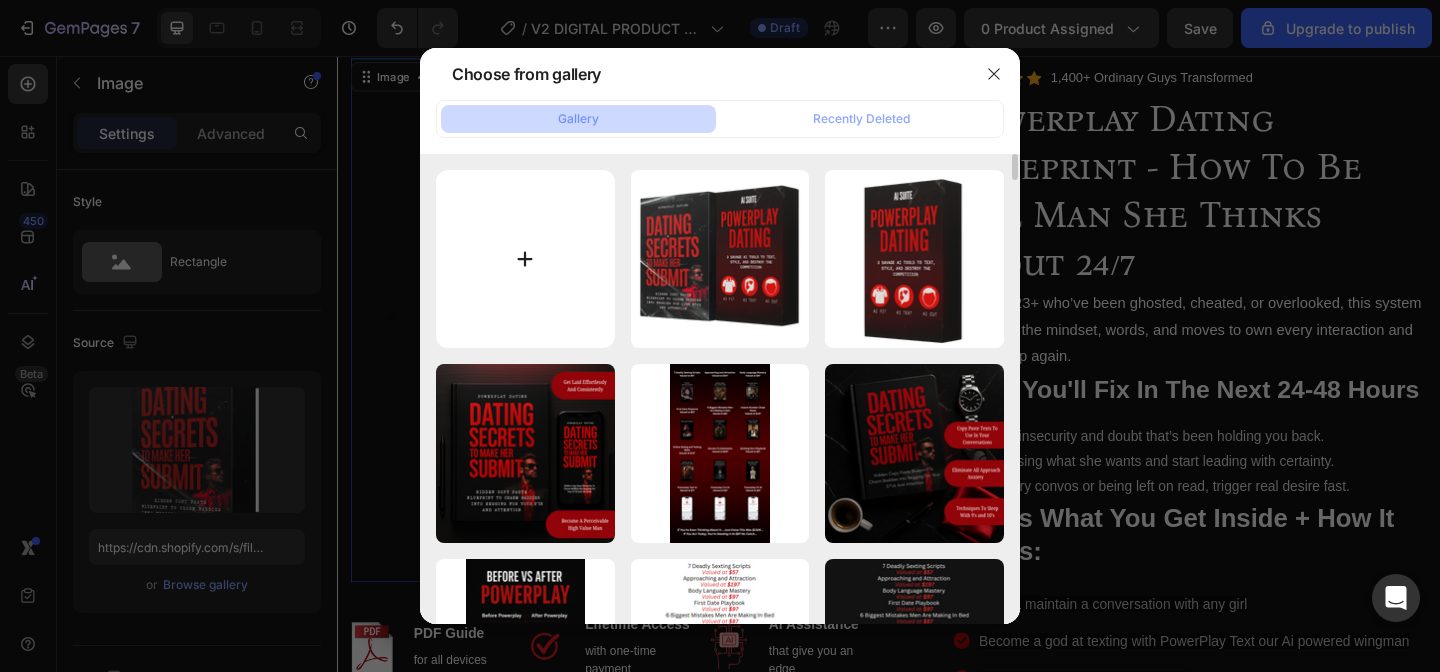 type on "C:\fakepath\[FILENAME].png" 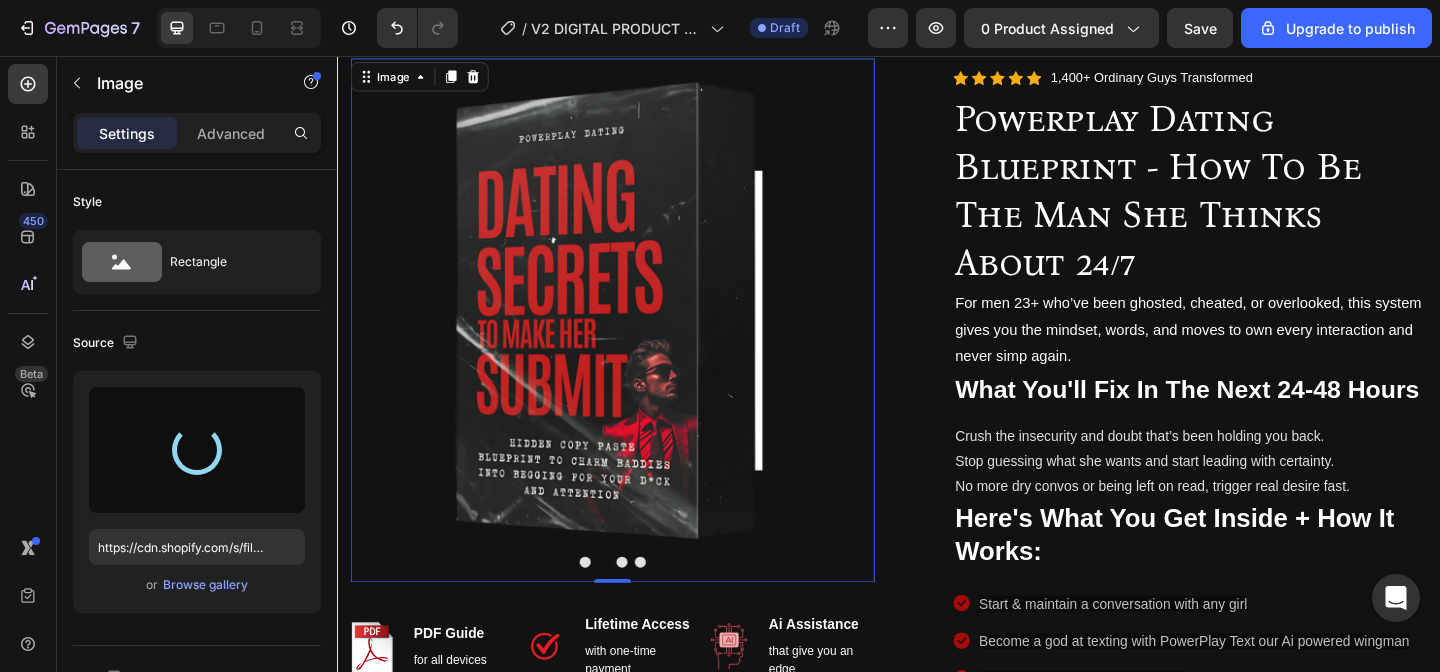 type on "https://cdn.shopify.com/s/files/1/0658/7708/2264/files/gempages_[ID]-[UUID].png" 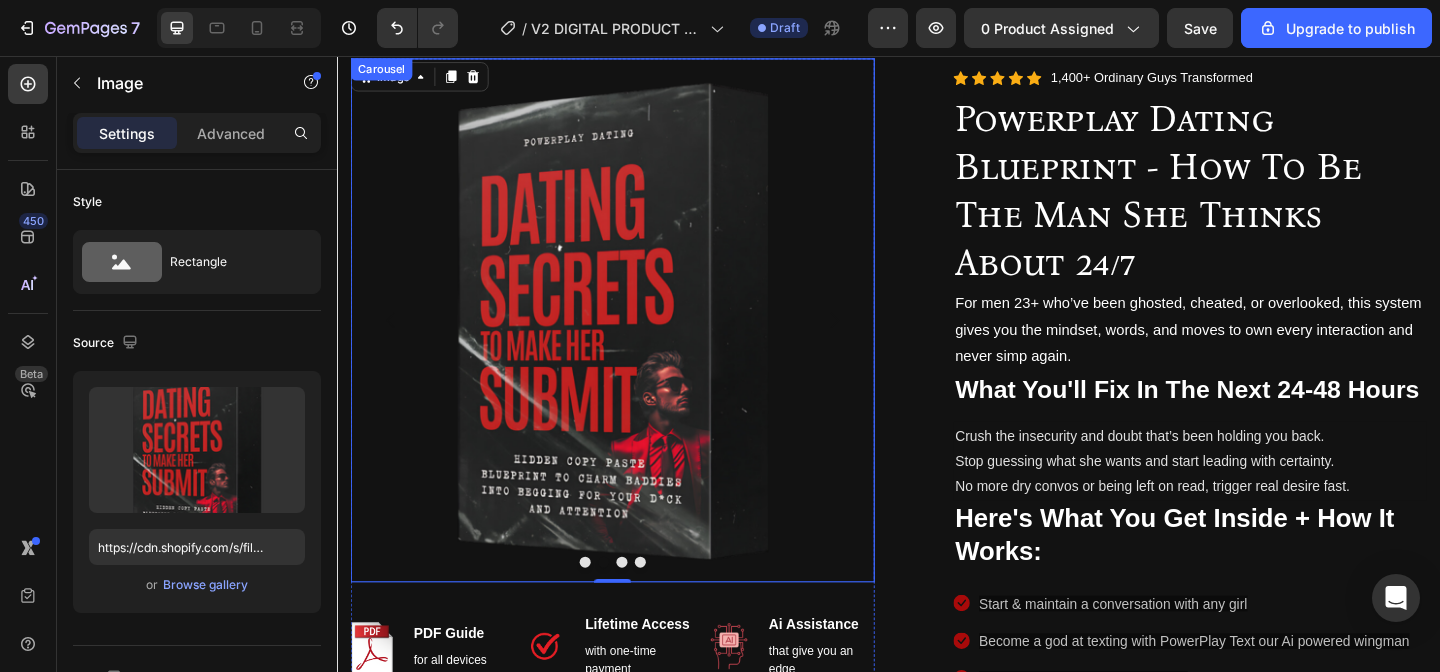 click at bounding box center [607, 607] 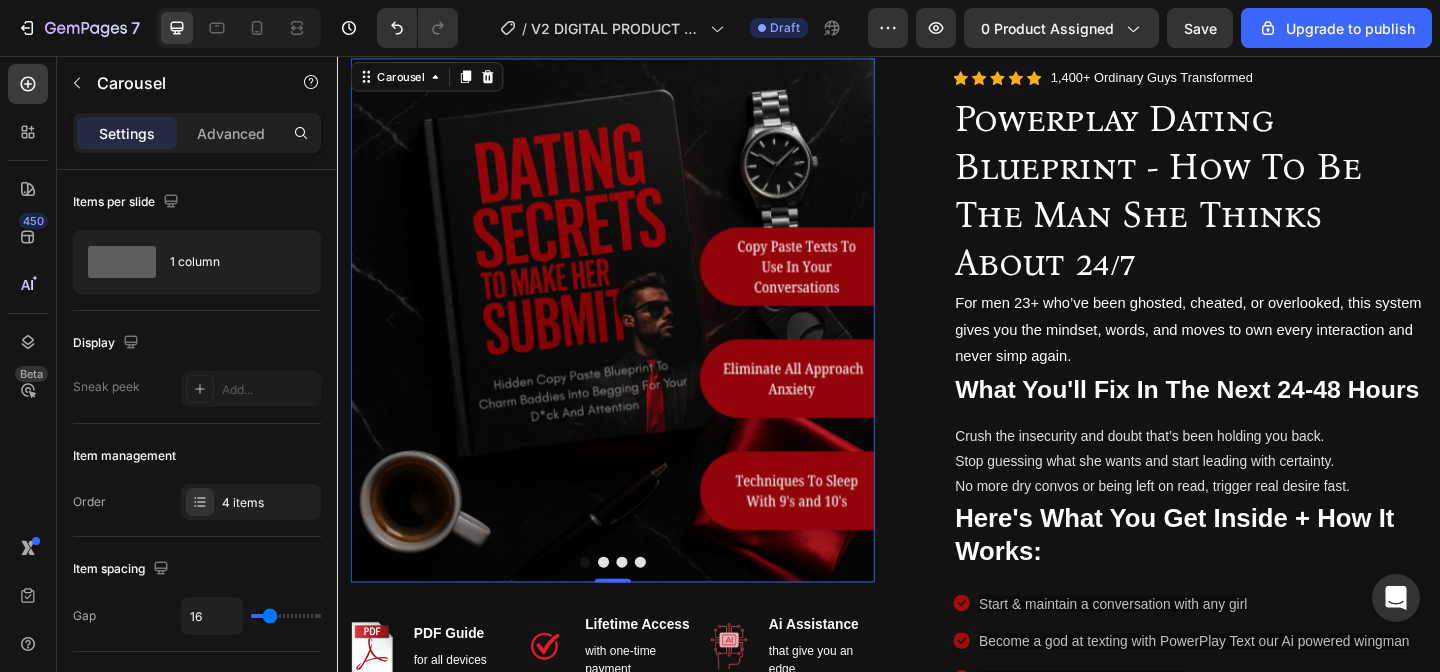 click at bounding box center [647, 607] 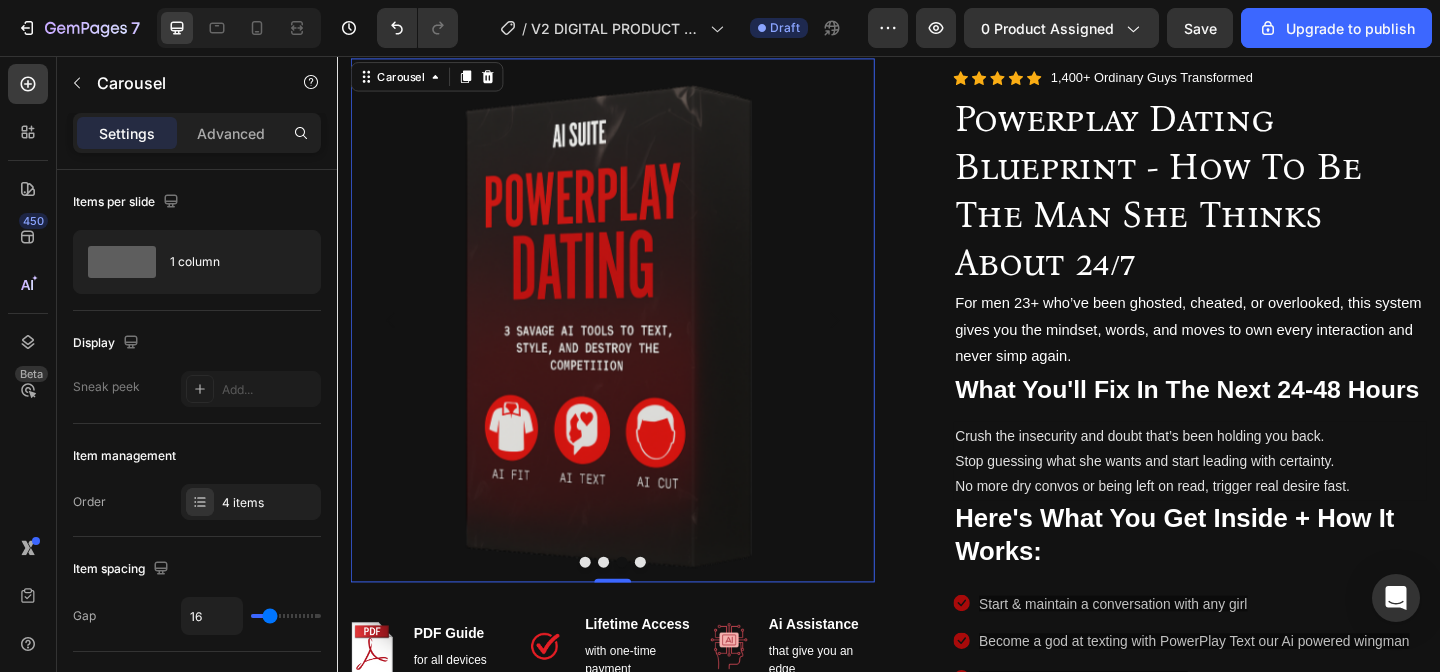 click at bounding box center [627, 607] 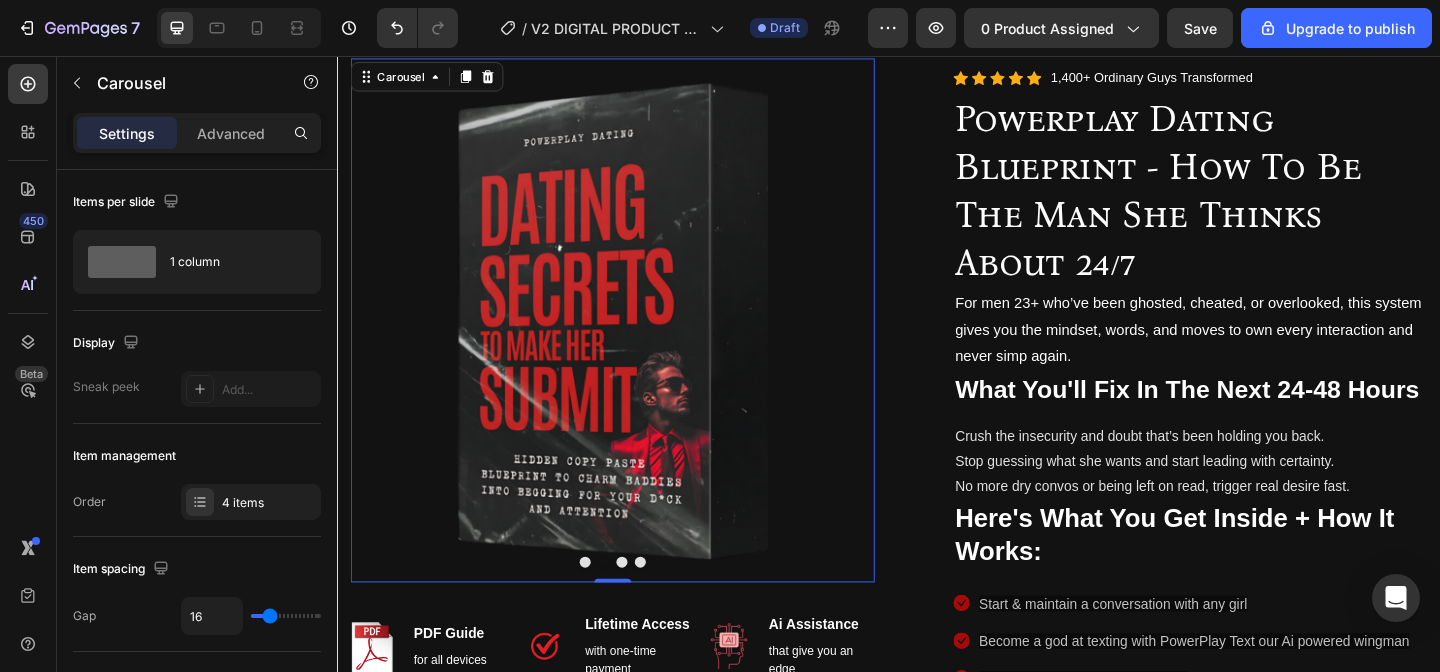 click at bounding box center (647, 607) 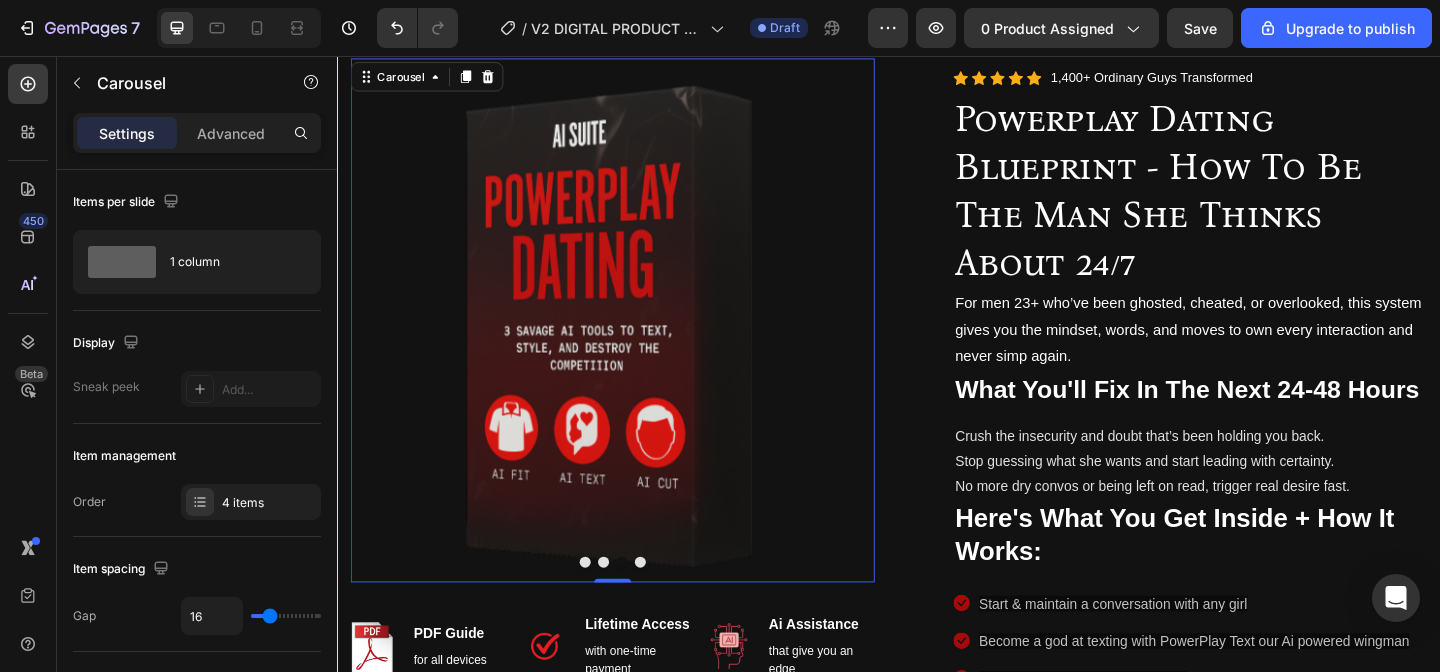 click at bounding box center (667, 607) 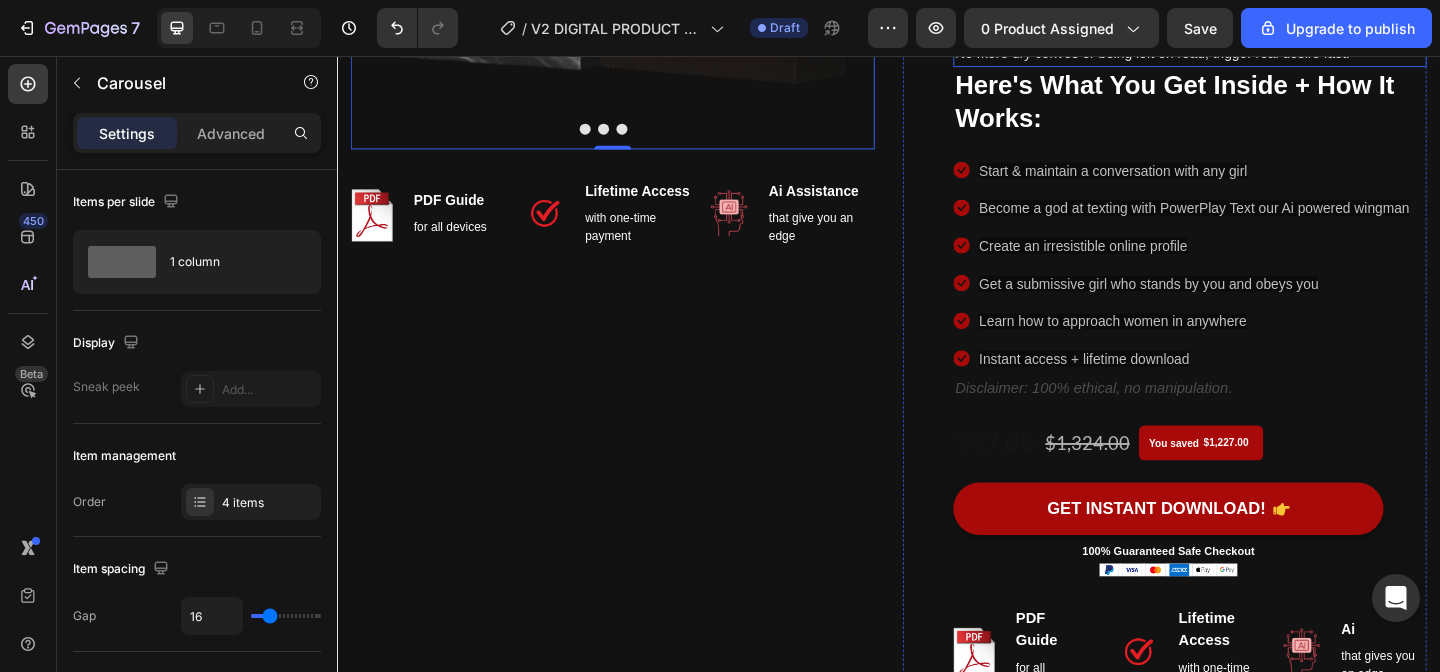 scroll, scrollTop: 556, scrollLeft: 0, axis: vertical 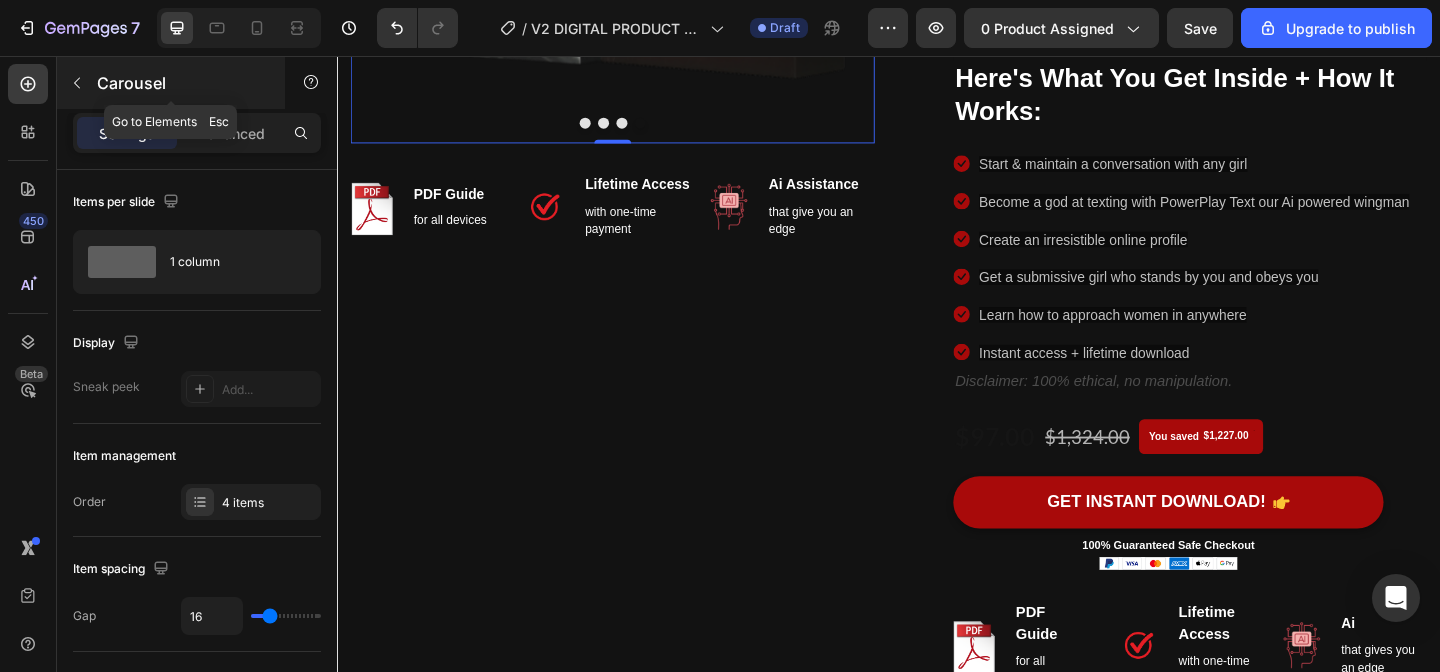 click 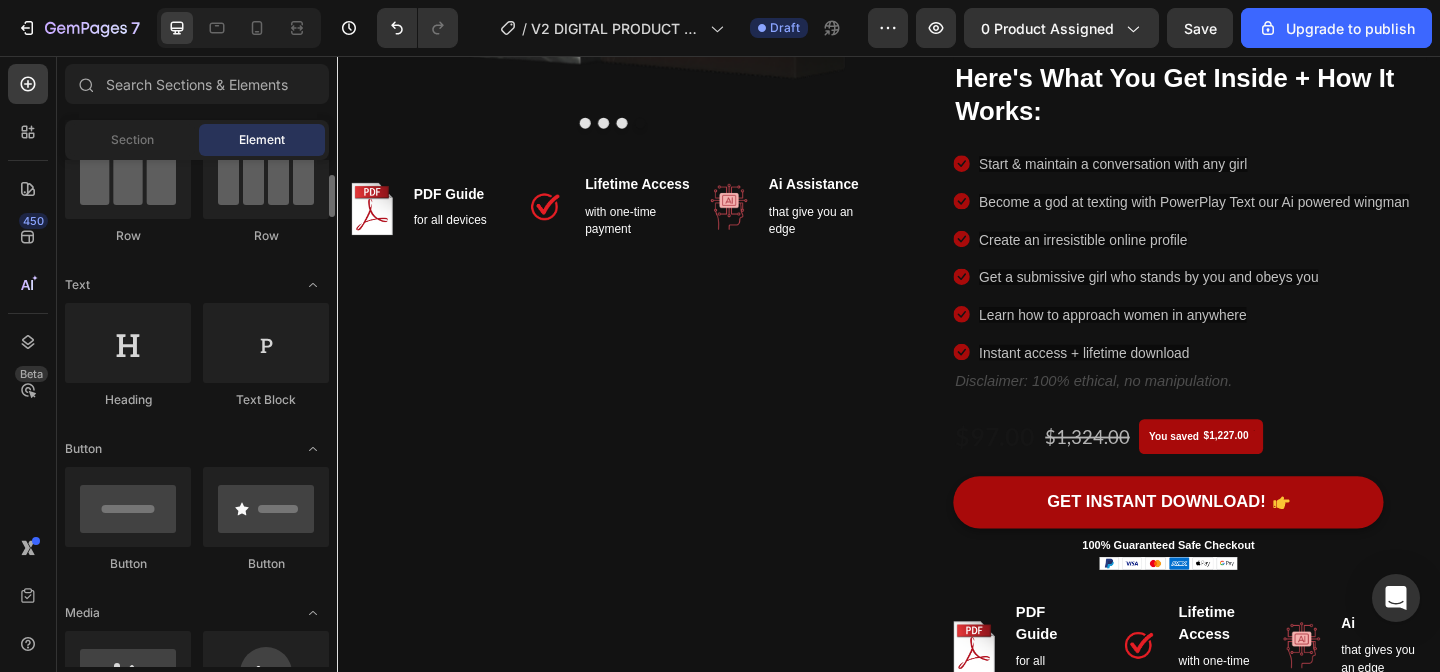 scroll, scrollTop: 188, scrollLeft: 0, axis: vertical 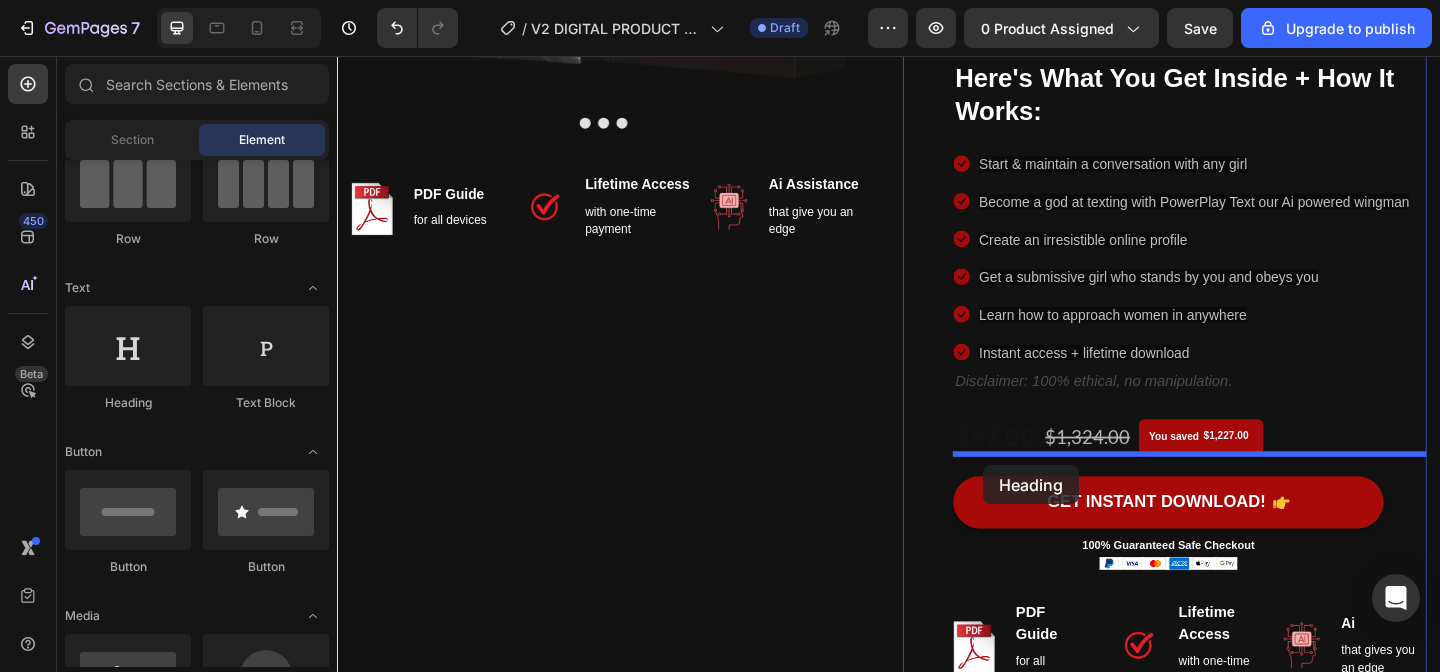 drag, startPoint x: 488, startPoint y: 412, endPoint x: 1040, endPoint y: 501, distance: 559.1288 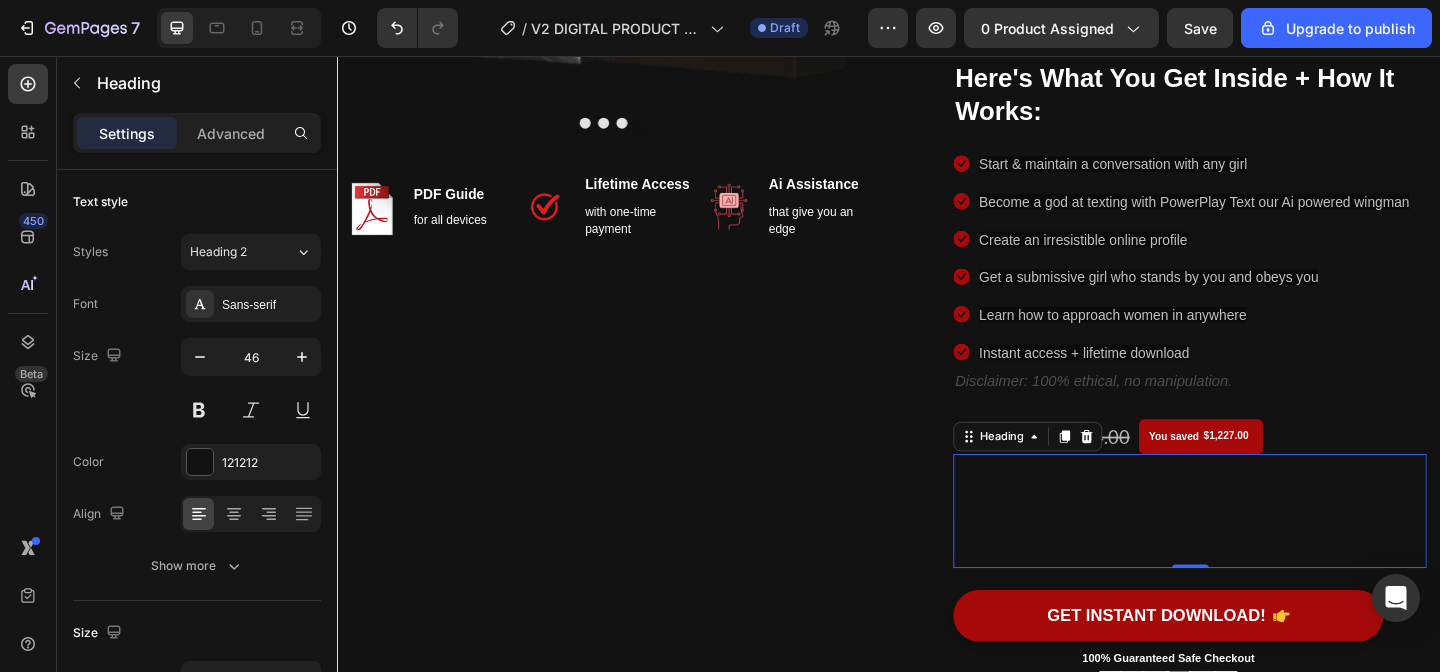 click on "Your heading text goes here" at bounding box center [1264, 551] 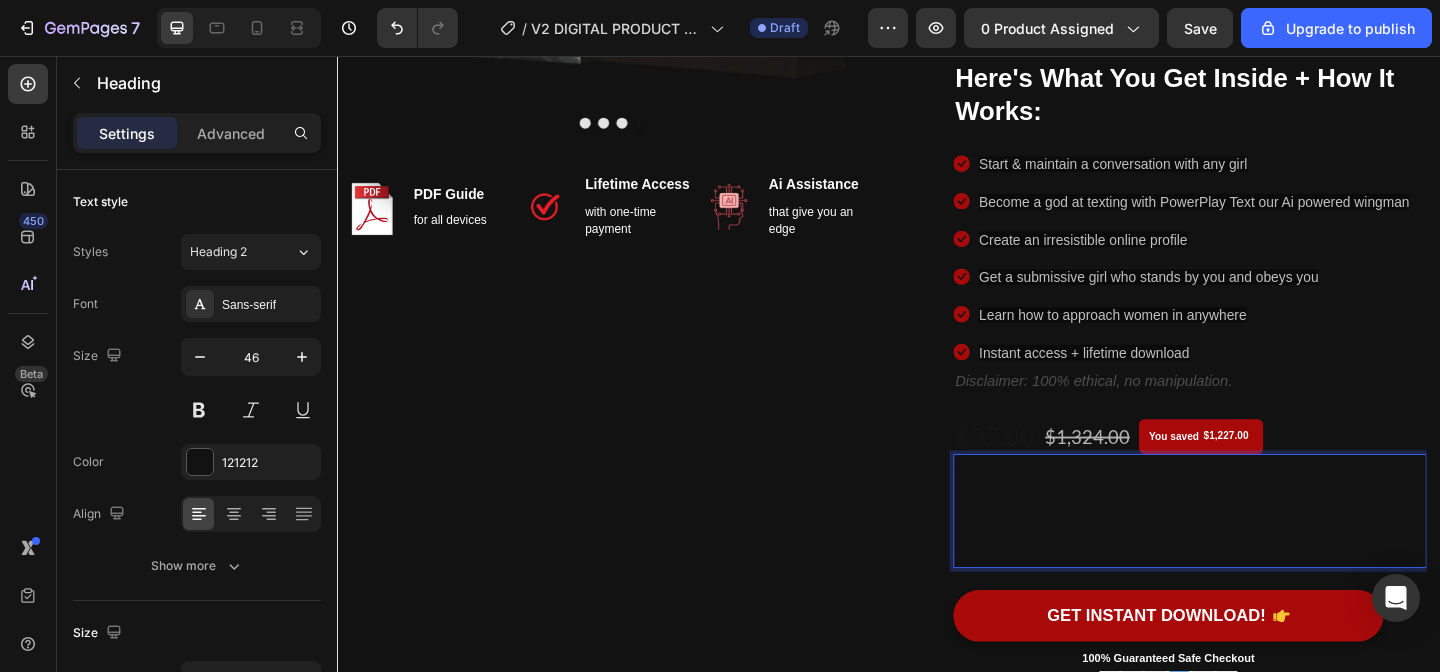 click on "Your heading text goes here" at bounding box center [1264, 551] 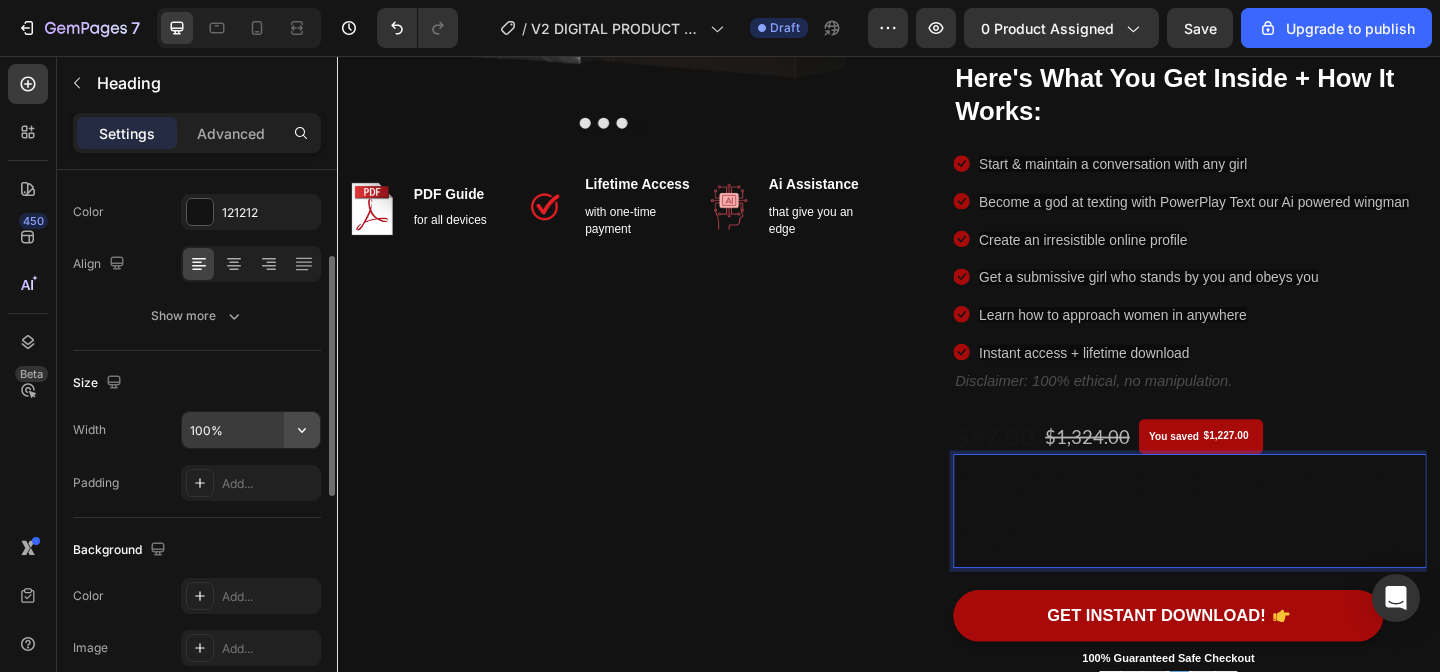 scroll, scrollTop: 235, scrollLeft: 0, axis: vertical 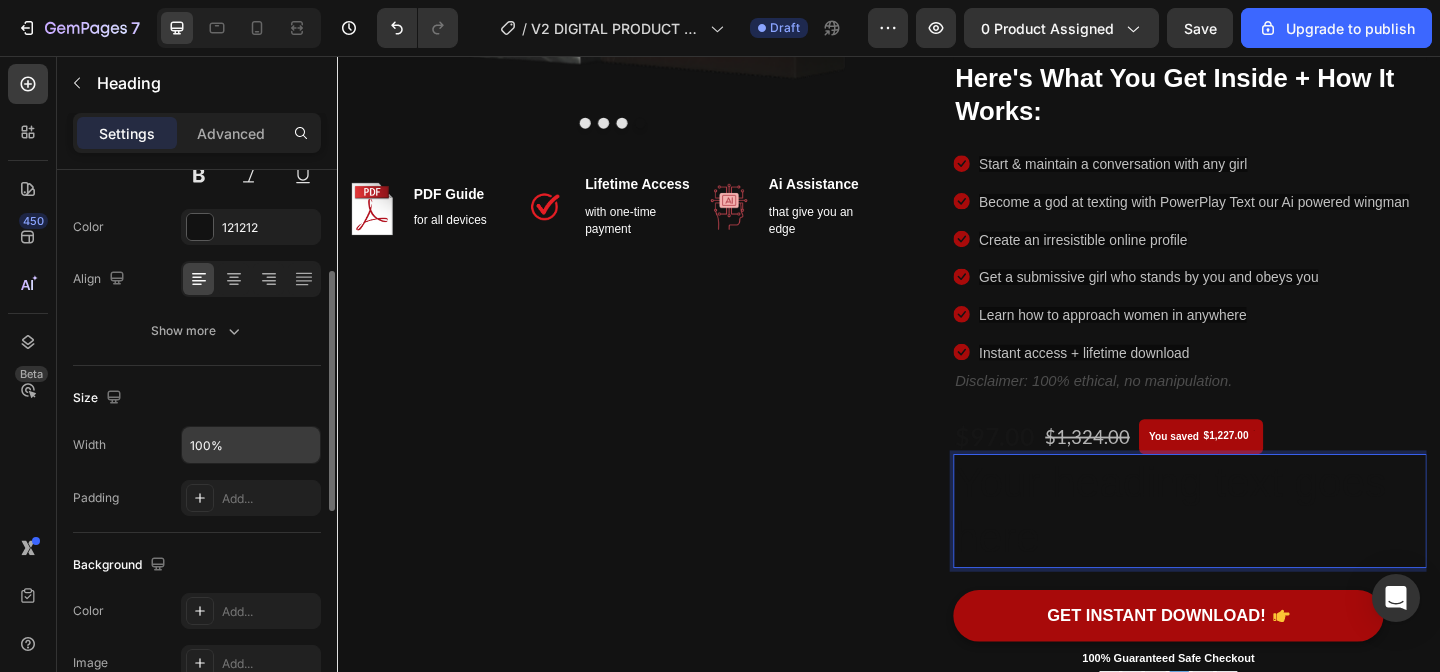 click on "Your heading text goes here" at bounding box center (1264, 551) 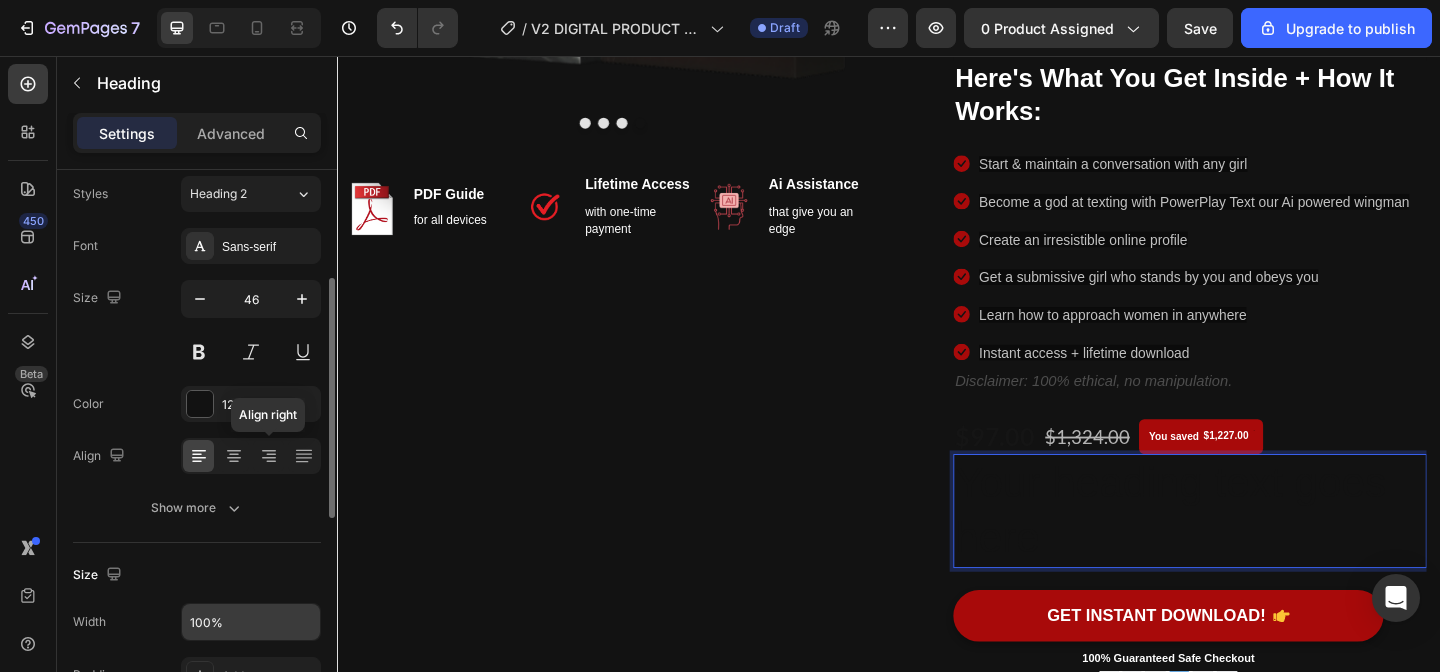 scroll, scrollTop: 0, scrollLeft: 0, axis: both 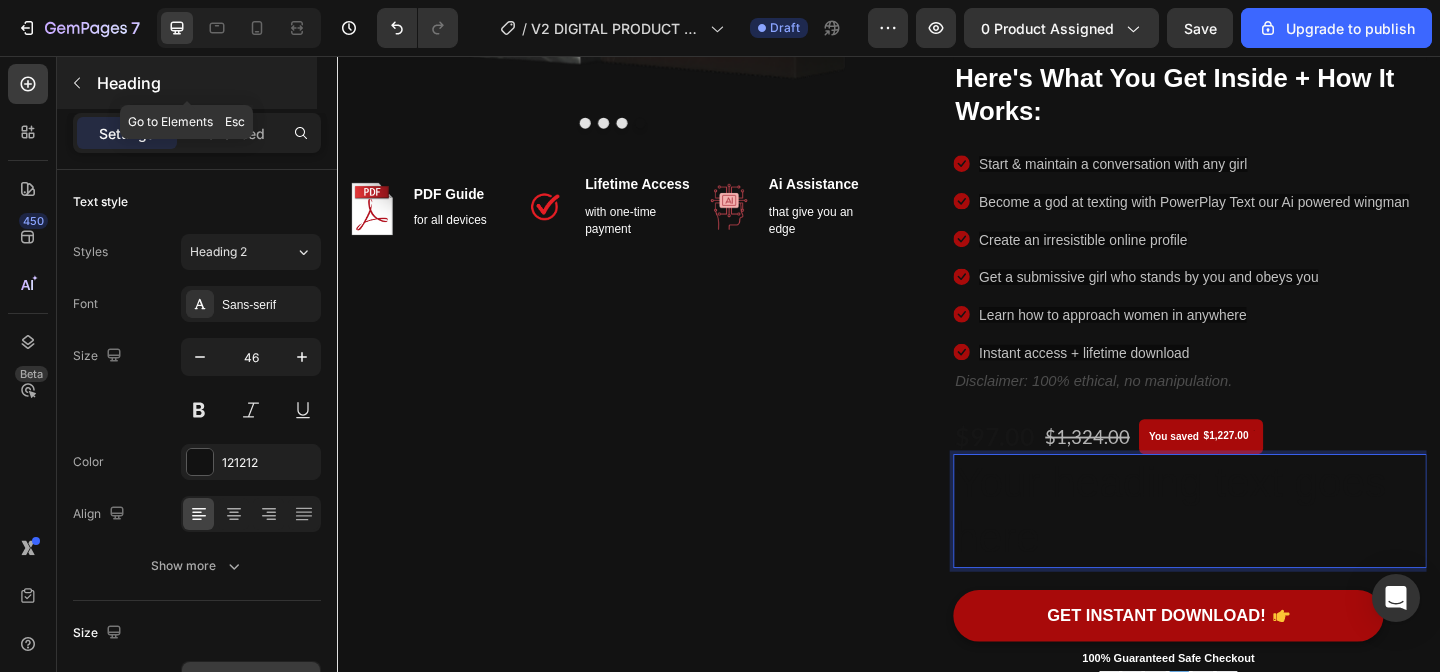 click 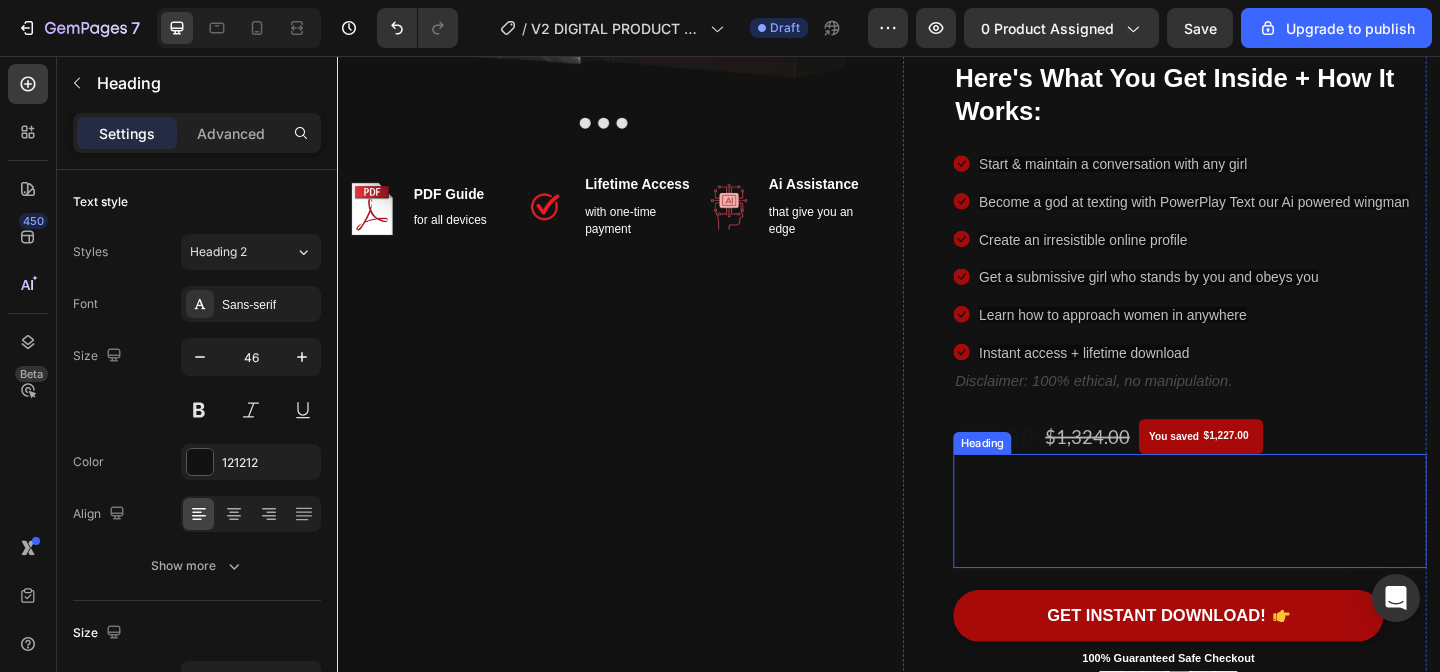 click on "Your heading text goes here" at bounding box center [1264, 551] 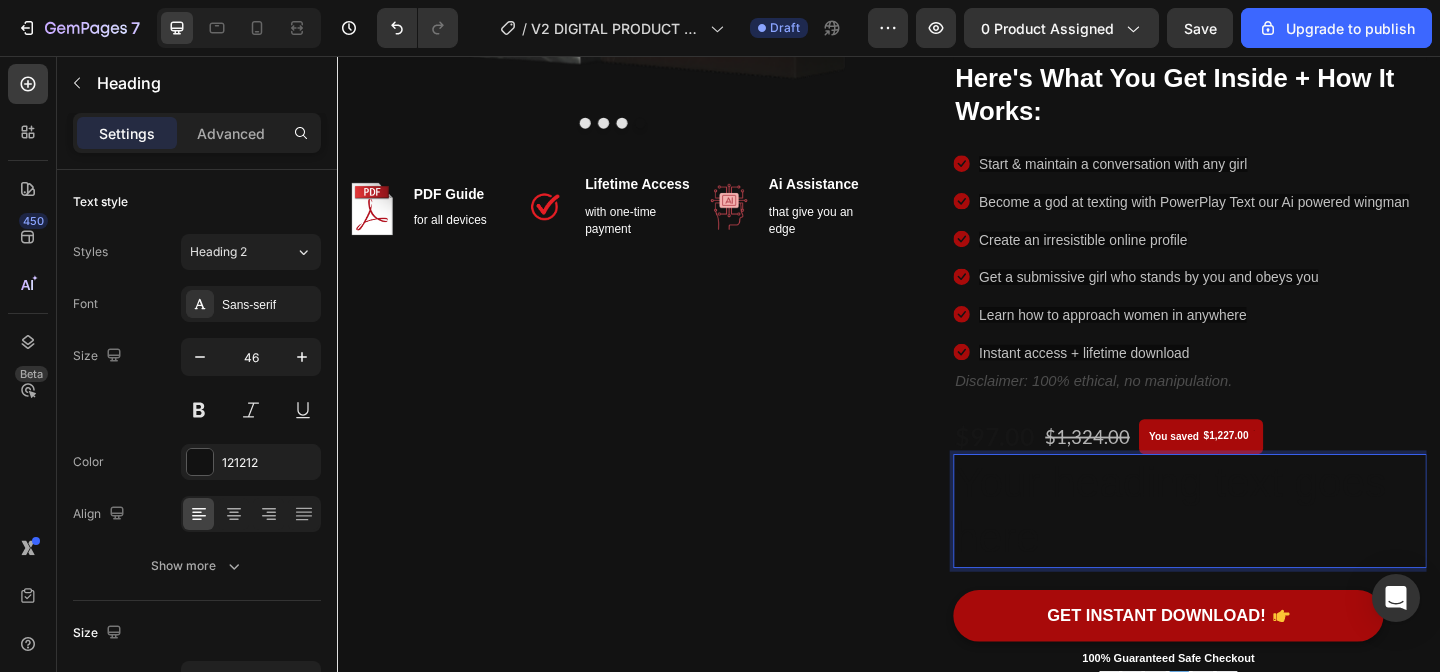 click on "Your heading text goes here" at bounding box center (1264, 551) 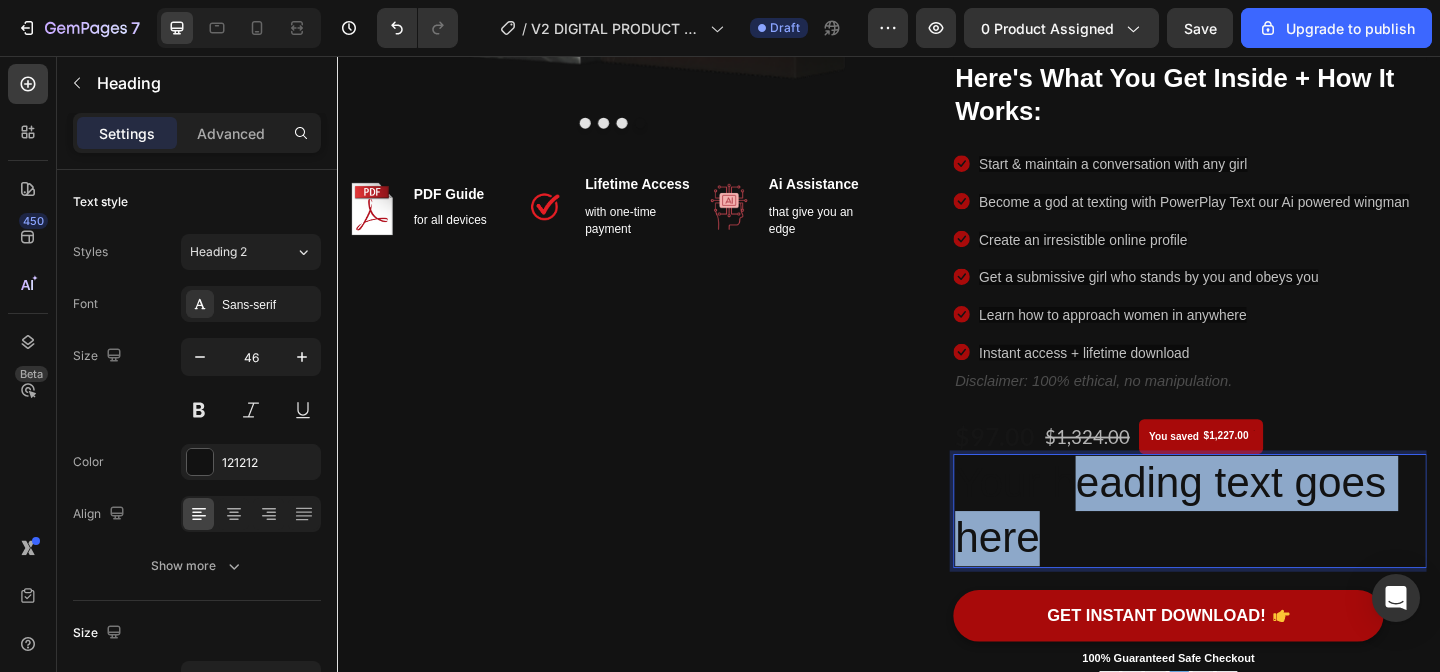 drag, startPoint x: 1153, startPoint y: 556, endPoint x: 1132, endPoint y: 528, distance: 35 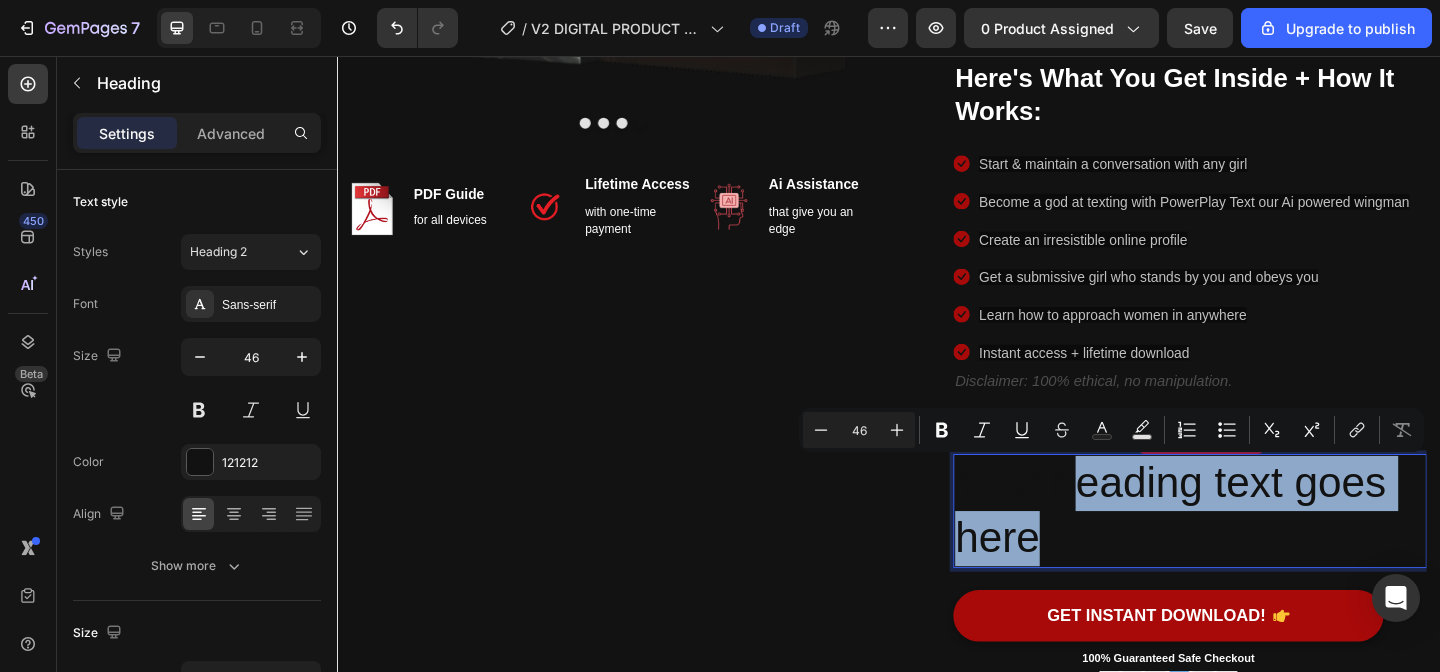 click on "Your heading text goes here" at bounding box center [1264, 551] 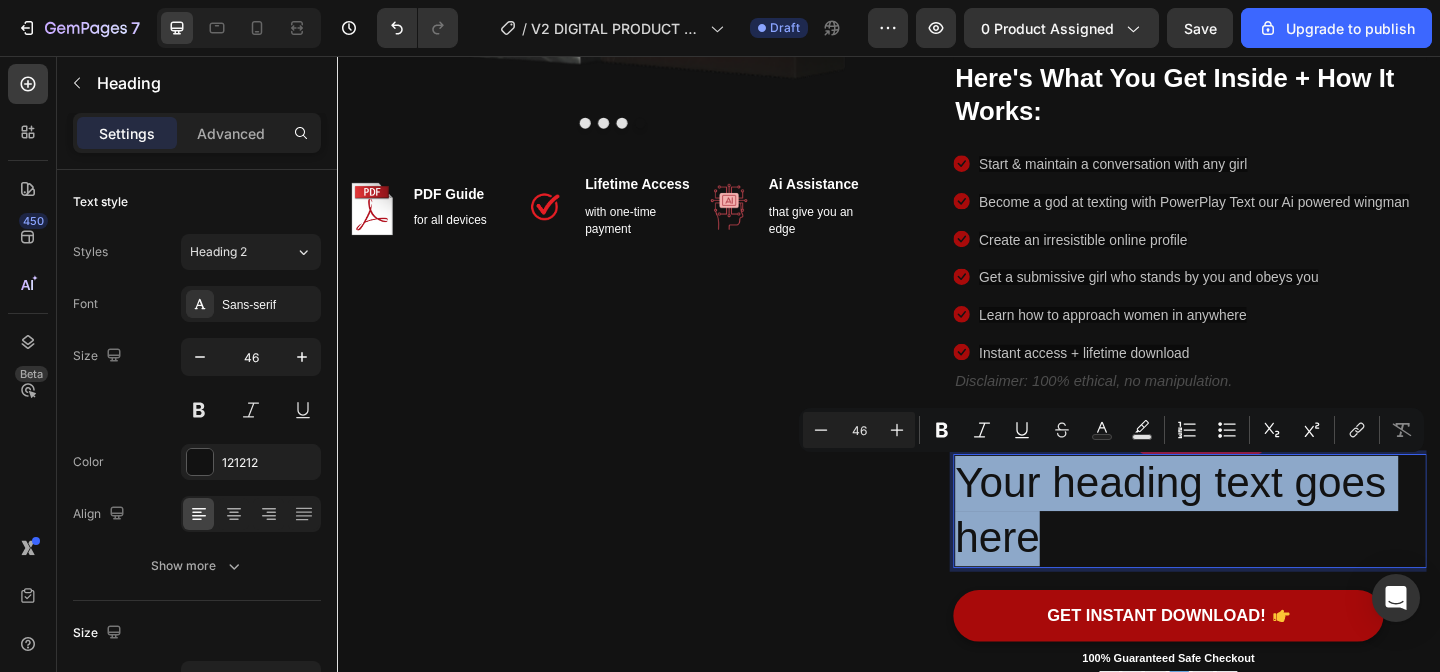 drag, startPoint x: 1345, startPoint y: 578, endPoint x: 1010, endPoint y: 510, distance: 341.83182 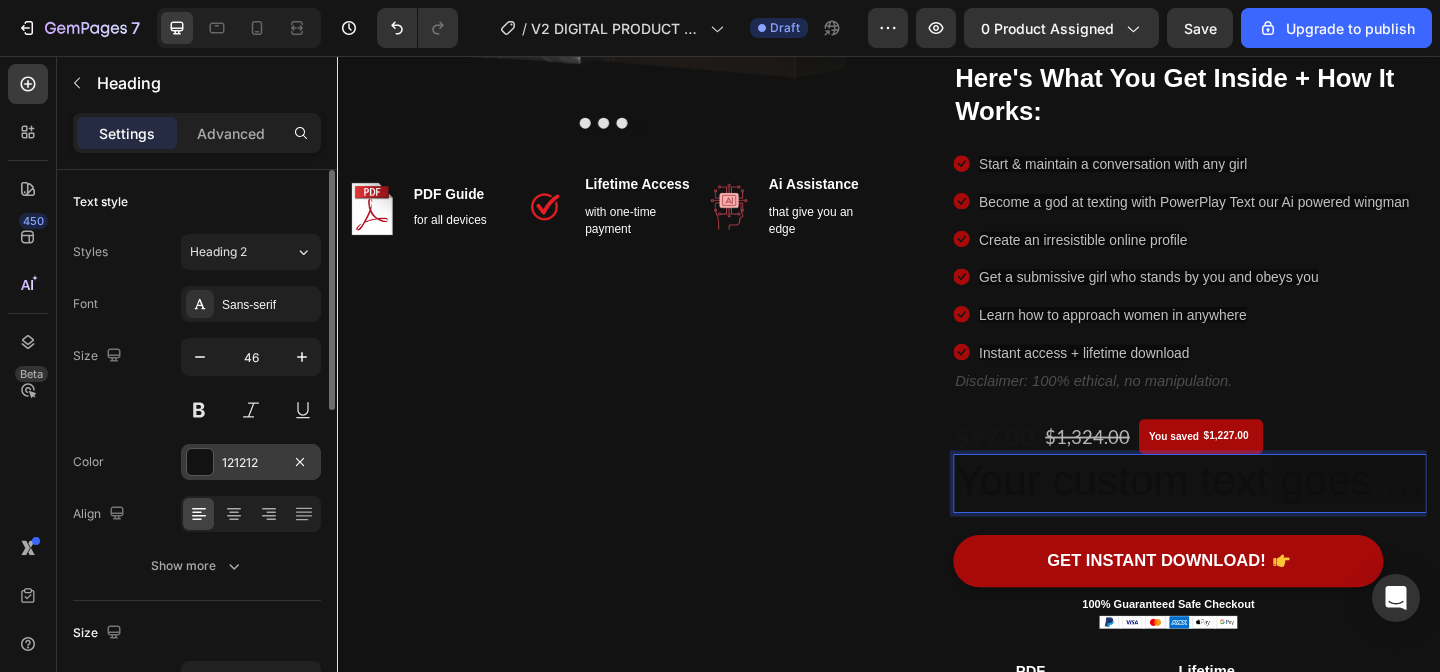 click on "121212" at bounding box center (251, 463) 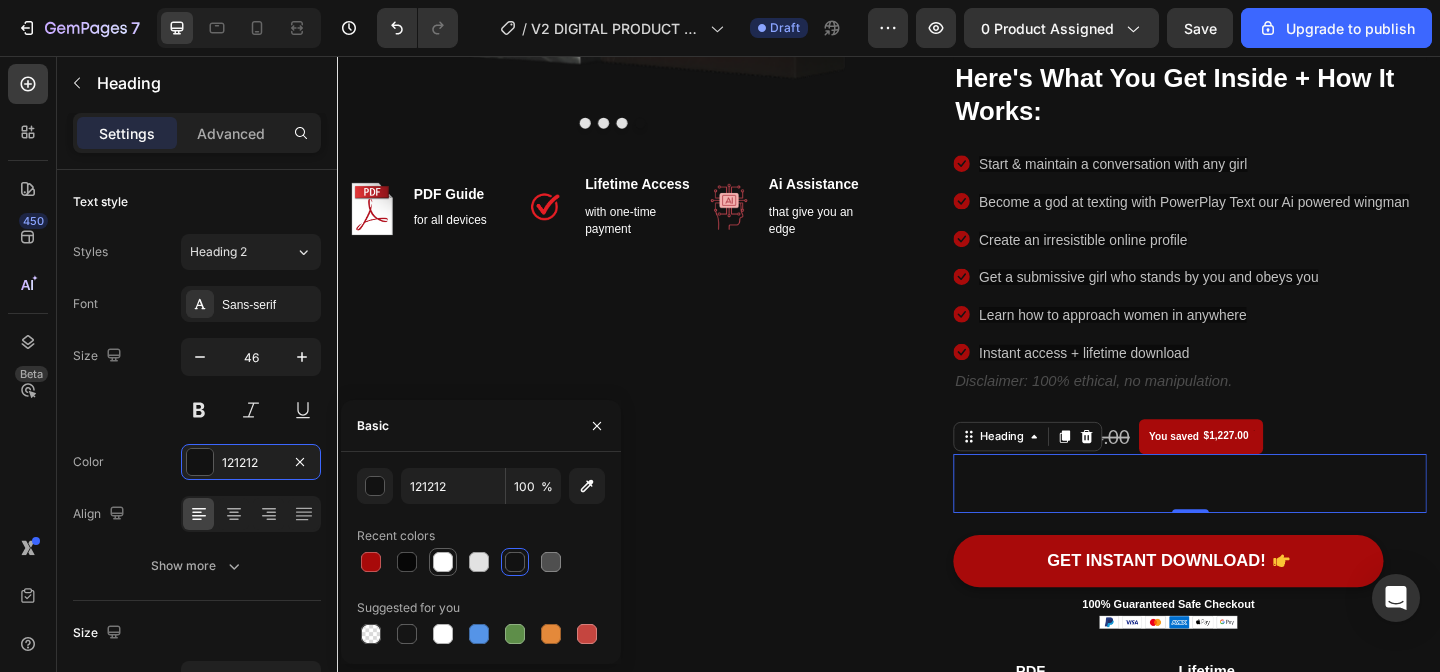click at bounding box center [443, 562] 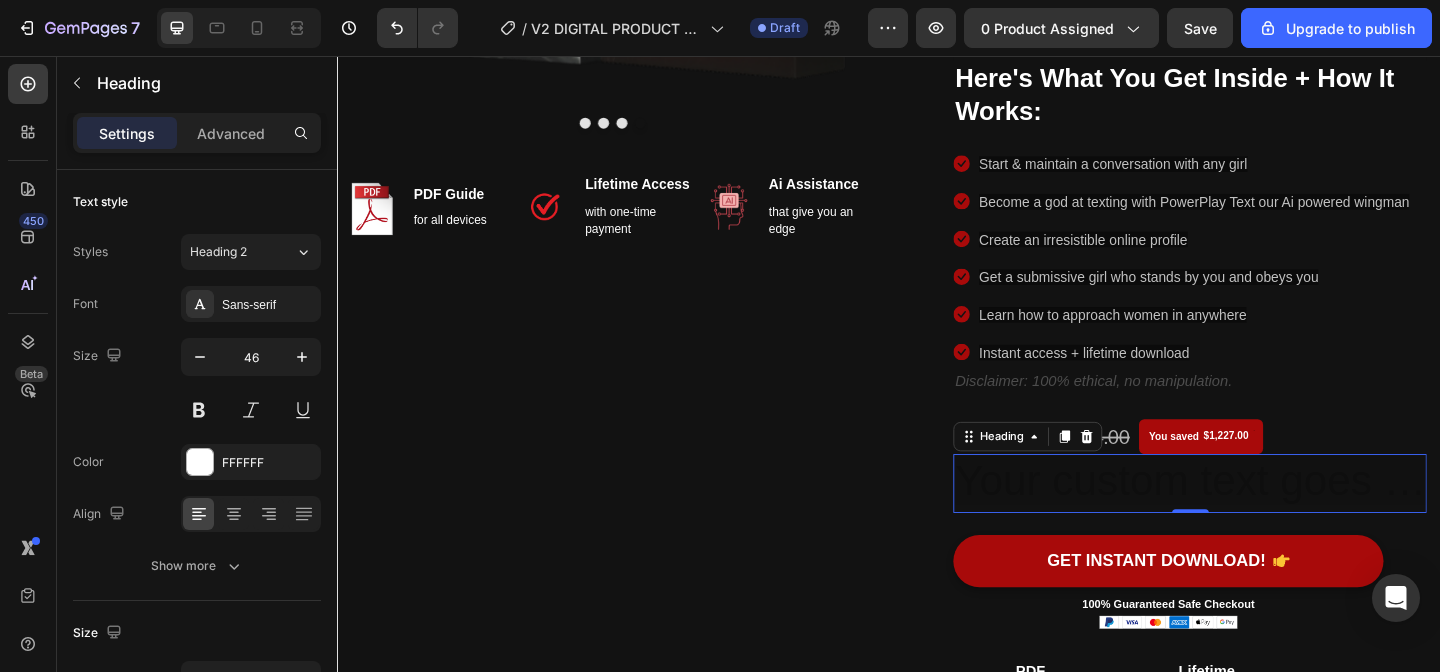 click at bounding box center [1264, 521] 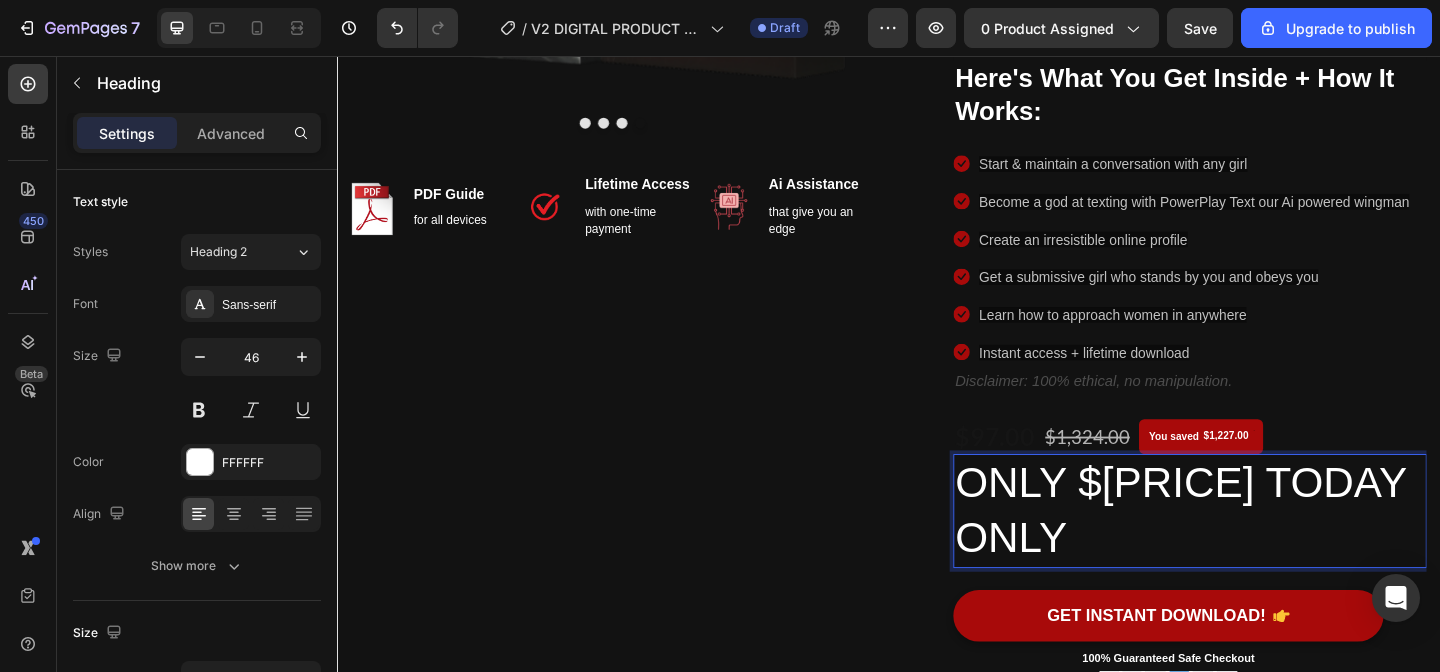 click on "ONLY $[PRICE] TODAY ONLY" at bounding box center [1264, 551] 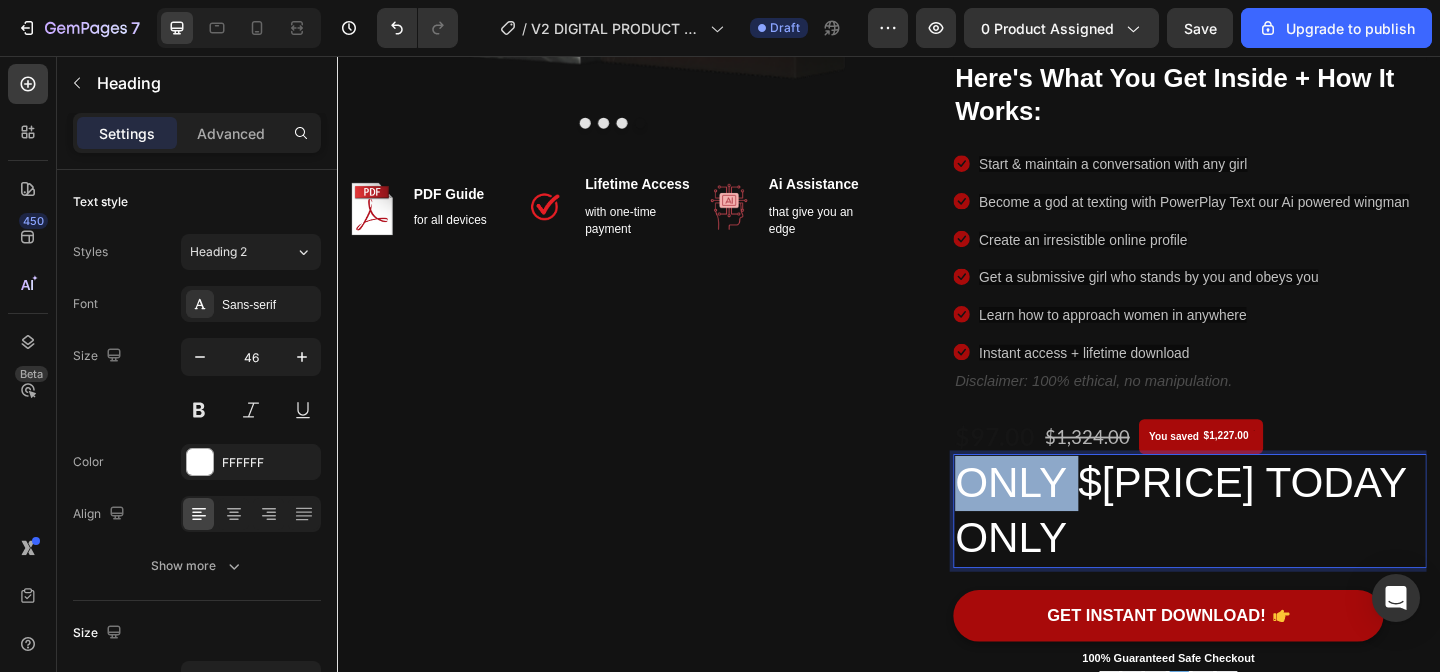 drag, startPoint x: 1138, startPoint y: 521, endPoint x: 969, endPoint y: 518, distance: 169.02663 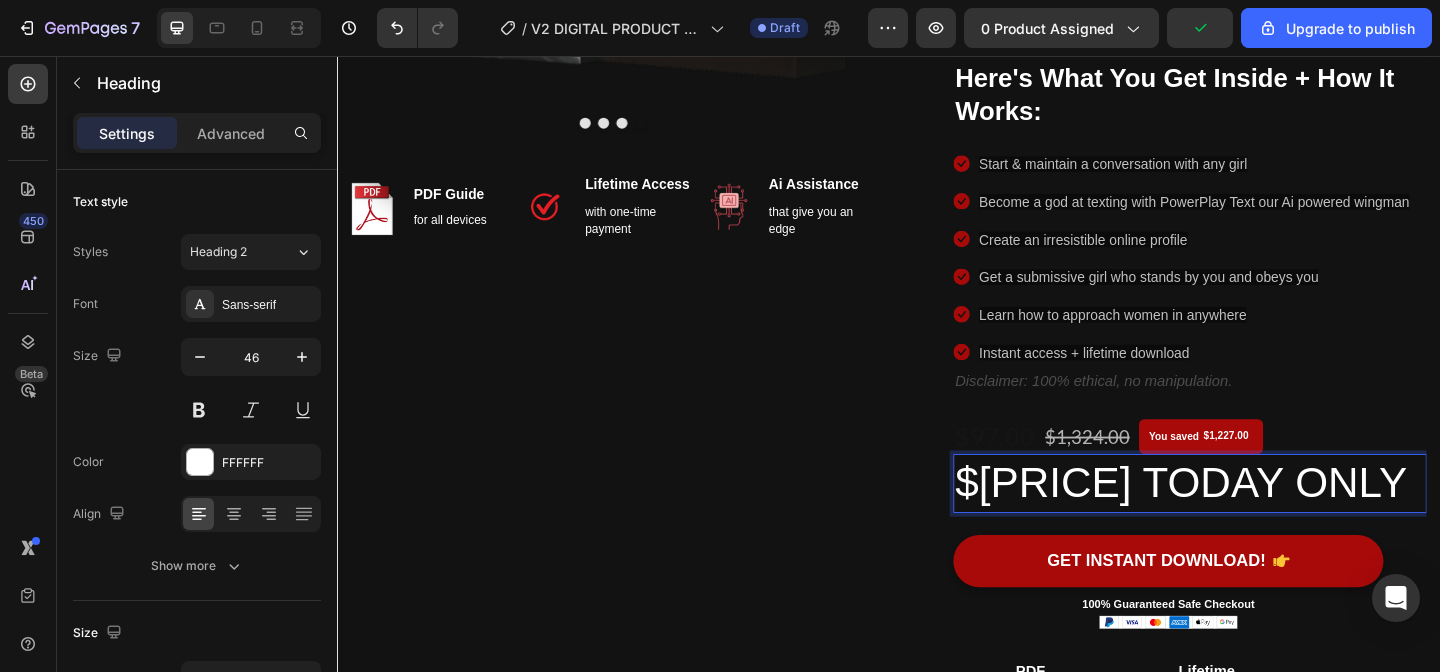 click on "$[PRICE] TODAY ONLY" at bounding box center (1264, 521) 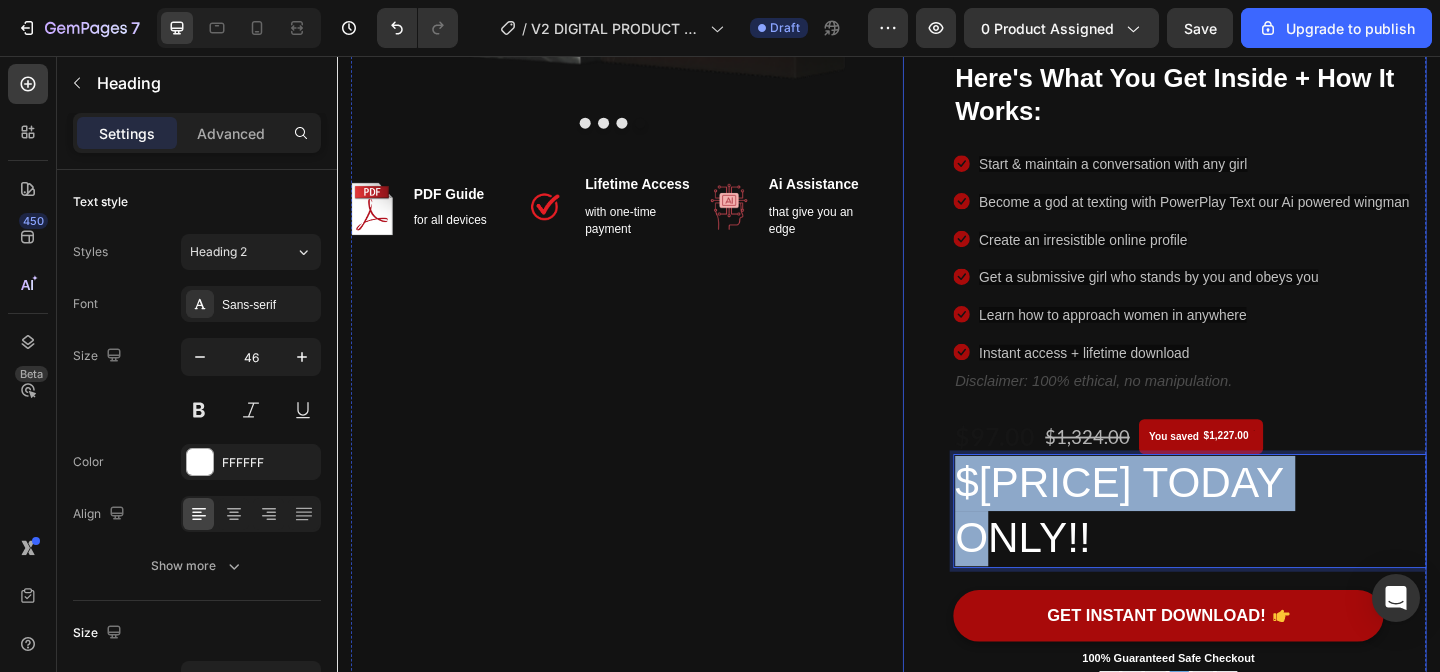 drag, startPoint x: 1414, startPoint y: 524, endPoint x: 998, endPoint y: 527, distance: 416.0108 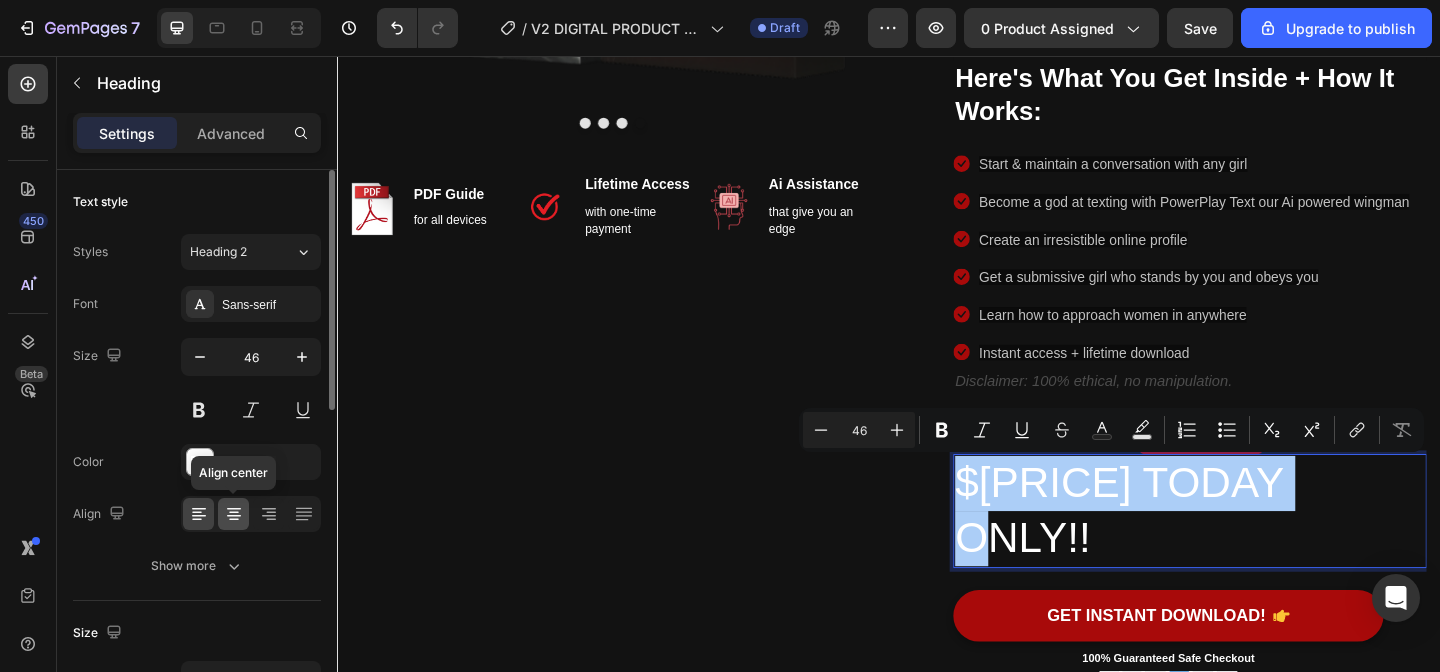 click 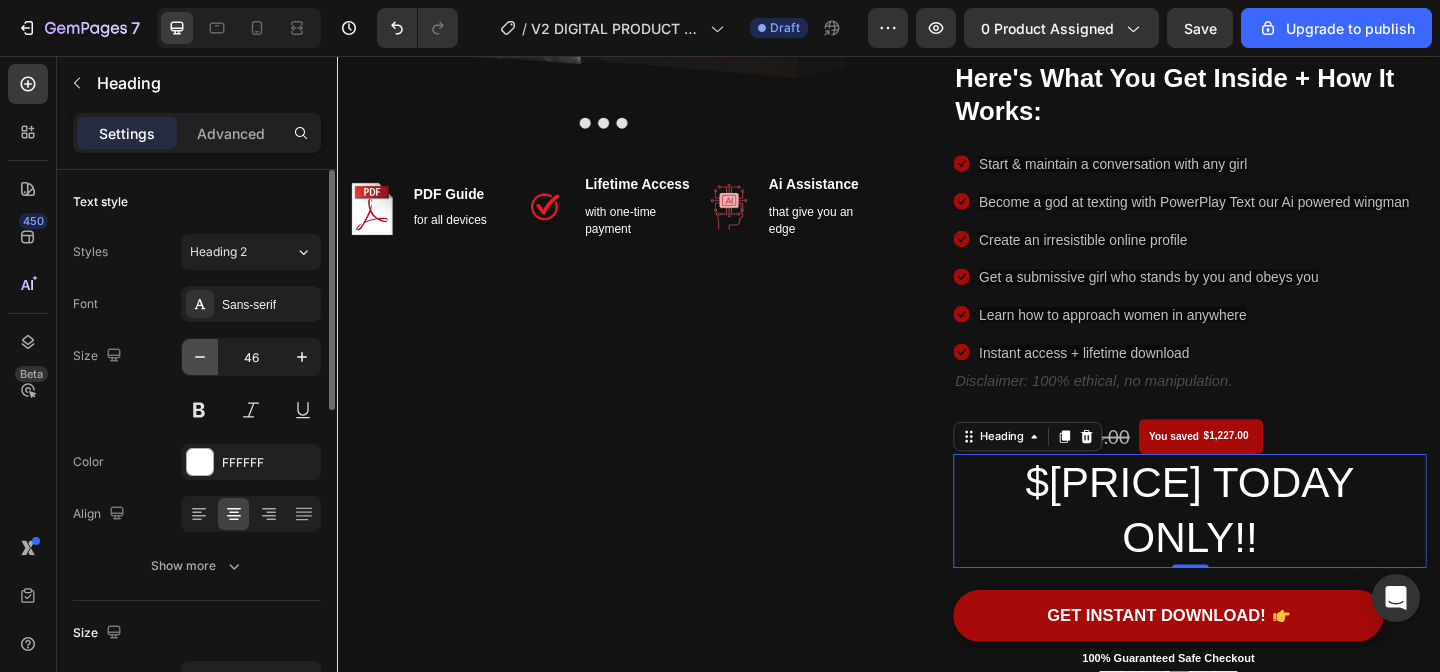 click 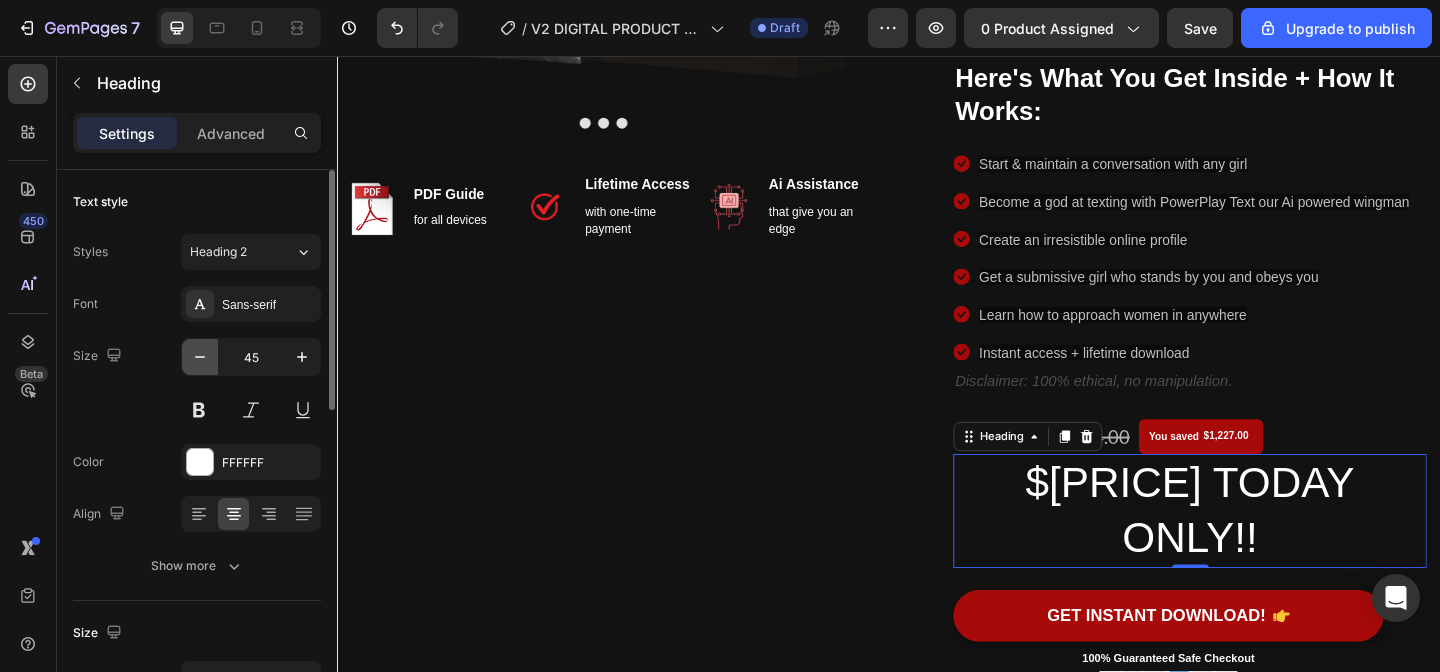 click 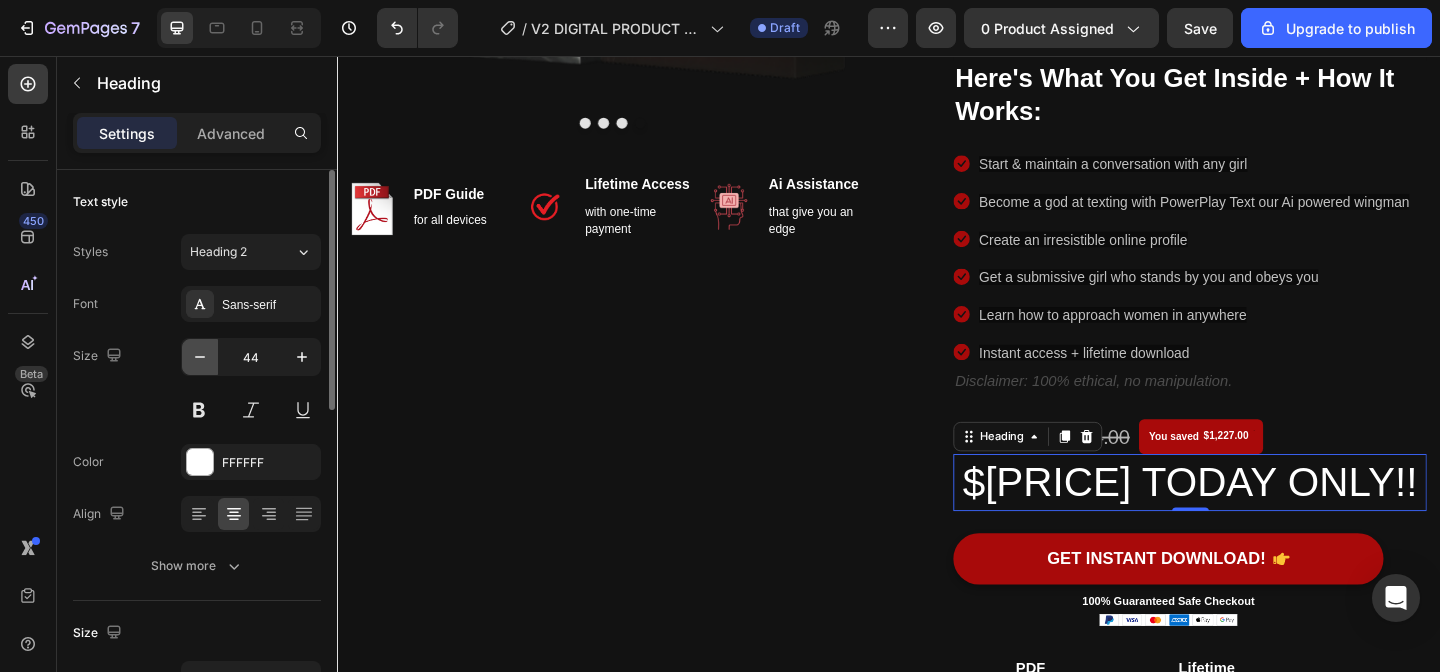 click 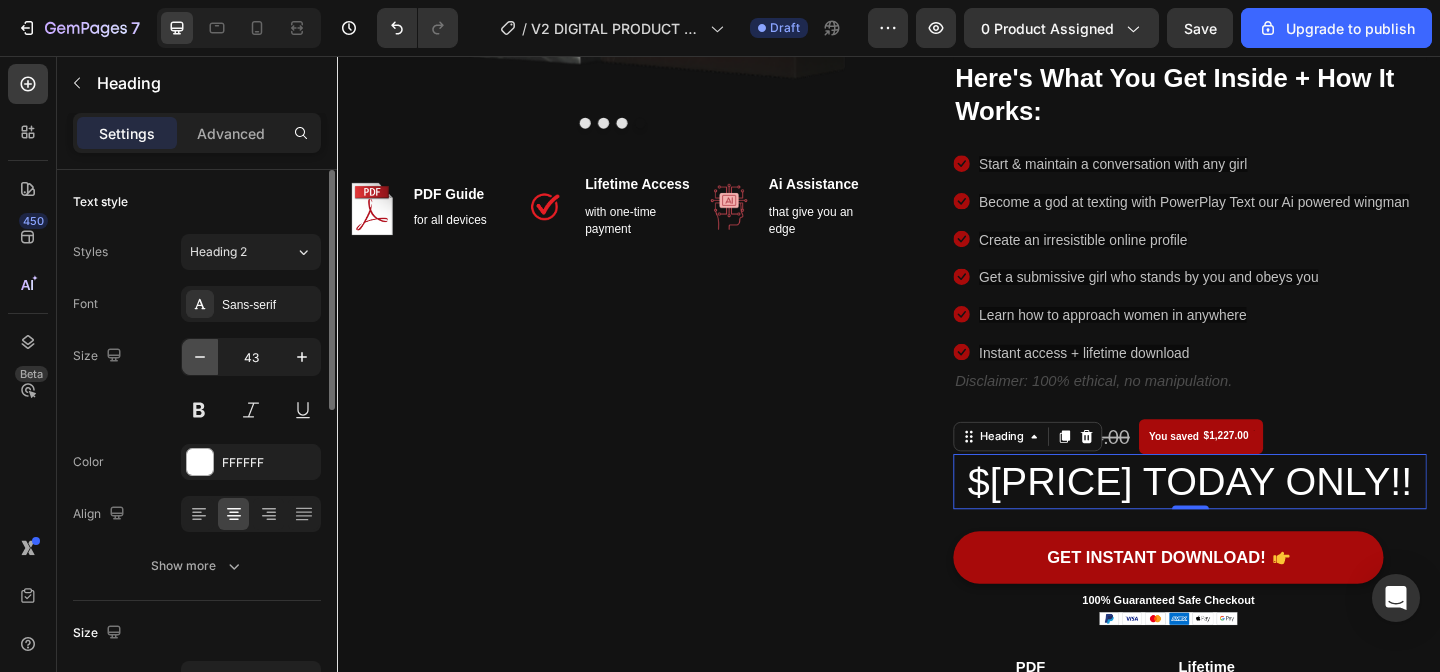 click 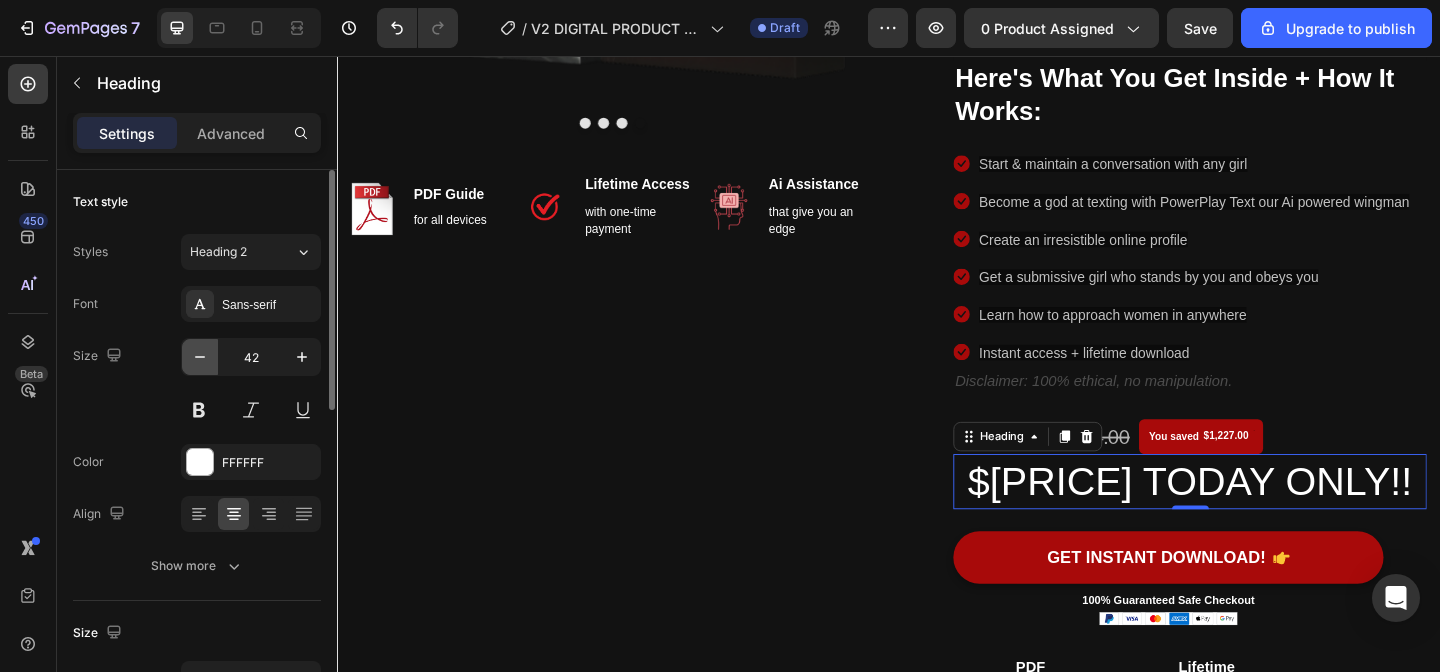 click 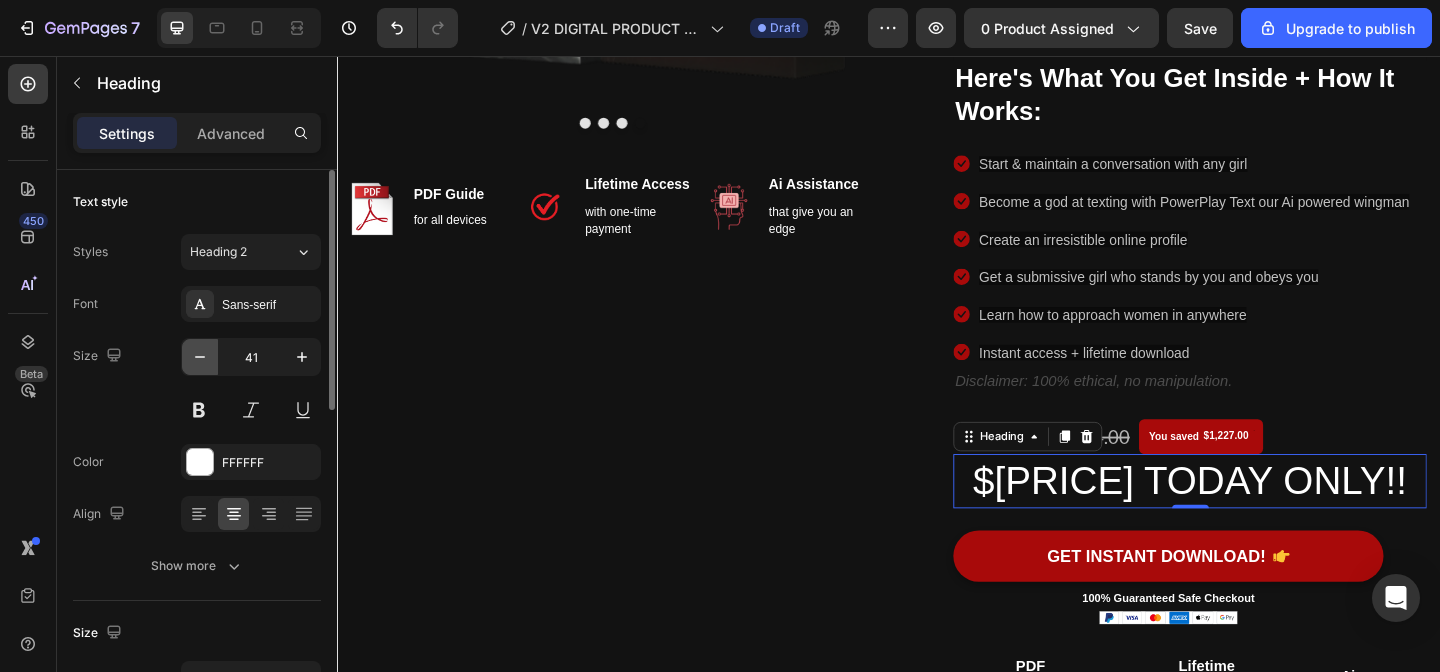 click 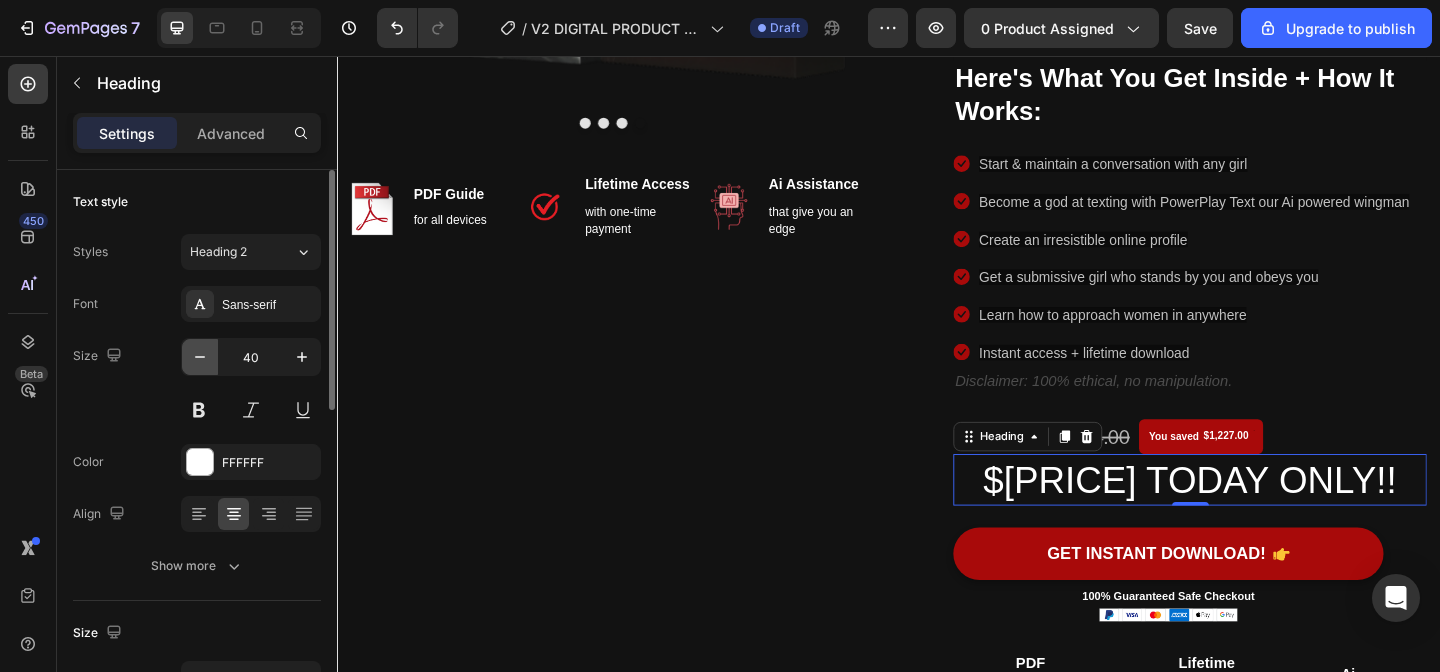 click 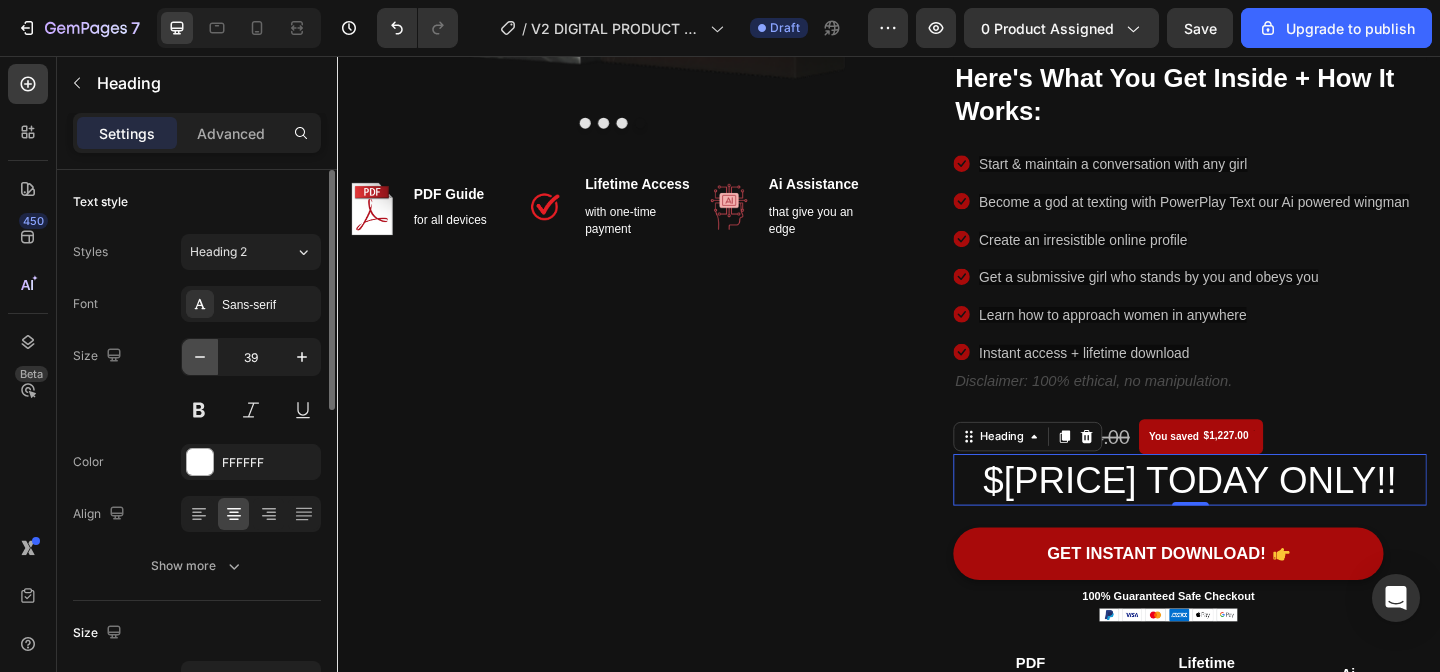 click 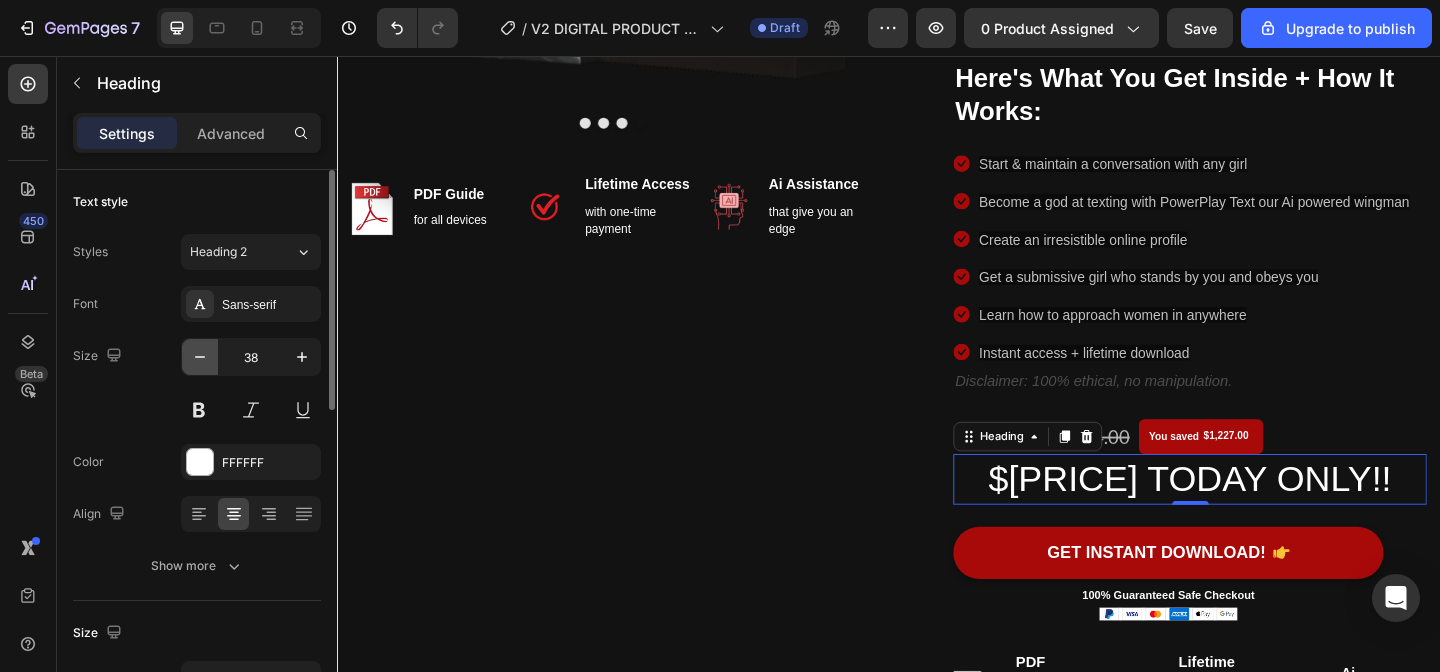 click 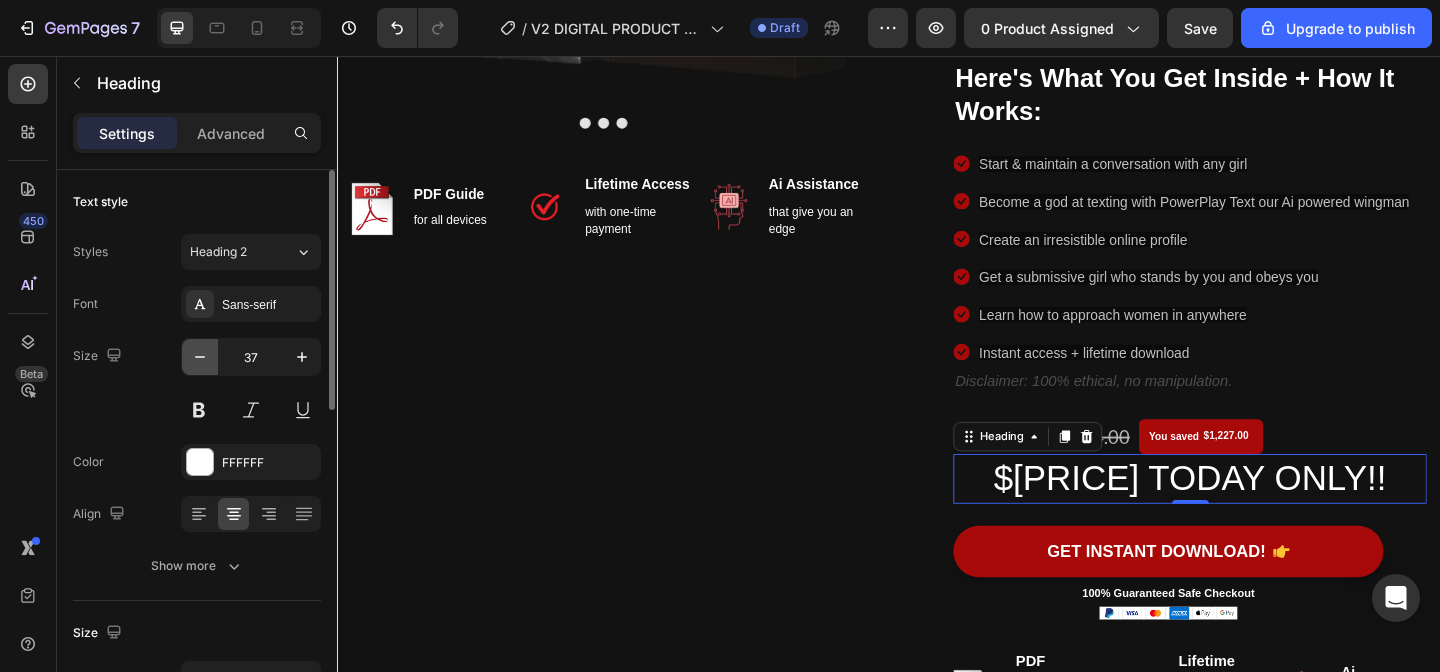 click 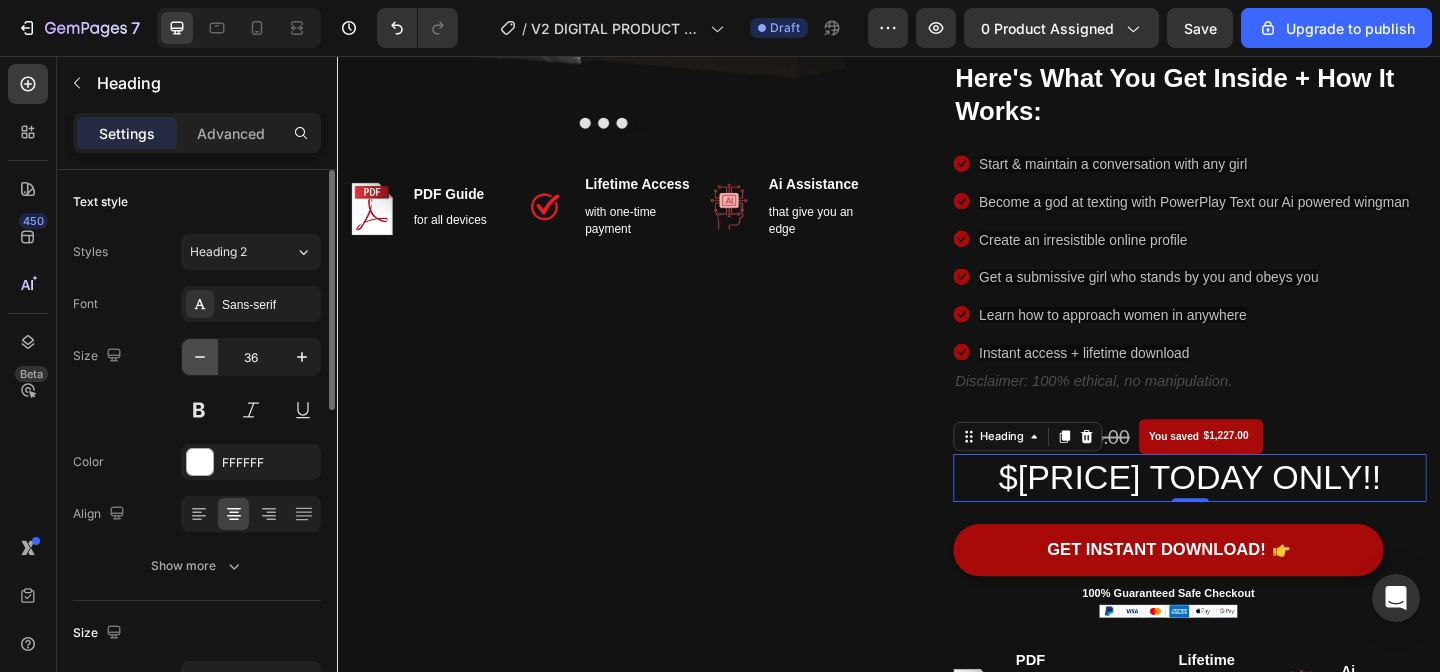 click 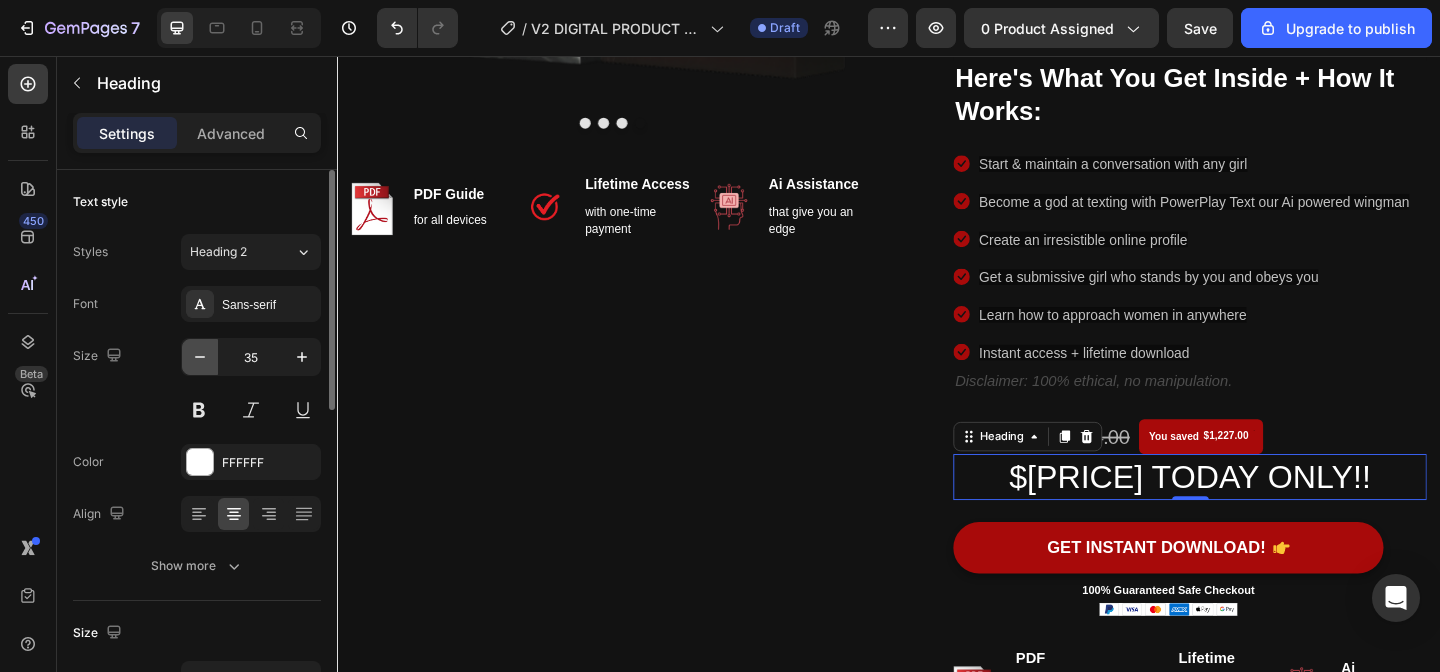 click 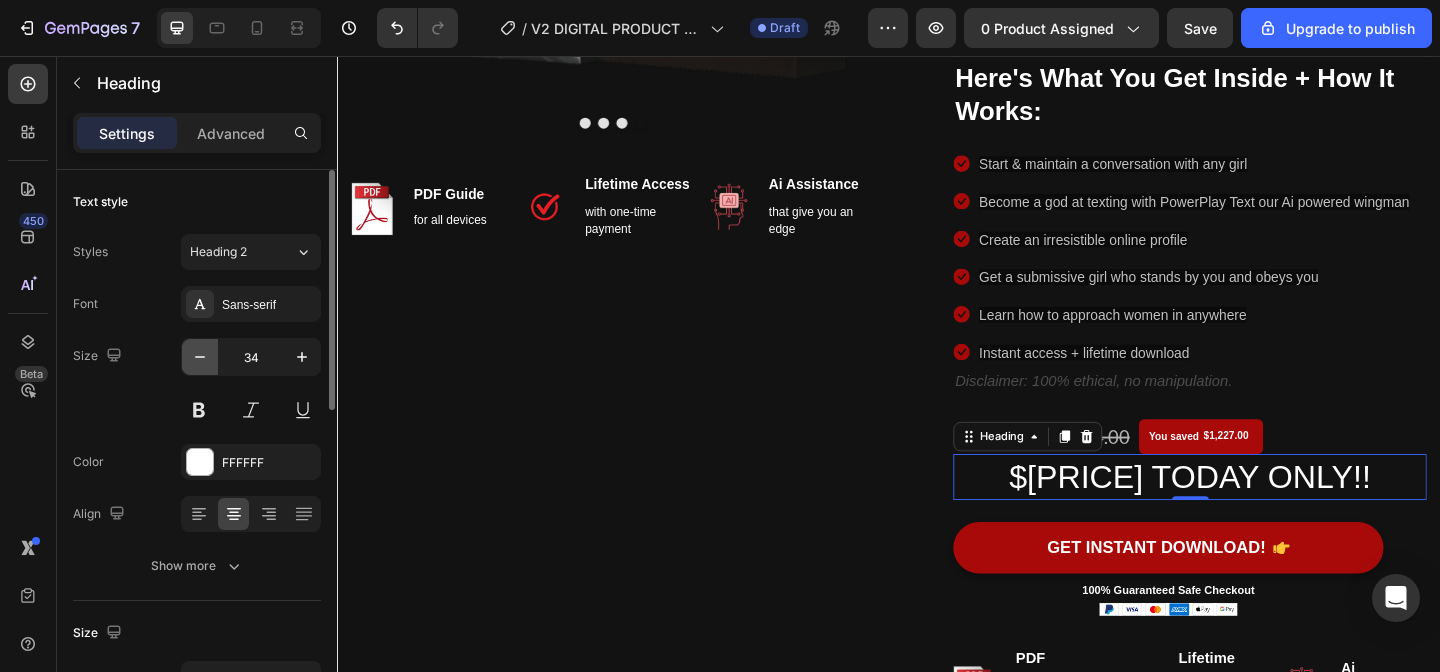 click 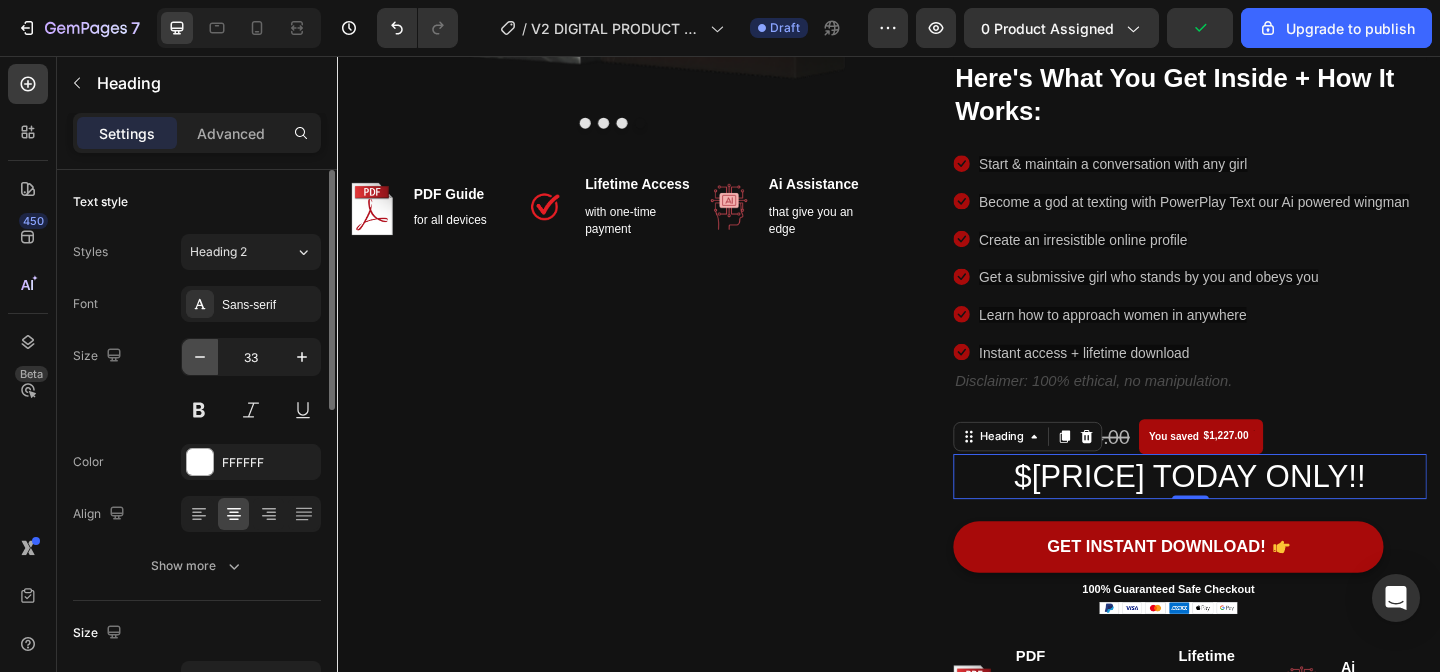 click 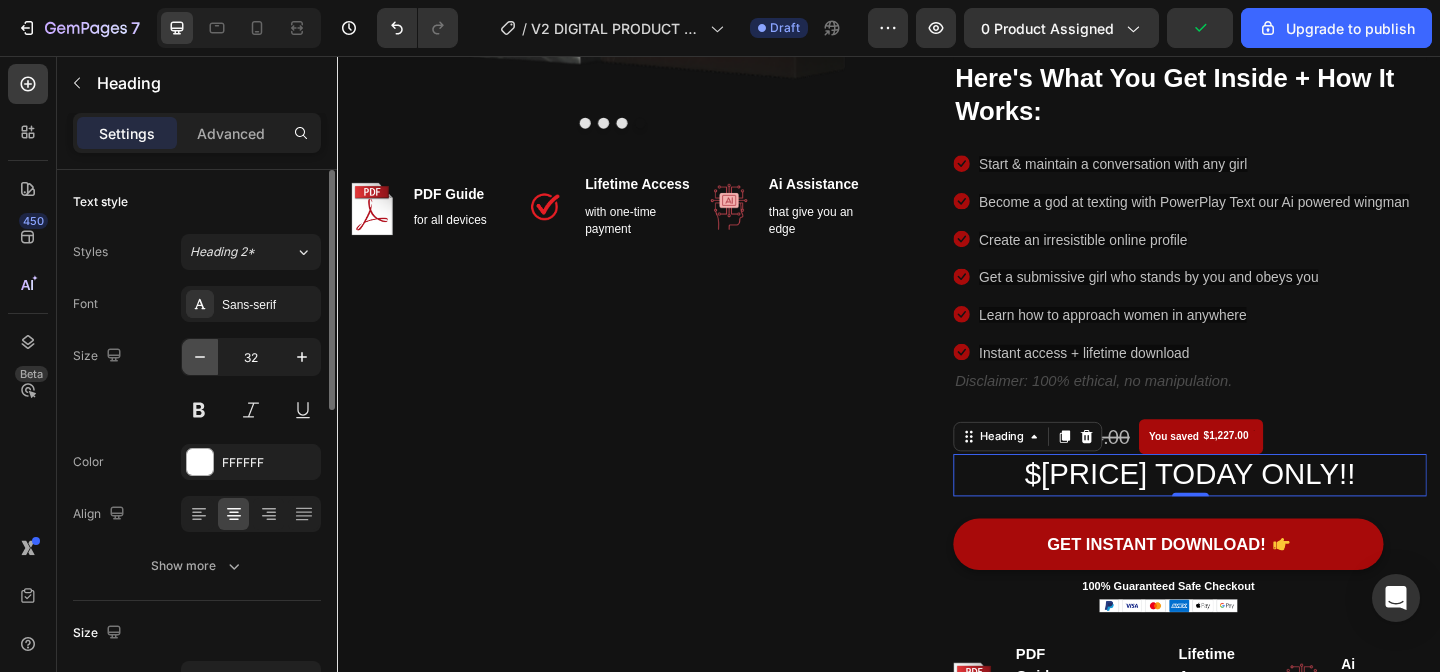 click 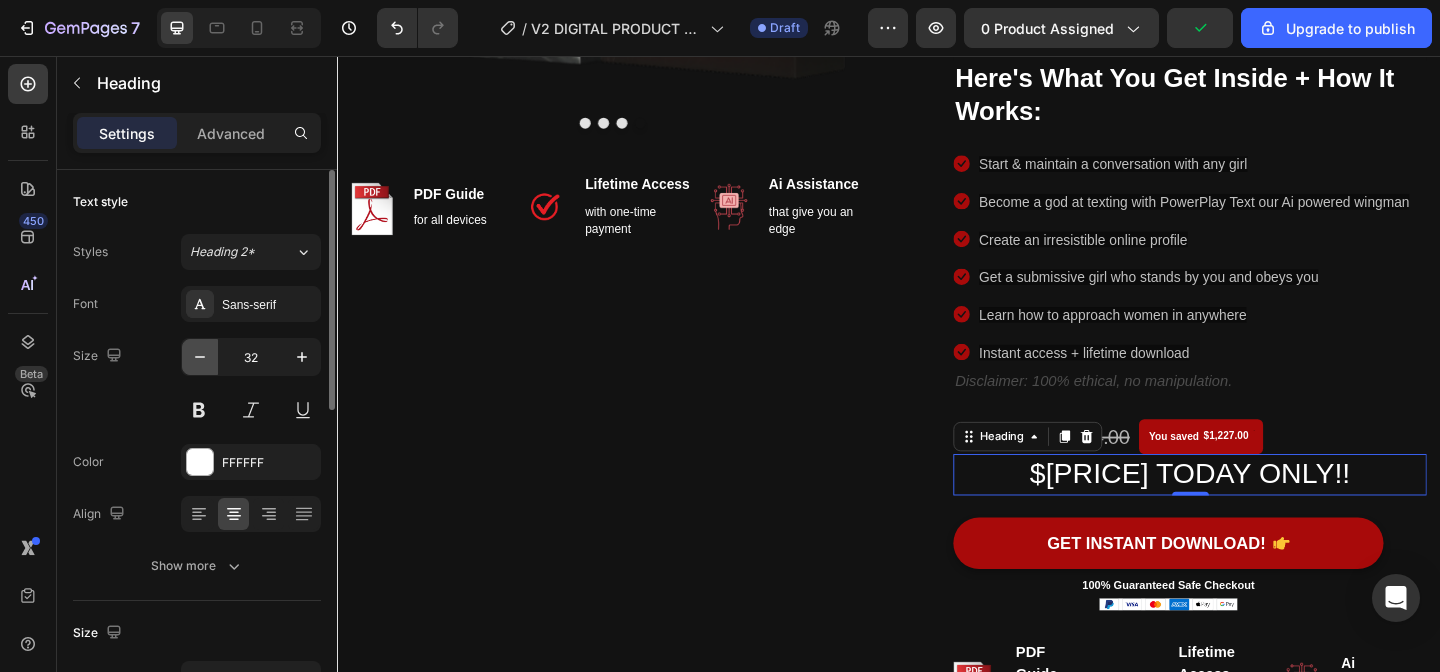 type on "31" 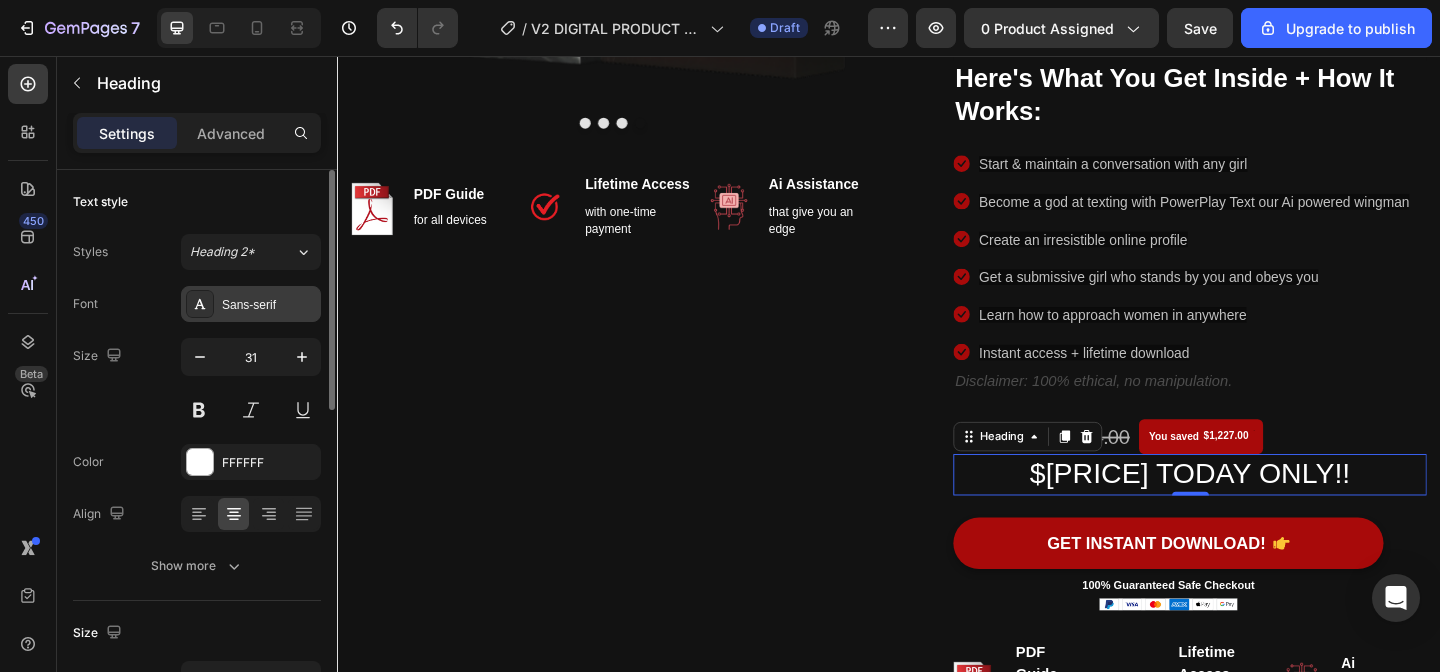 click on "Sans-serif" at bounding box center [269, 305] 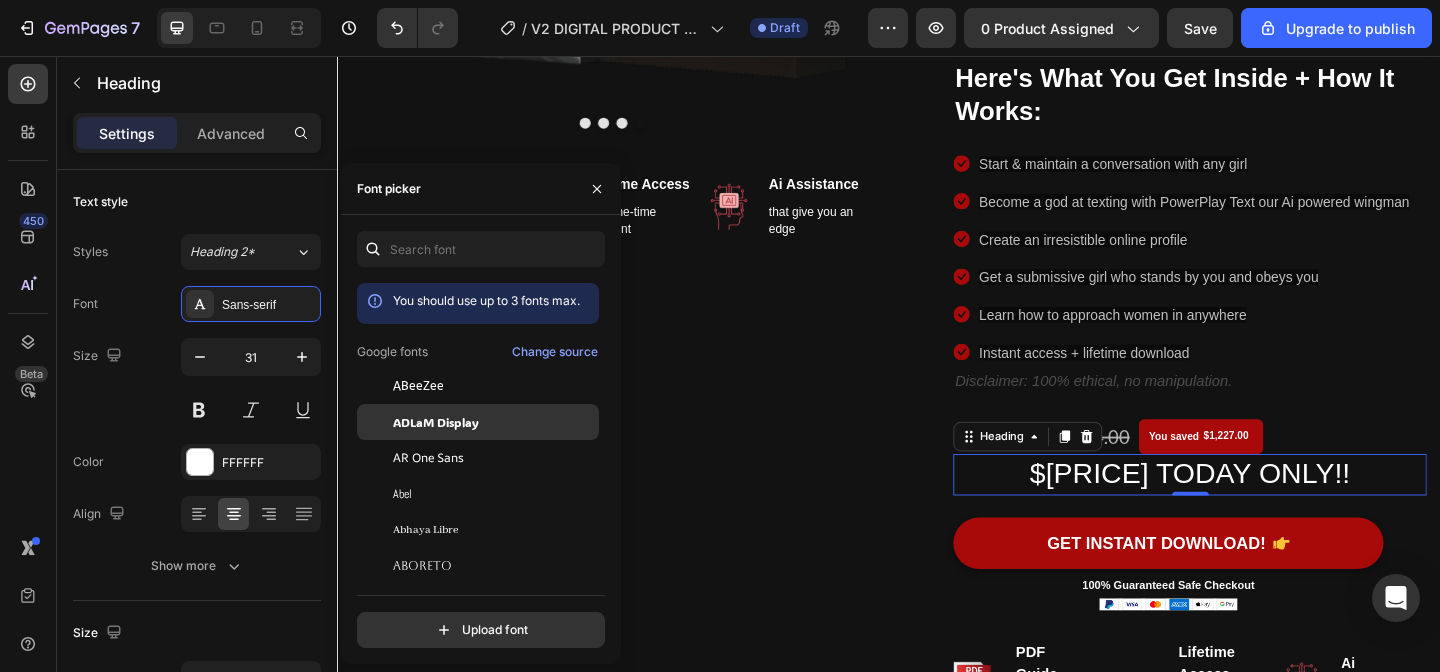 click on "ADLaM Display" at bounding box center [436, 422] 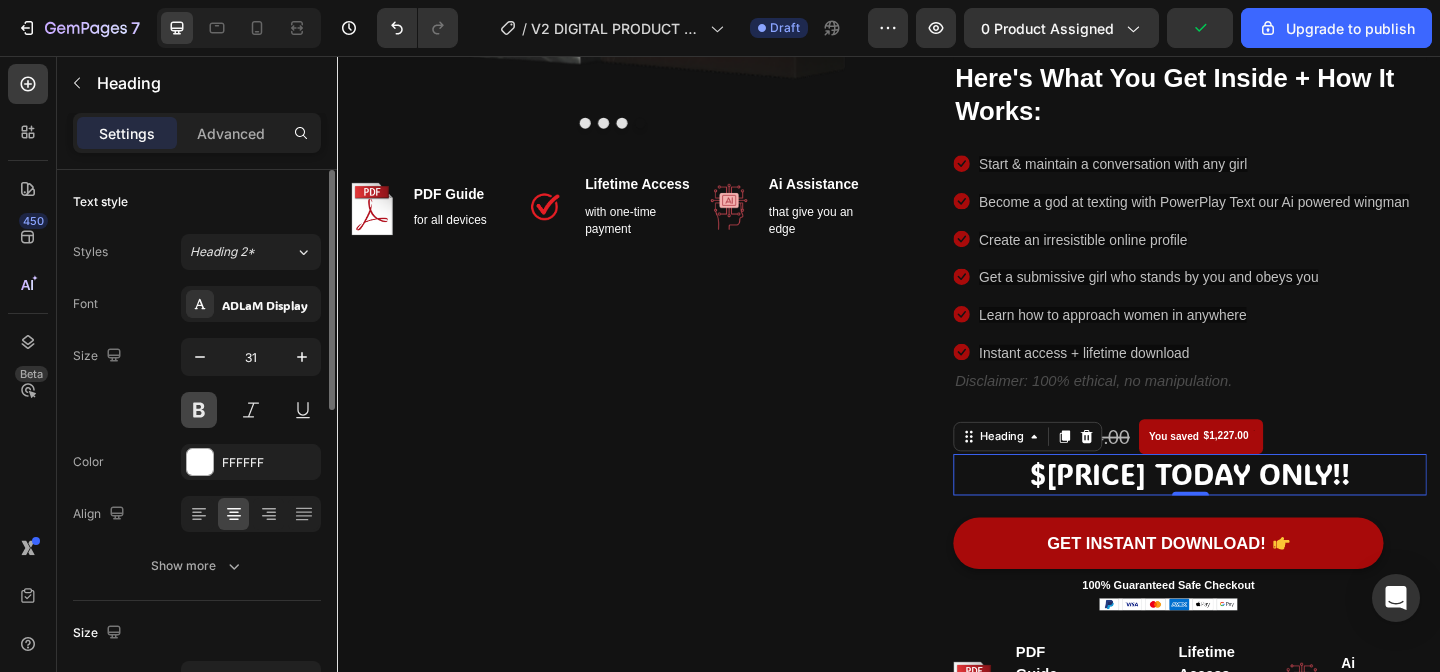 click at bounding box center [199, 410] 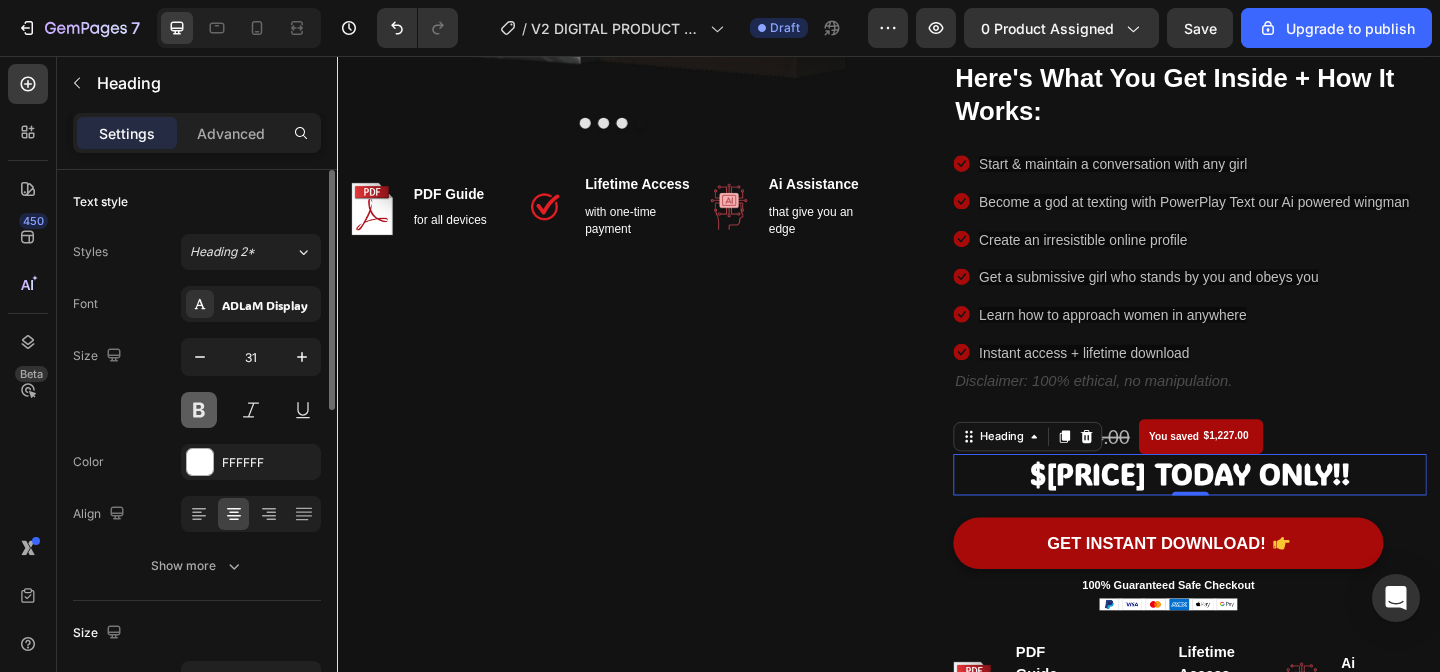 click at bounding box center [199, 410] 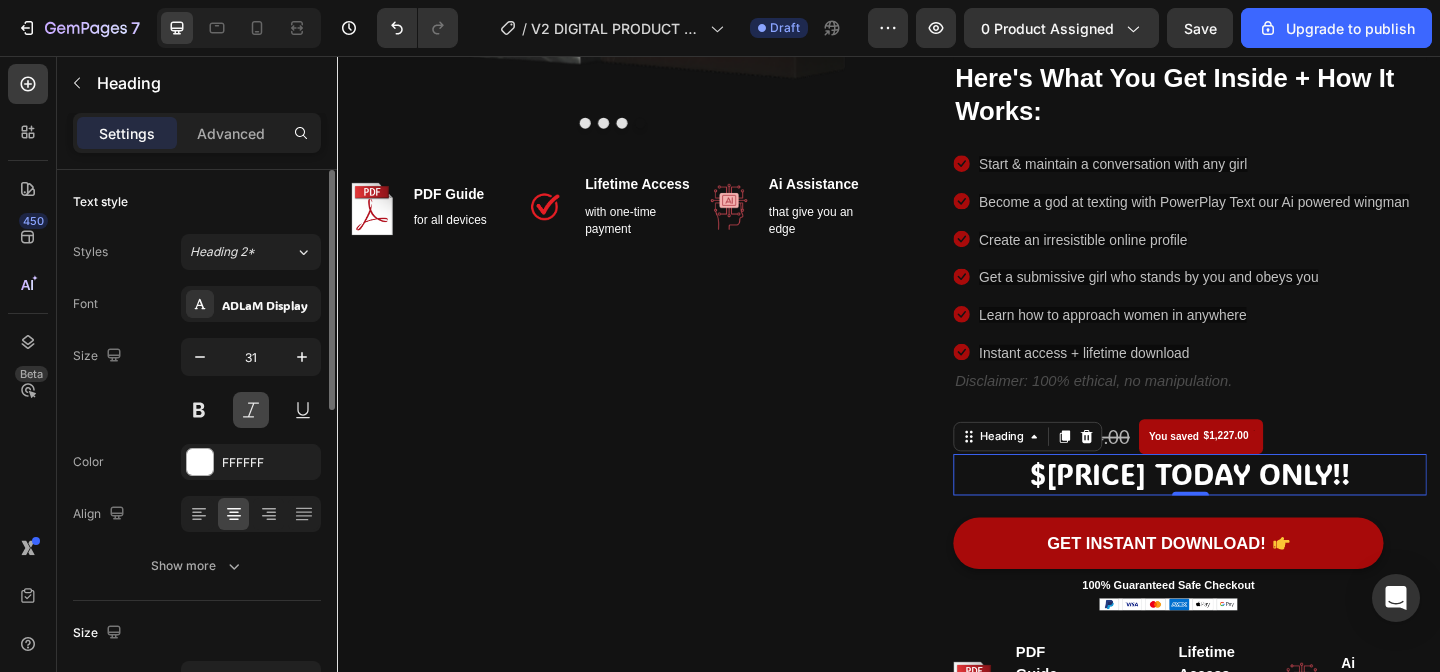 click at bounding box center [251, 410] 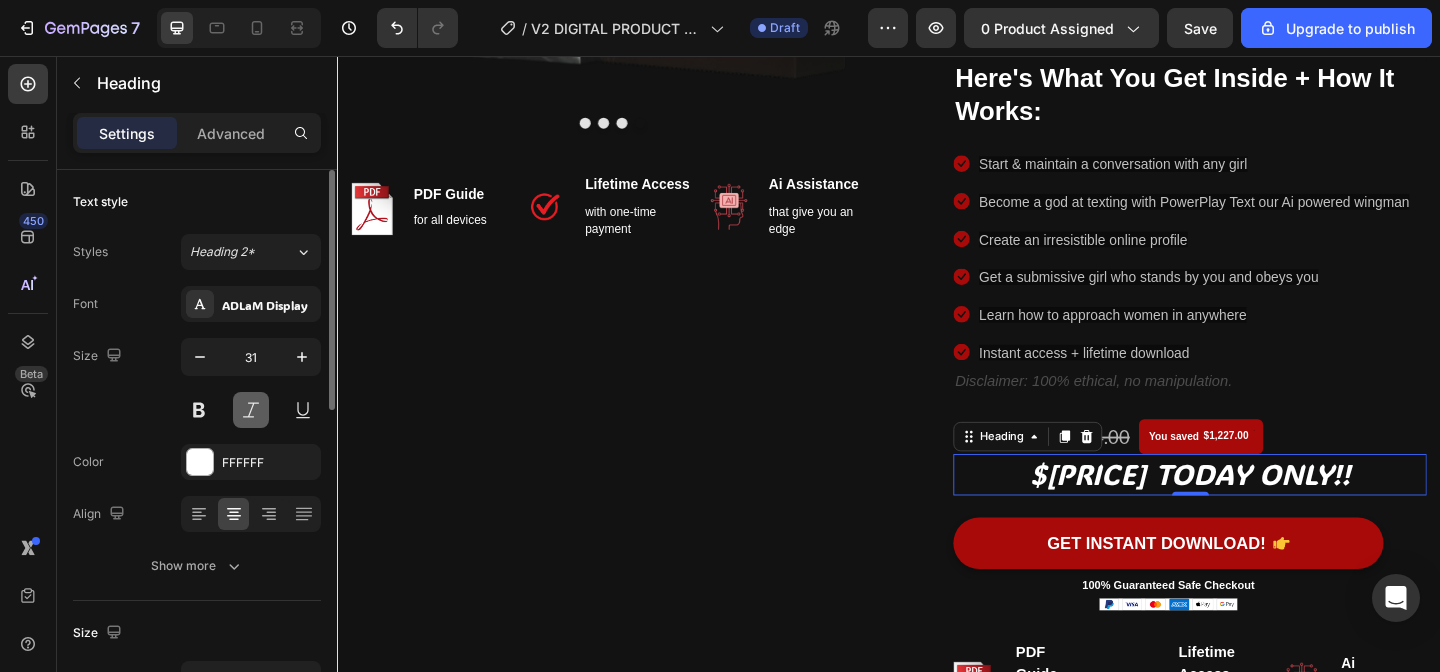 click at bounding box center [251, 410] 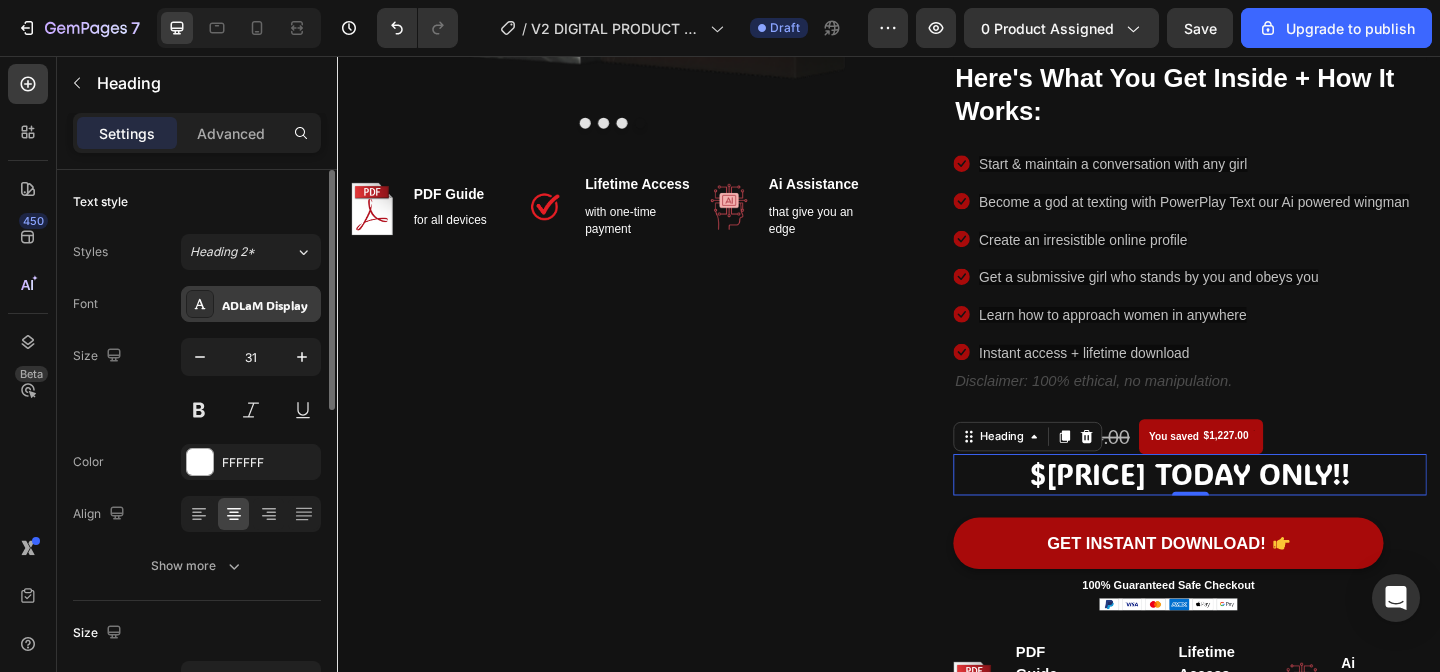 click on "ADLaM Display" at bounding box center [269, 305] 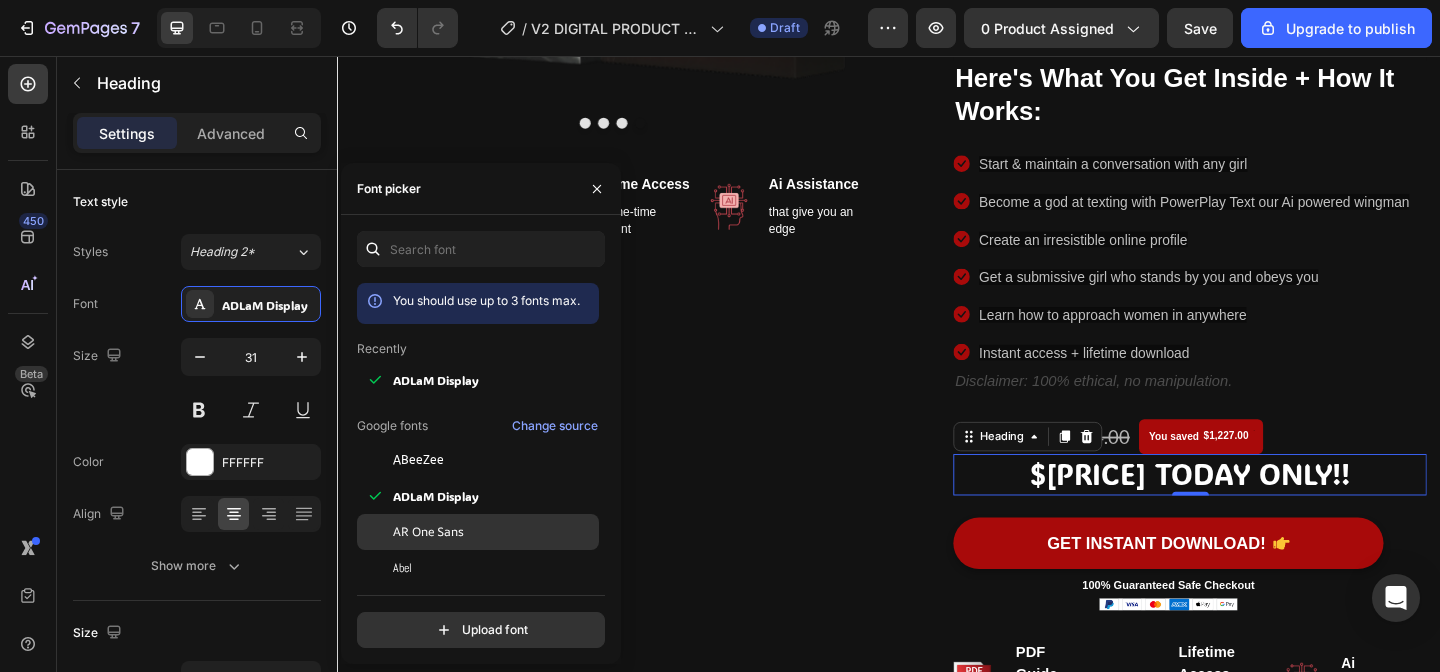 scroll, scrollTop: 338, scrollLeft: 0, axis: vertical 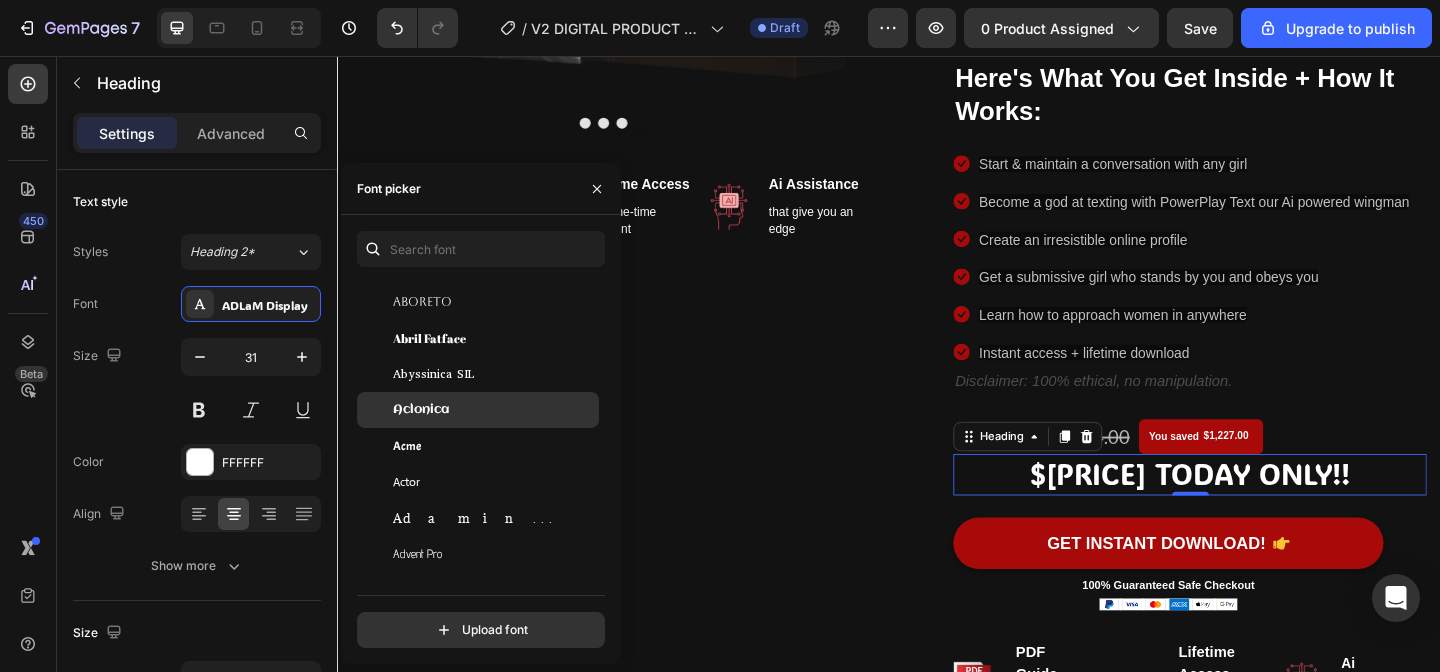 click on "Aclonica" at bounding box center [494, 410] 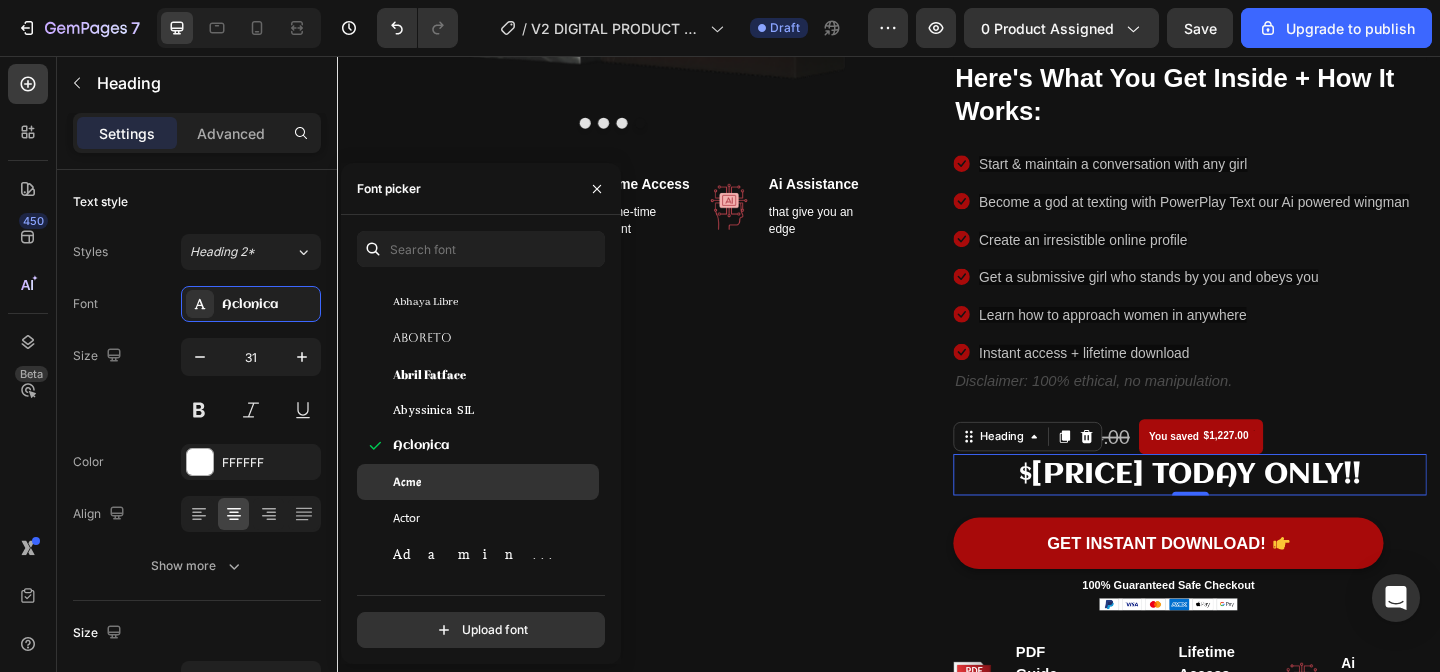 click on "Acme" at bounding box center (494, 482) 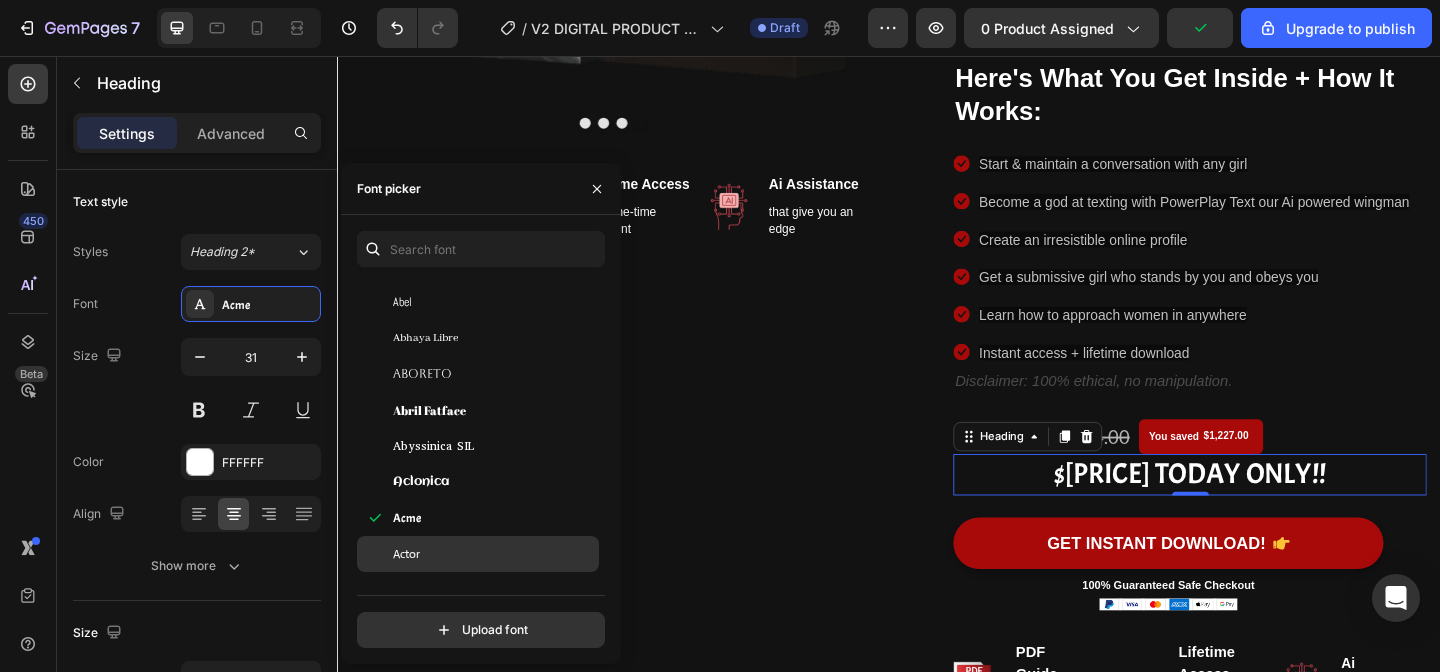 click on "Actor" at bounding box center [494, 554] 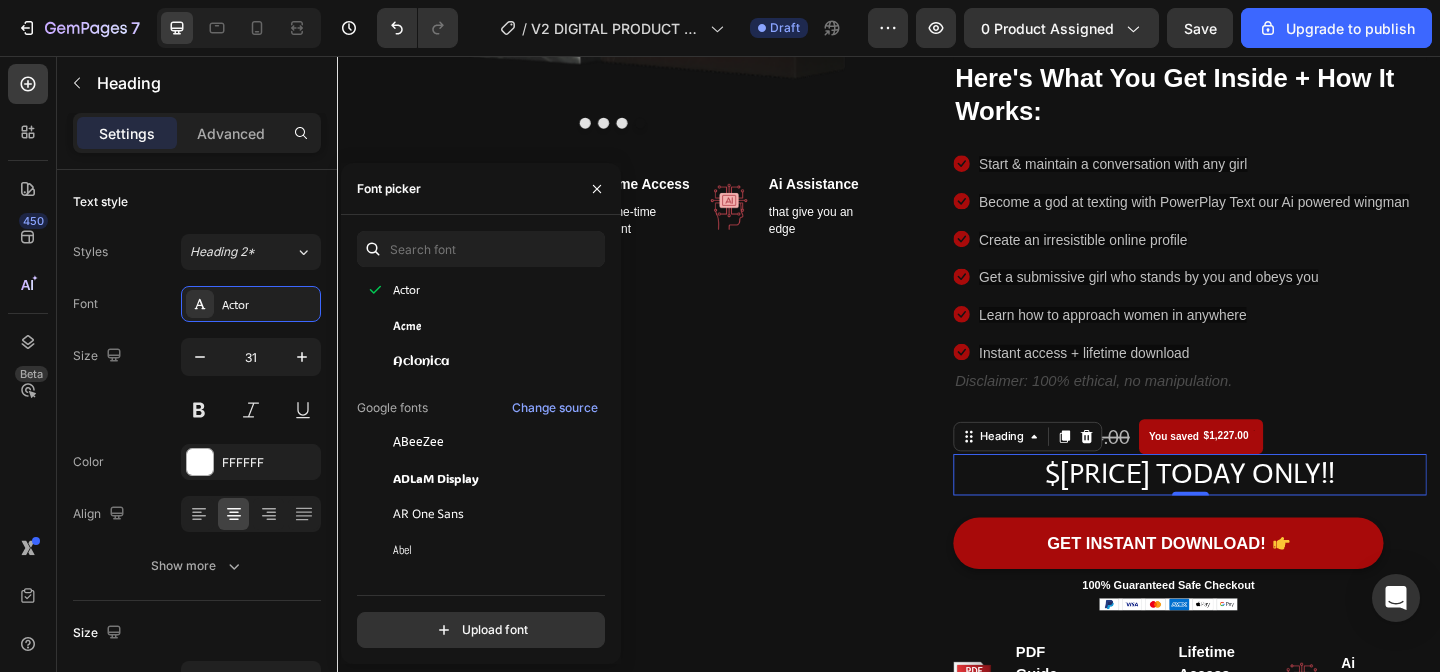 scroll, scrollTop: 91, scrollLeft: 0, axis: vertical 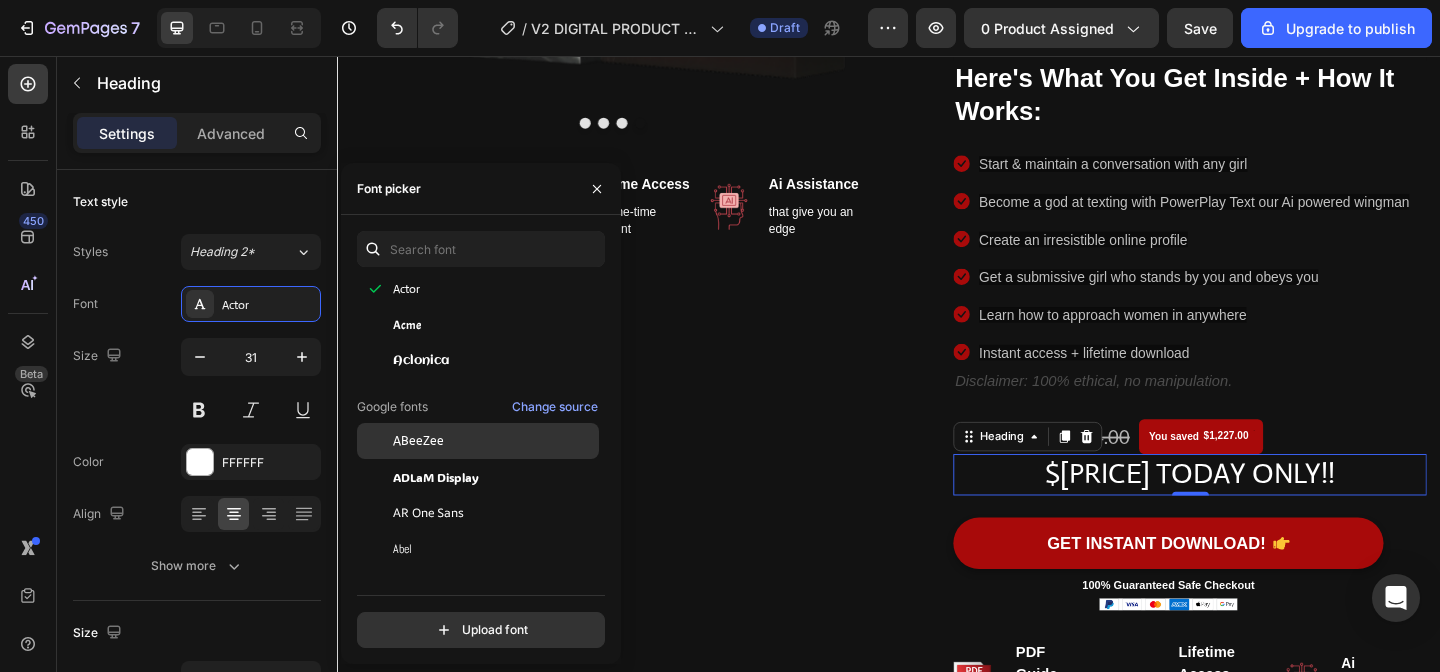 click on "ABeeZee" at bounding box center (494, 441) 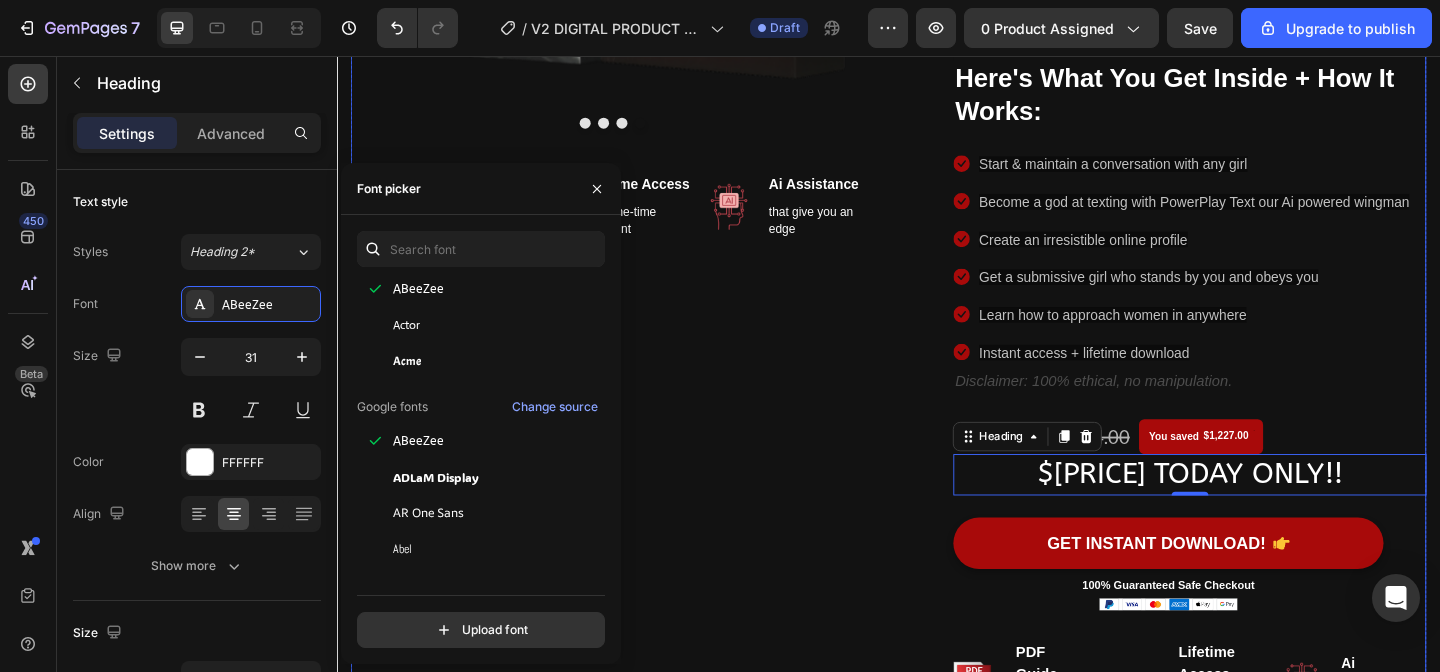 click on "Image Image Image Image
Carousel Image PDF Guide Heading for all devices Text block Row Image Lifetime Access Heading with one-time payment Text block Row Image Ai Assistance Heading that give you an edge Text block Row Row Row" at bounding box center (637, 276) 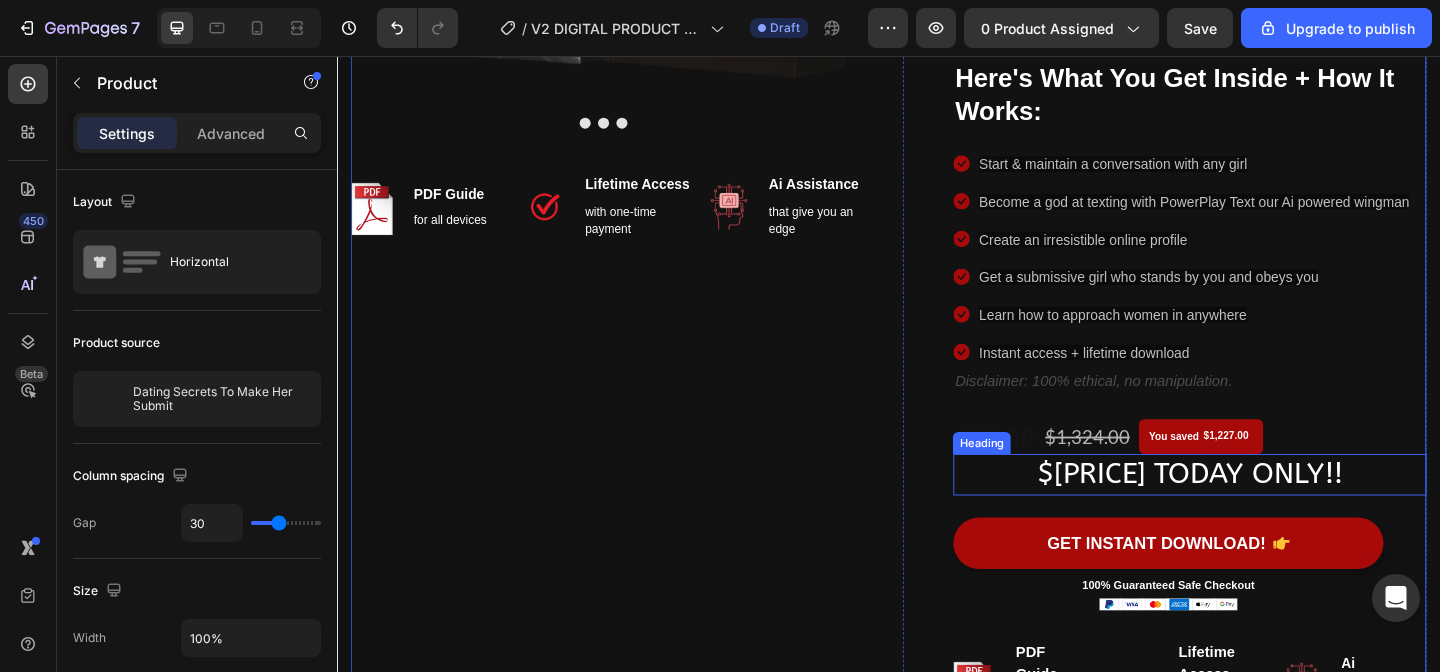click on "$[PRICE] TODAY ONLY!!" at bounding box center (1264, 511) 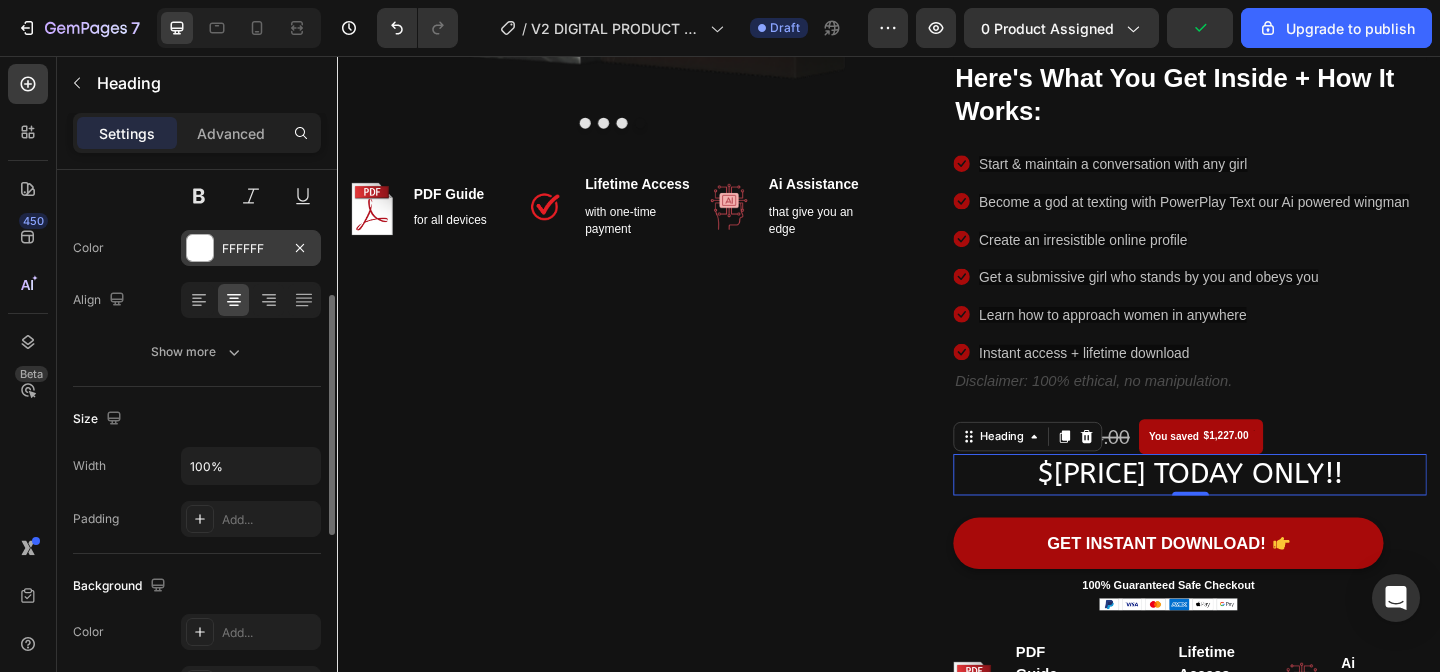 scroll, scrollTop: 247, scrollLeft: 0, axis: vertical 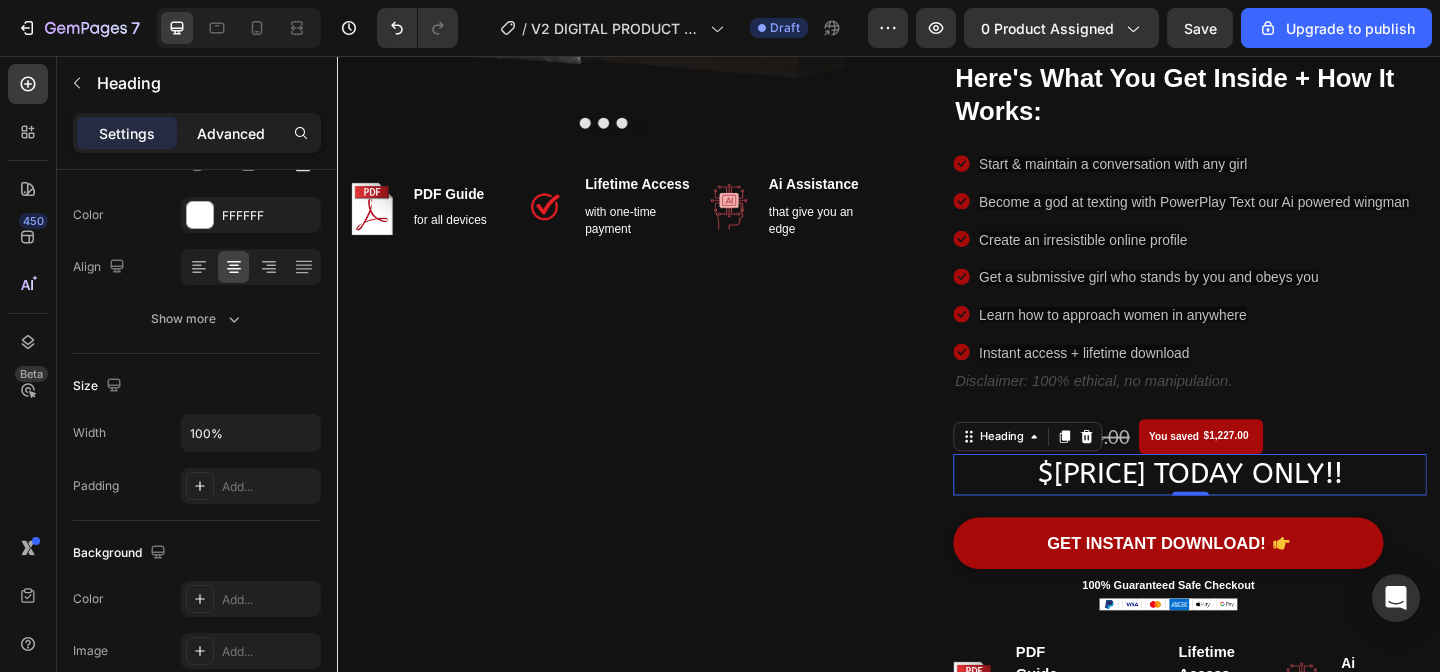 click on "Advanced" at bounding box center (231, 133) 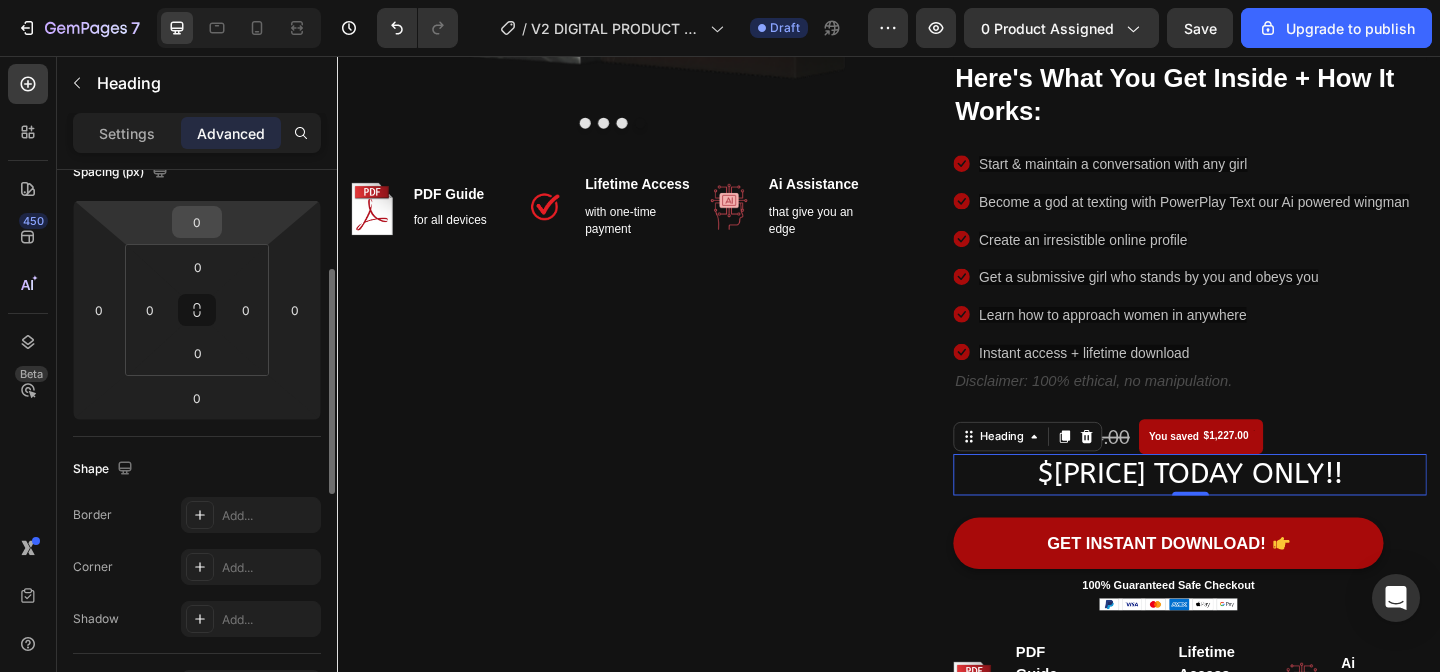 click on "0" at bounding box center [197, 222] 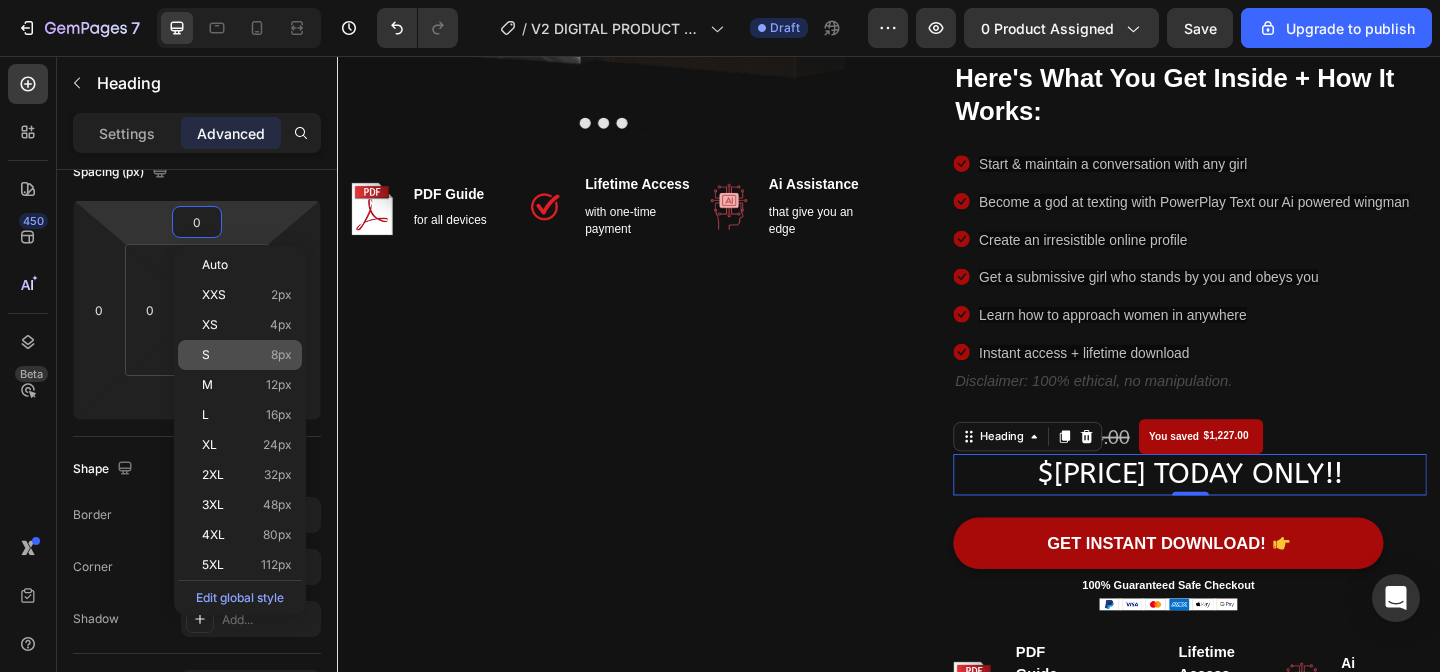 click on "8px" at bounding box center (281, 355) 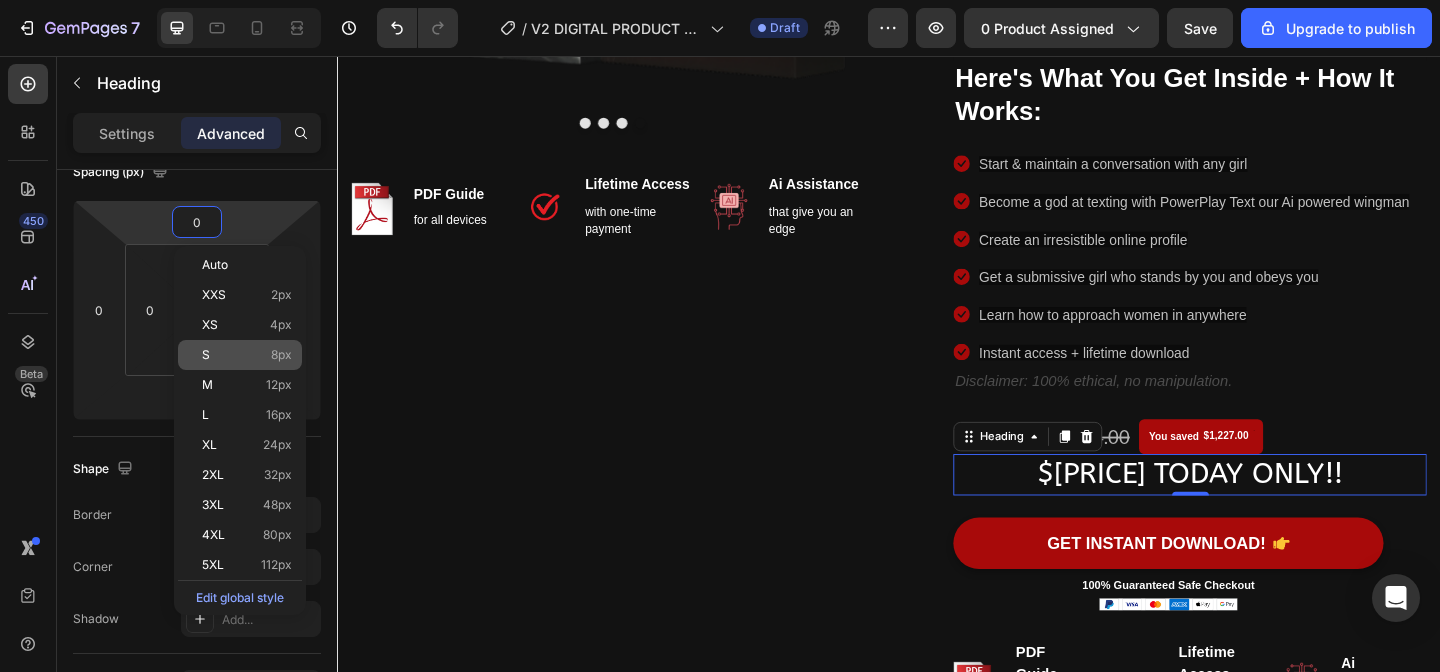 type on "8" 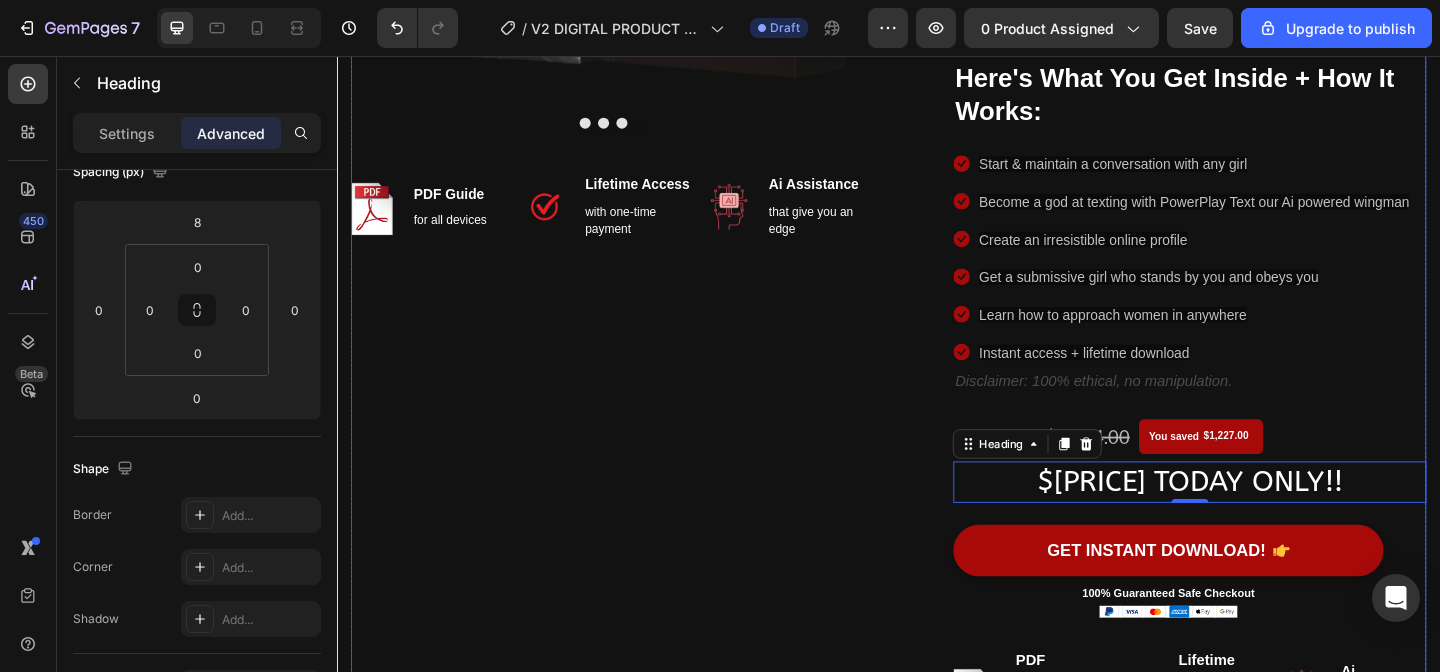 click on "Image Image Image Image
Carousel Image PDF Guide Heading for all devices Text block Row Image Lifetime Access Heading with one-time payment Text block Row Image Ai Assistance Heading that give you an edge Text block Row Row Row" at bounding box center [637, 280] 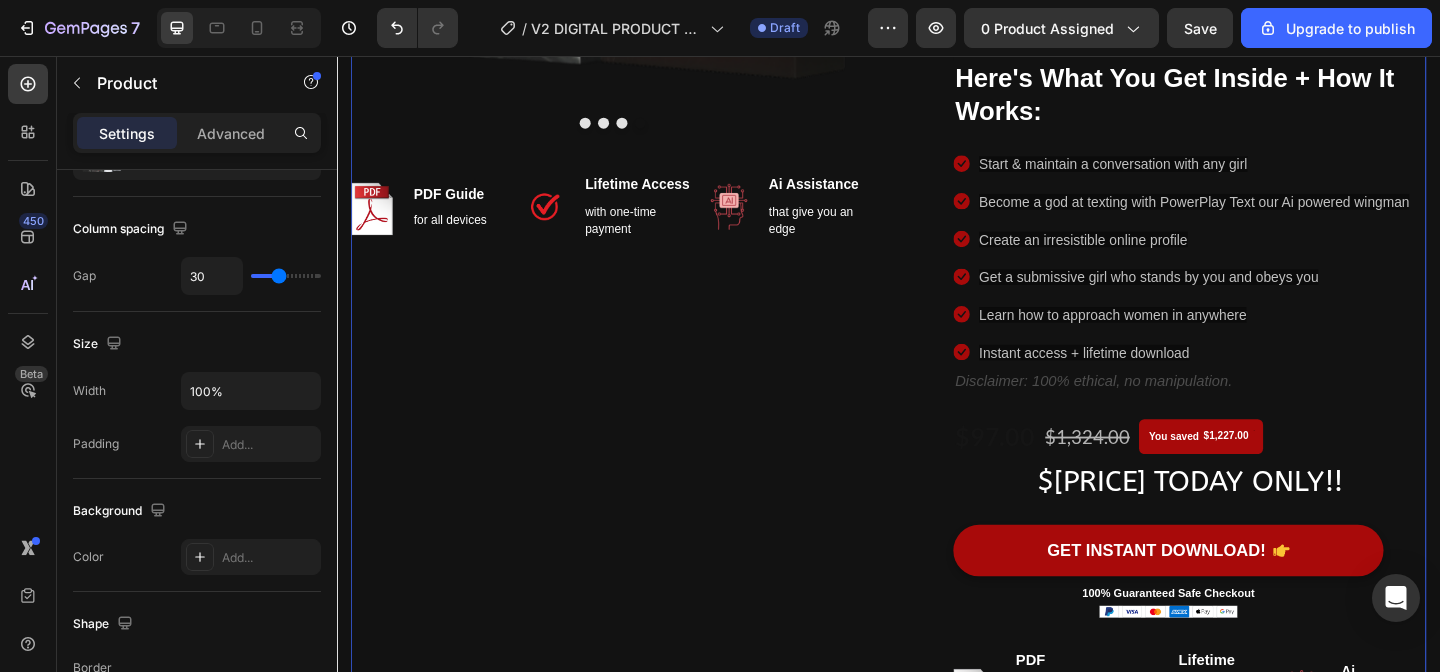 scroll, scrollTop: 0, scrollLeft: 0, axis: both 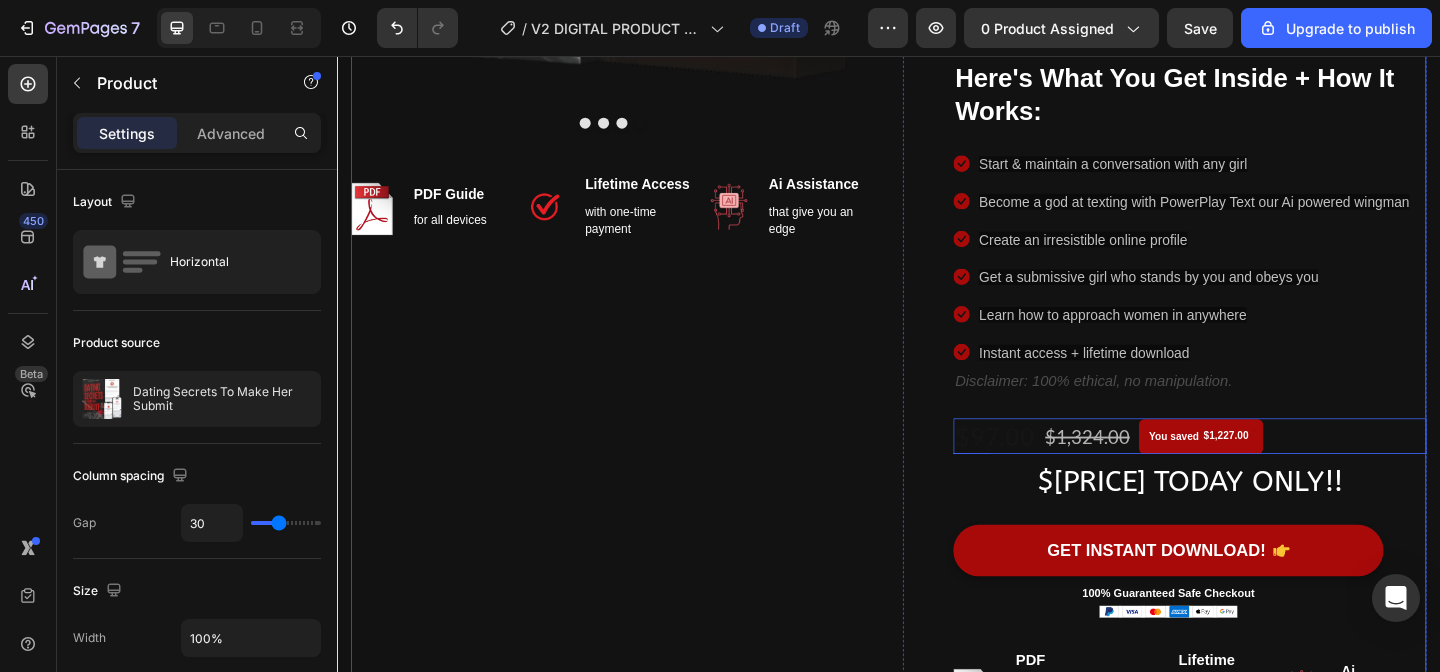 click on "$[PRICE] (P) Price (P) Price $[PRICE] (P) Price (P) Price You saved $[PRICE] Product Tag Row" at bounding box center [1264, 469] 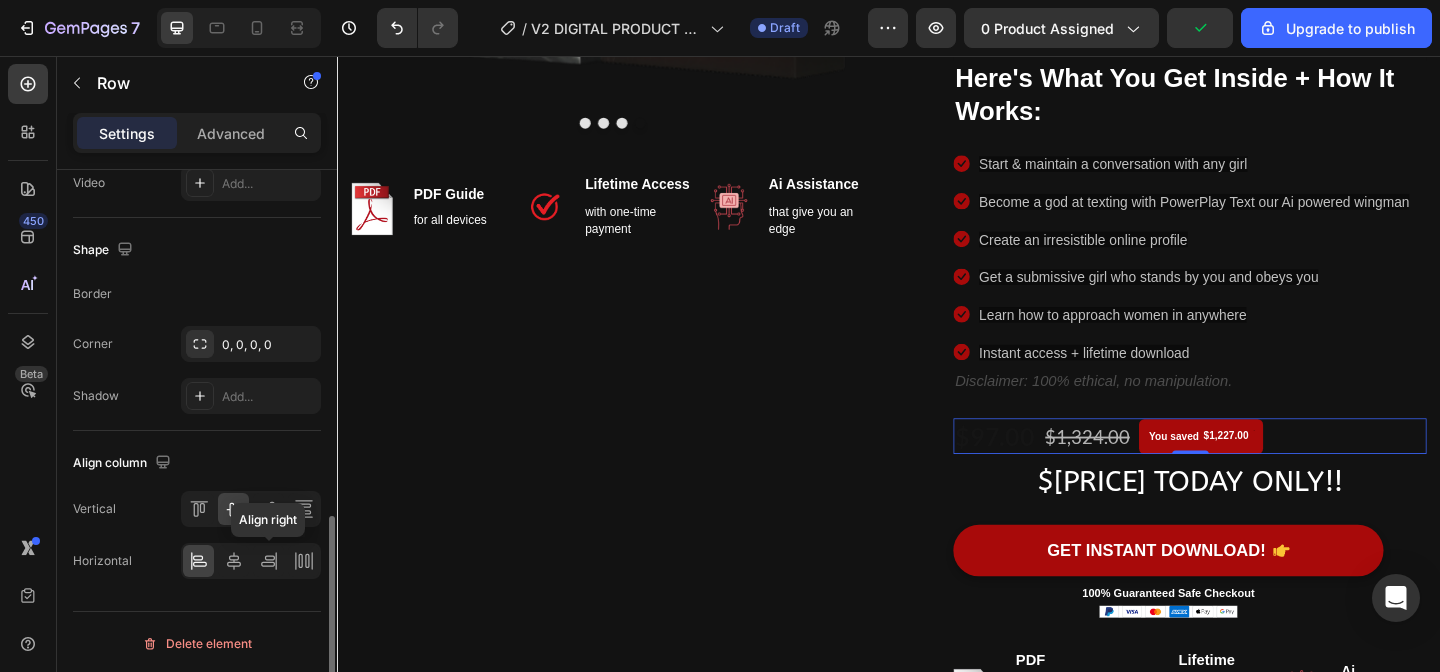 scroll, scrollTop: 885, scrollLeft: 0, axis: vertical 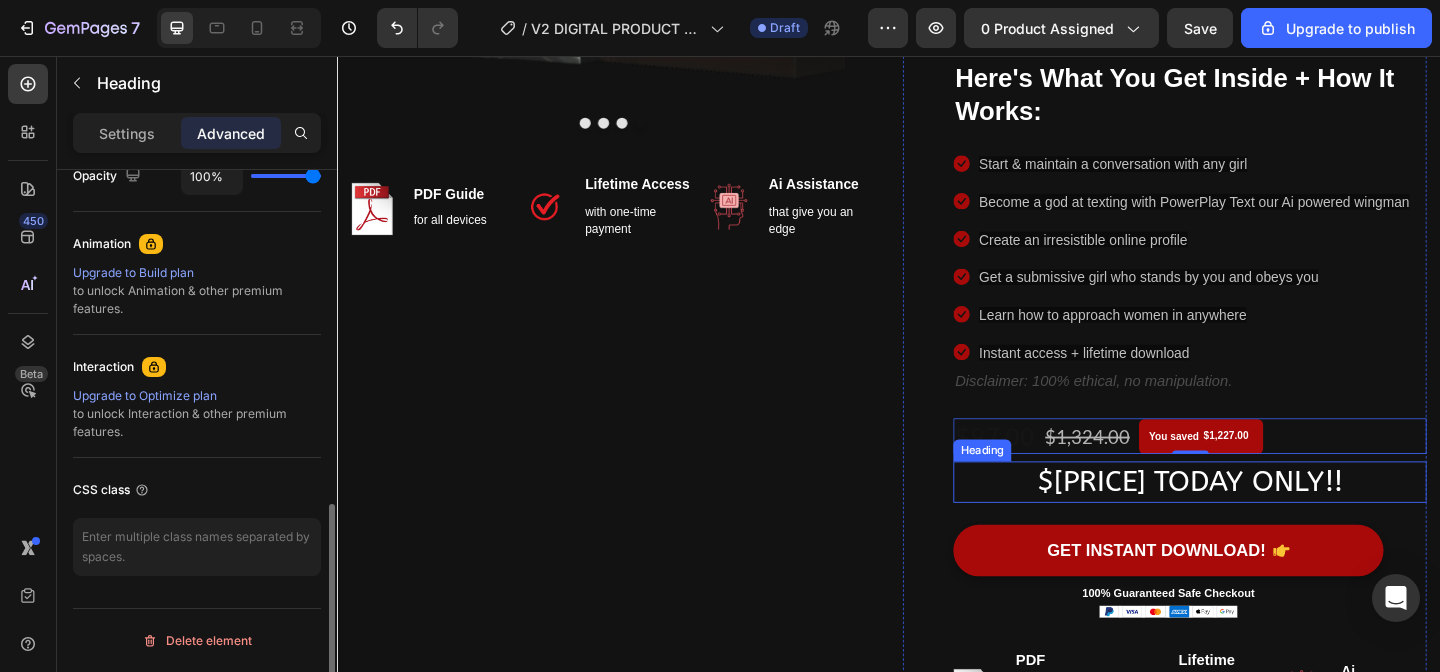click on "$[PRICE] TODAY ONLY!!" at bounding box center [1264, 519] 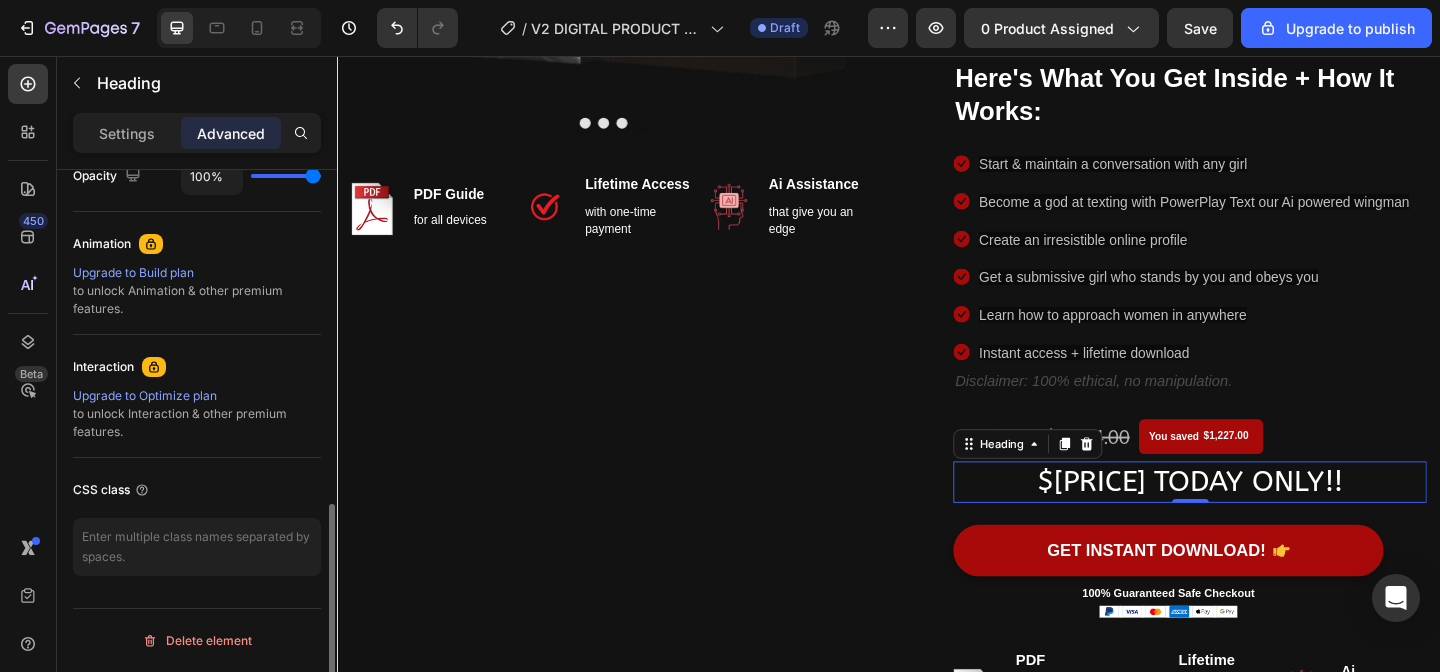 scroll, scrollTop: 0, scrollLeft: 0, axis: both 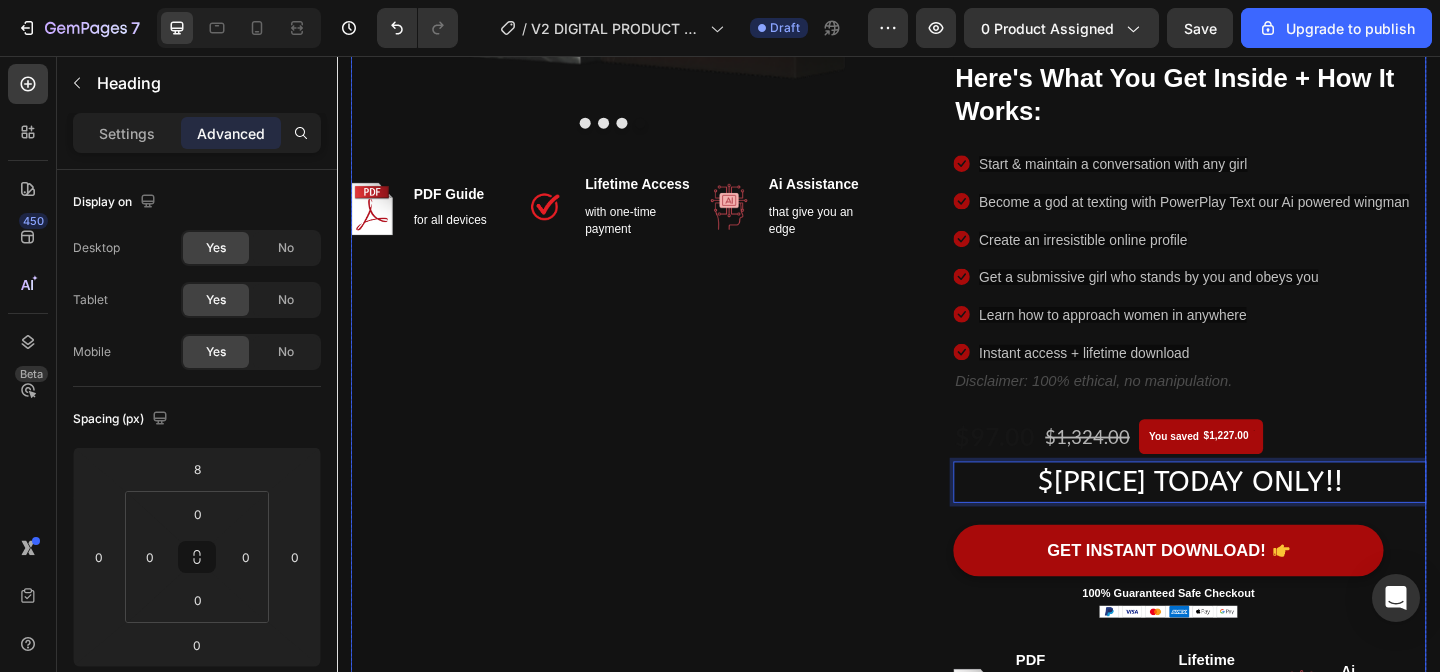 click on "Image Image Image Image
Carousel Image PDF Guide Heading for all devices Text block Row Image Lifetime Access Heading with one-time payment Text block Row Image Ai Assistance Heading that give you an edge Text block Row Row Row" at bounding box center [637, 280] 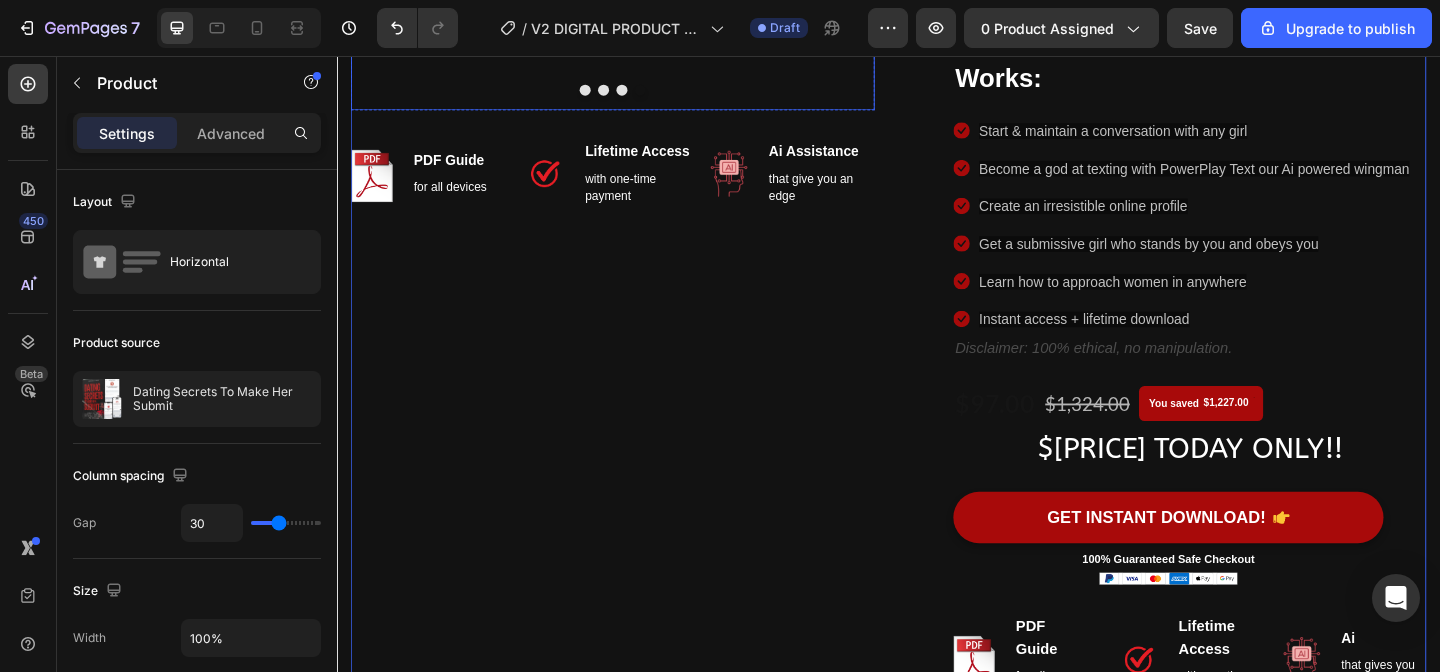 scroll, scrollTop: 569, scrollLeft: 0, axis: vertical 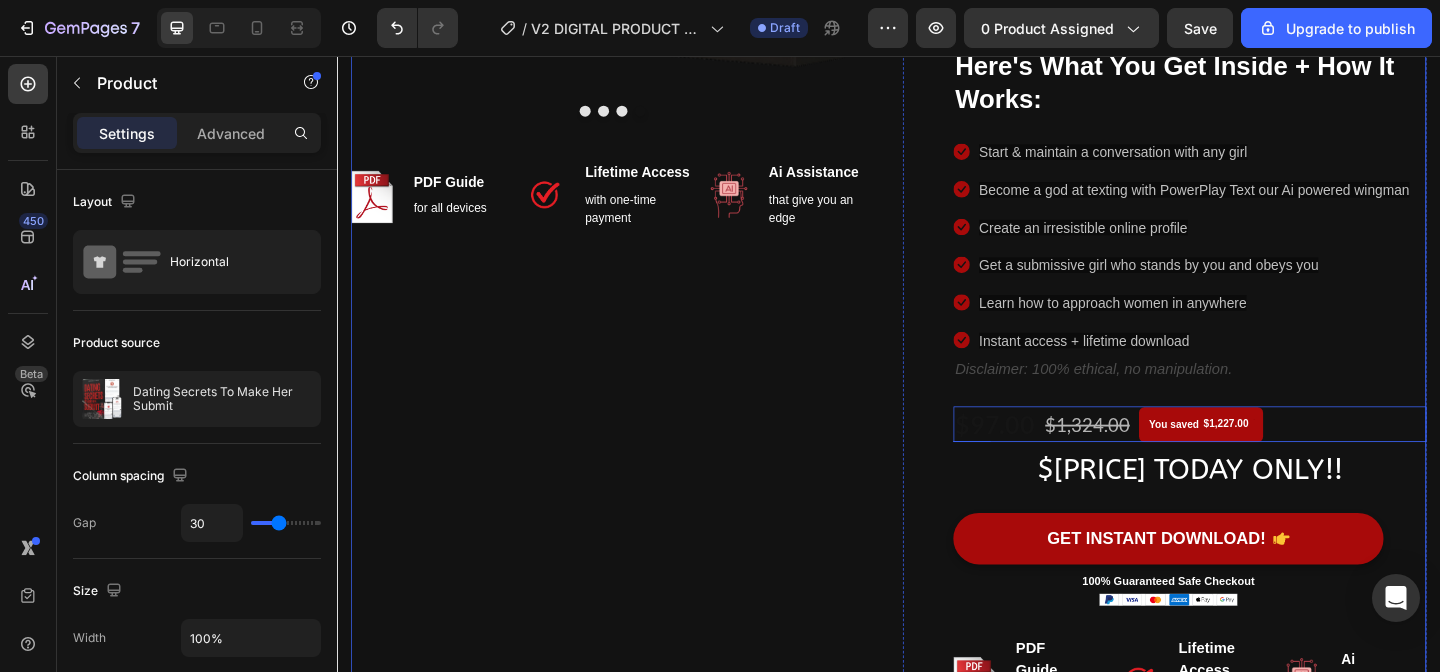 click on "$[PRICE] (P) Price (P) Price $[PRICE] (P) Price (P) Price You saved $[PRICE] Product Tag Row" at bounding box center (1264, 456) 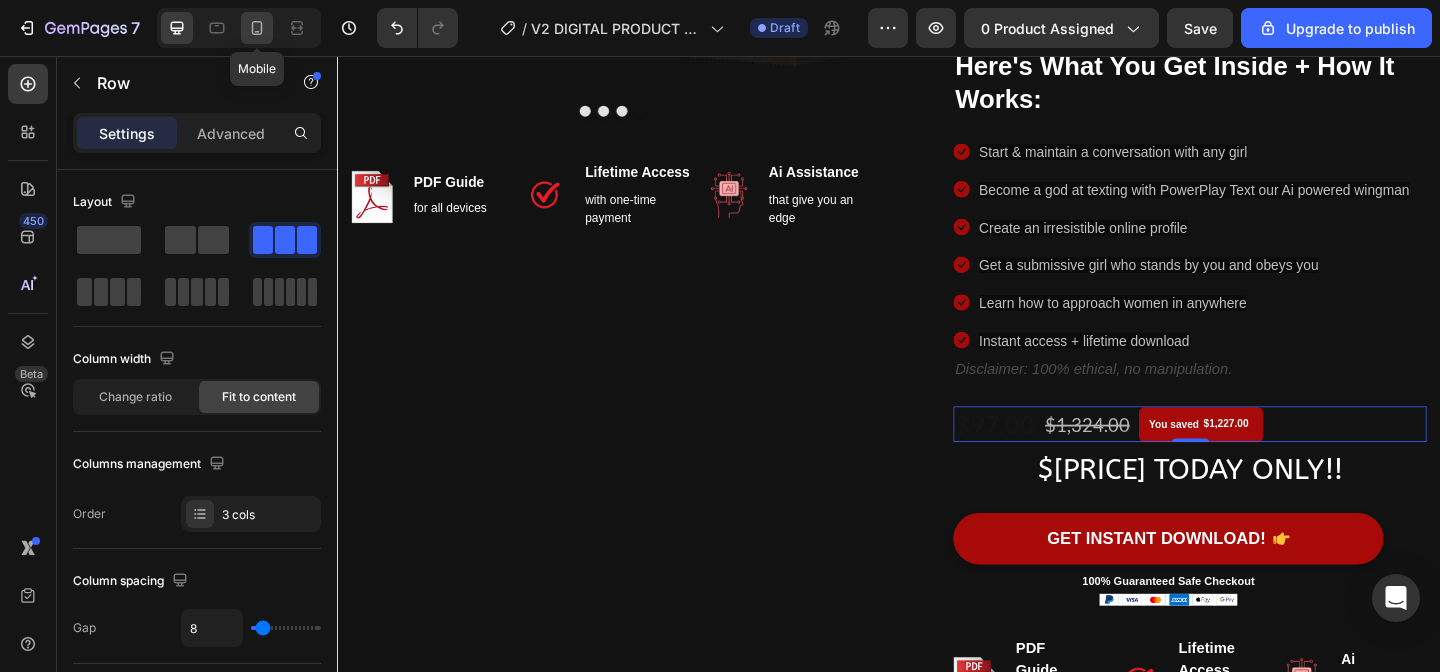 click 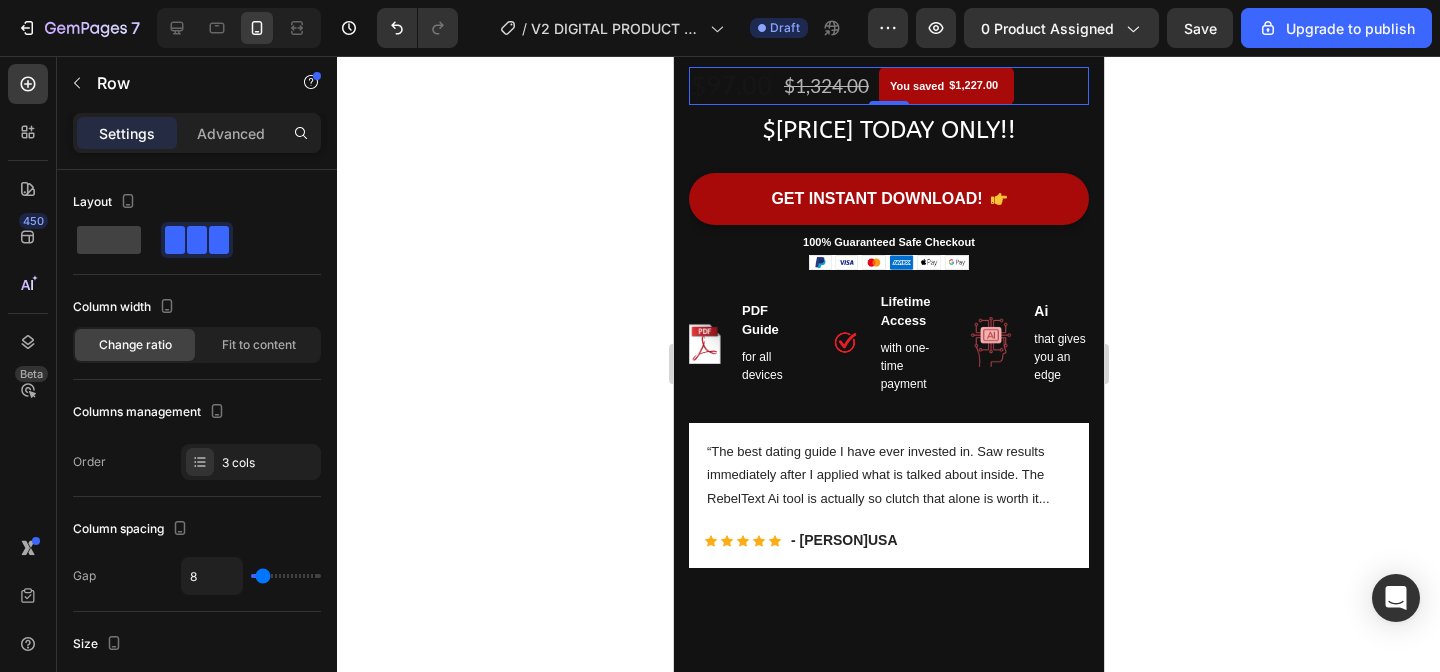scroll, scrollTop: 1020, scrollLeft: 0, axis: vertical 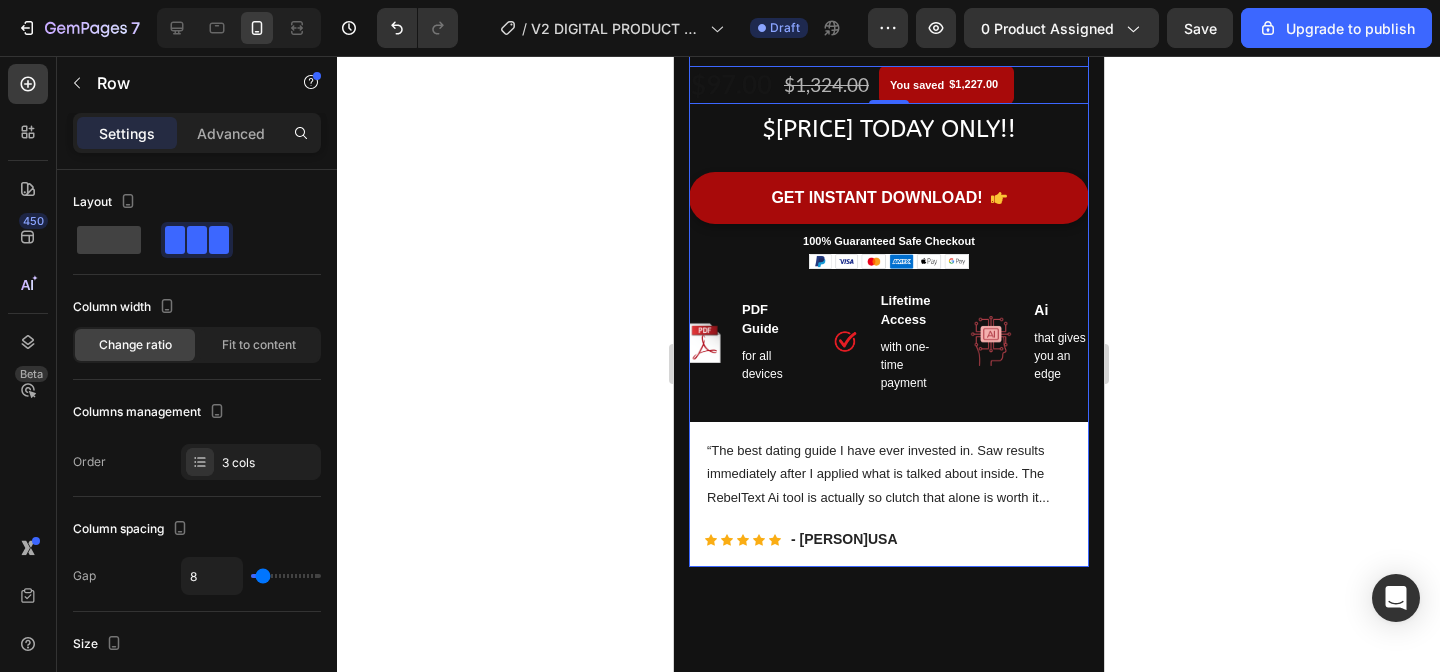 click 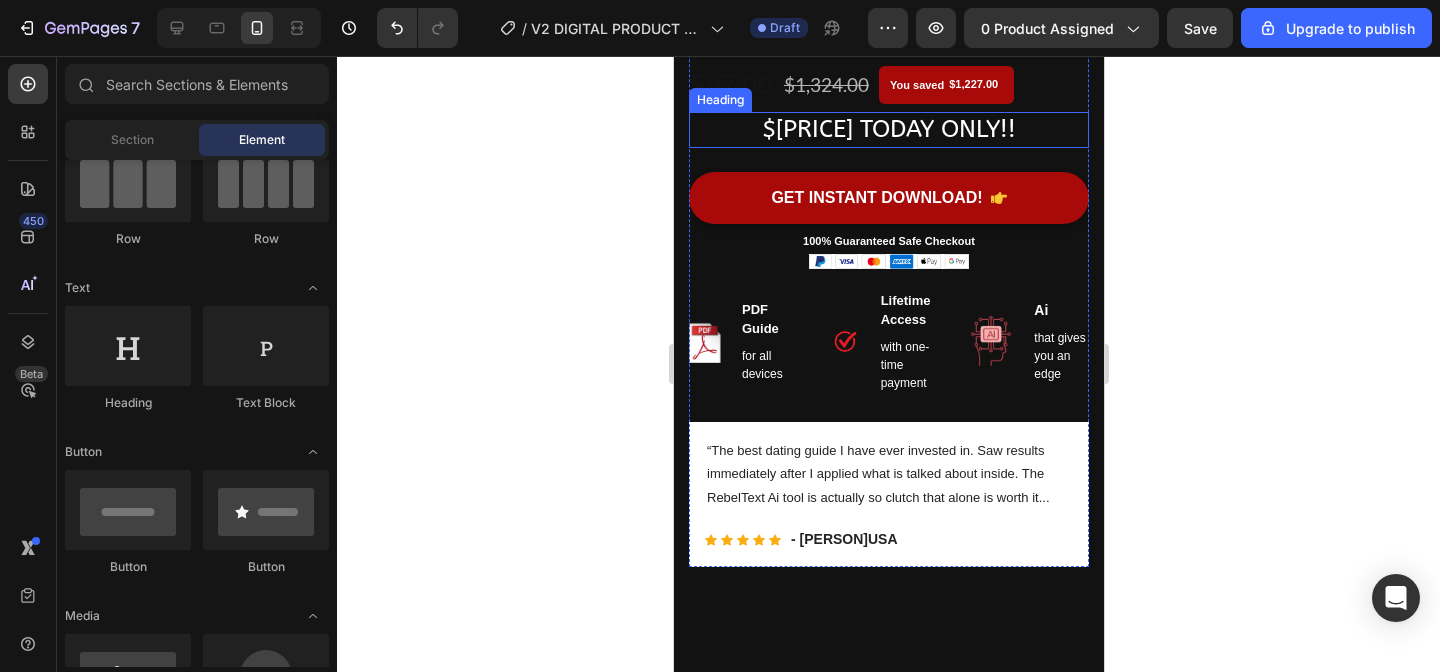 click on "$[PRICE] TODAY ONLY!!" at bounding box center (888, 129) 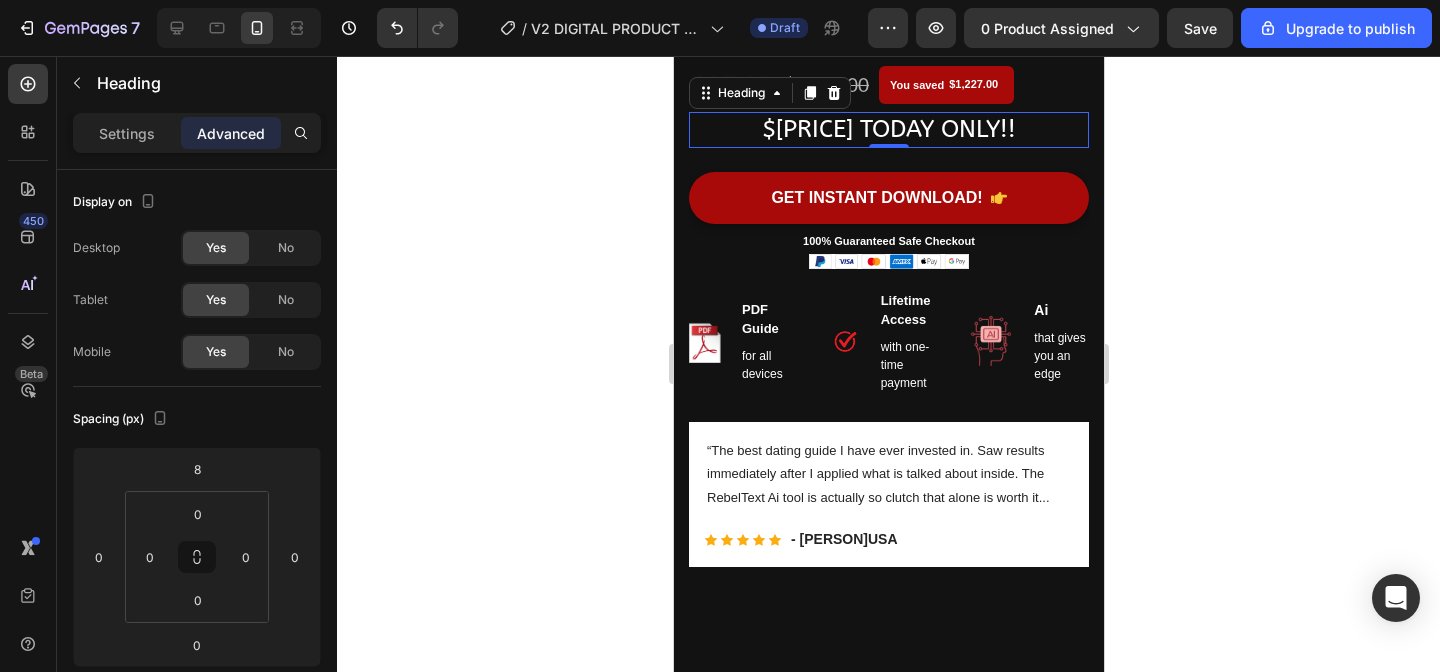 click on "$[PRICE] TODAY ONLY!!" at bounding box center [888, 129] 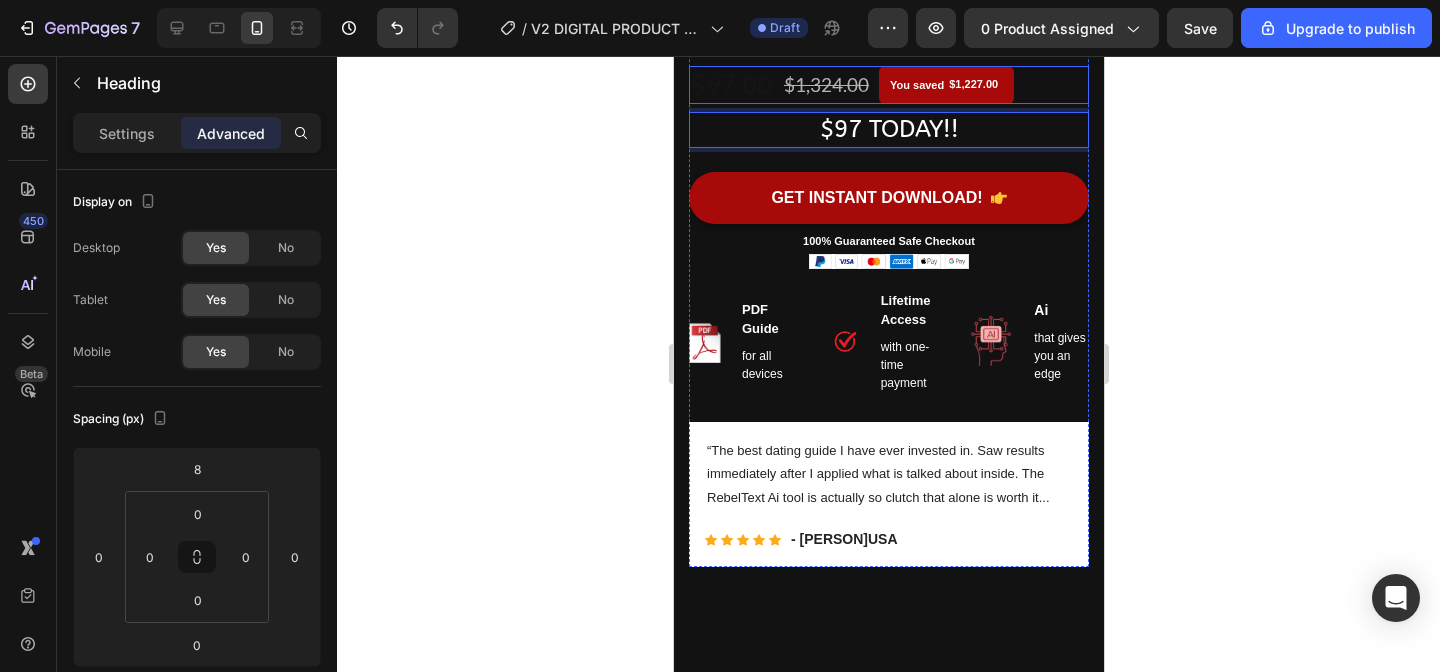 click 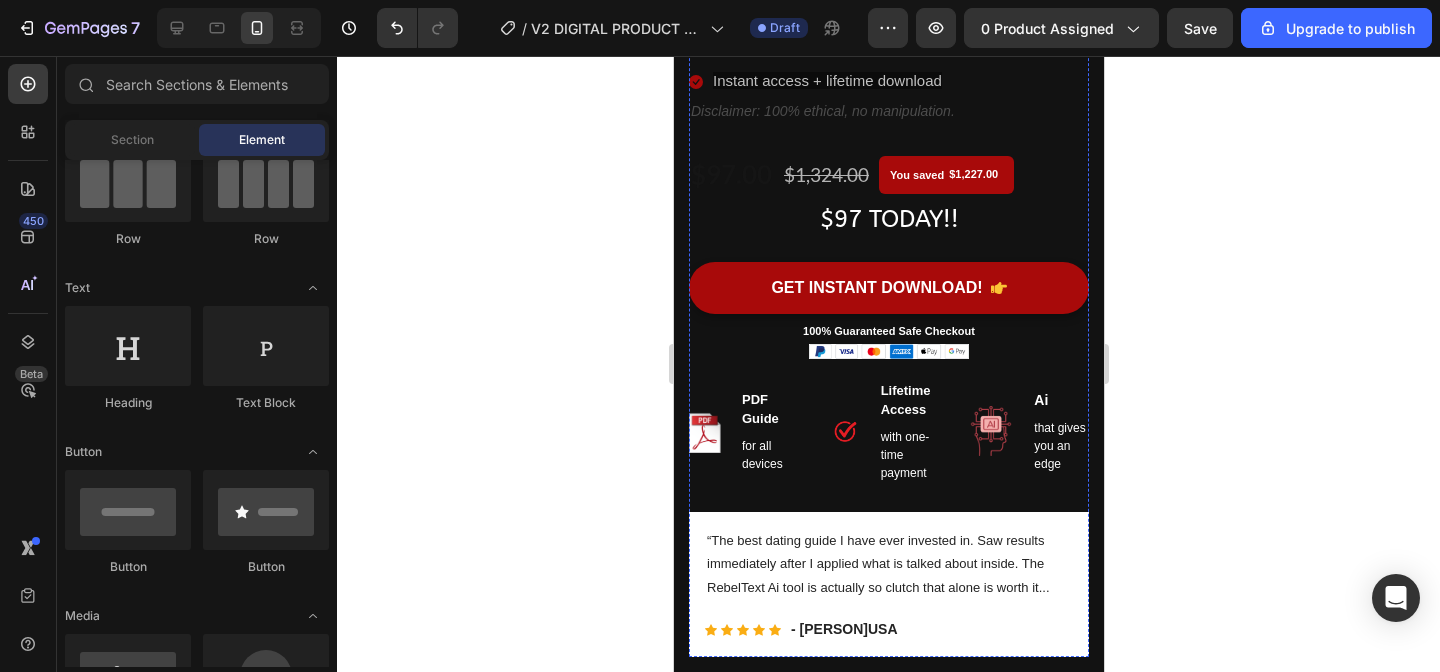 scroll, scrollTop: 927, scrollLeft: 0, axis: vertical 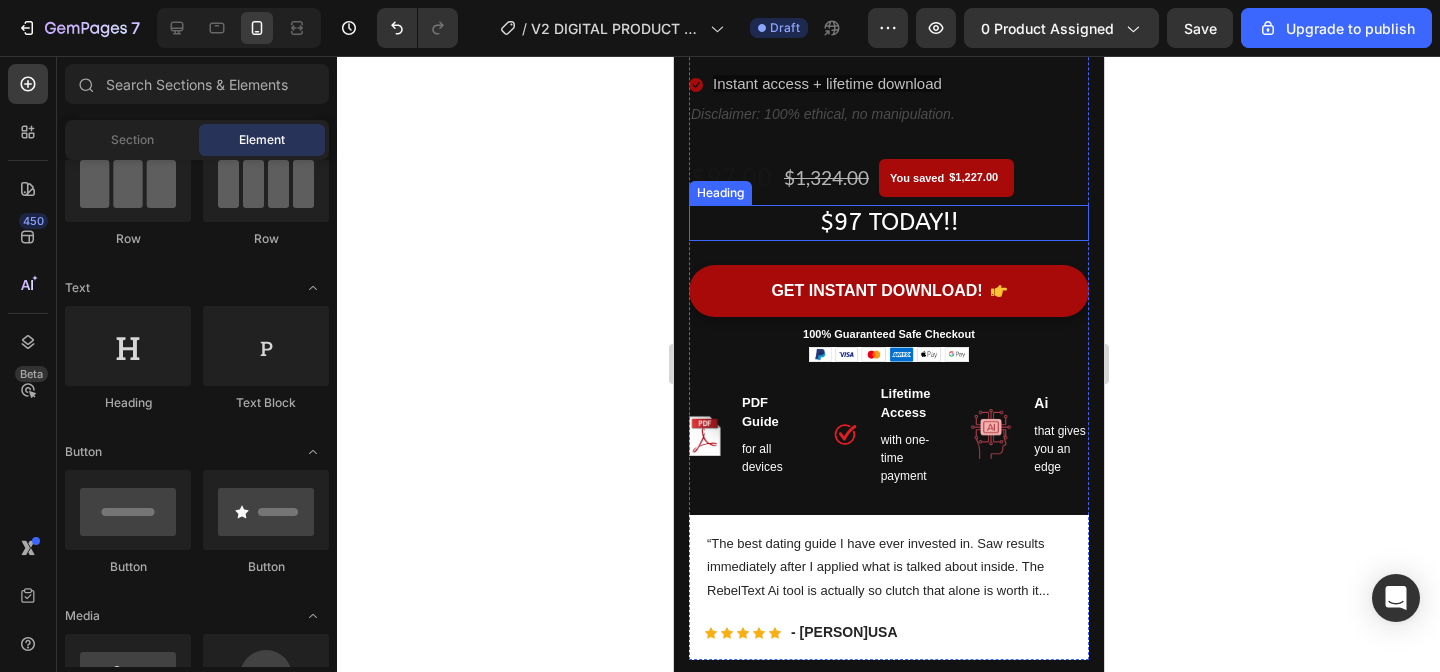 click on "$97 TODAY!!" at bounding box center [888, 222] 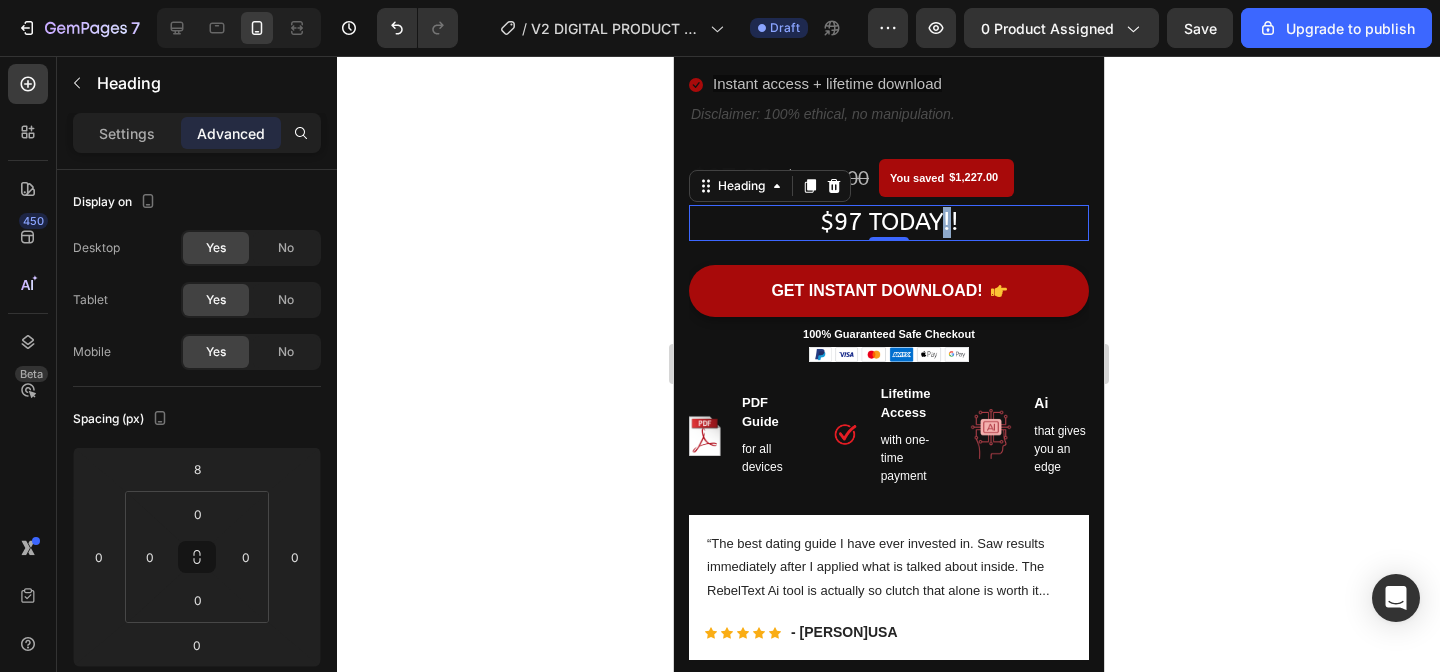 click on "$97 TODAY!!" at bounding box center (888, 222) 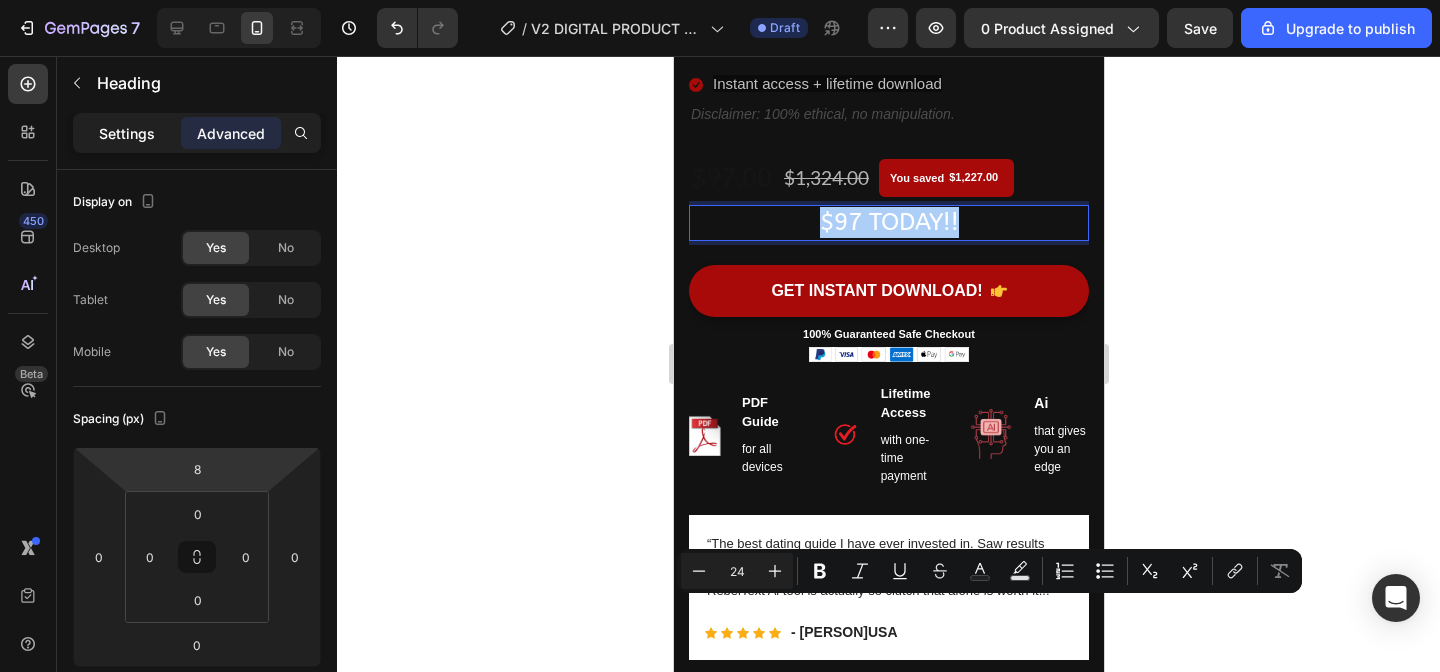click on "Settings" at bounding box center (127, 133) 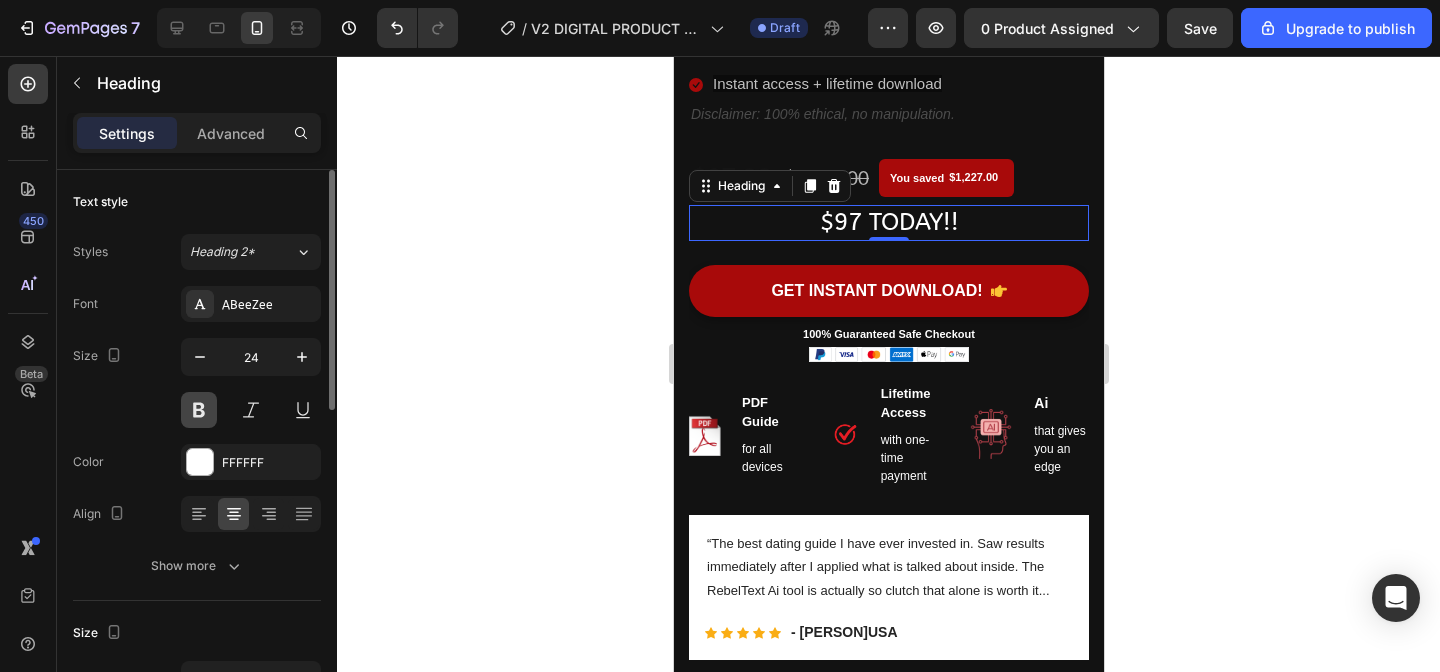 click at bounding box center [199, 410] 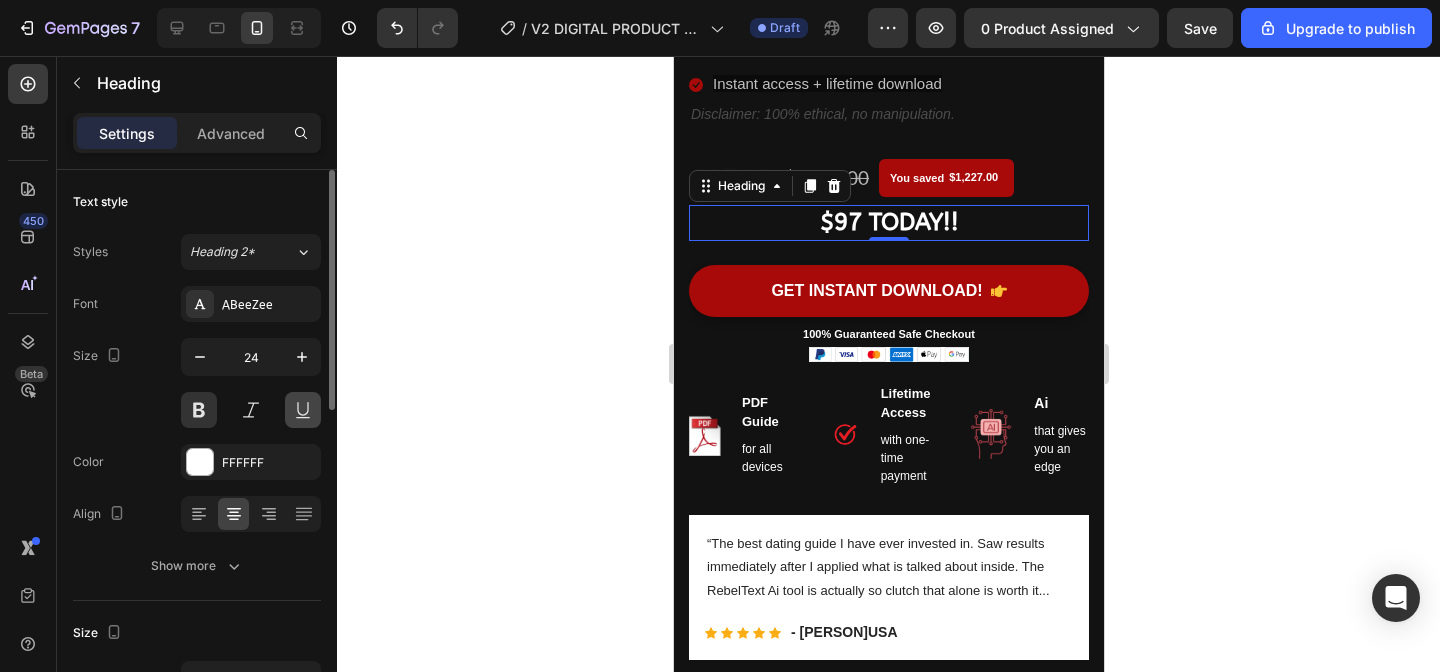 click at bounding box center (303, 410) 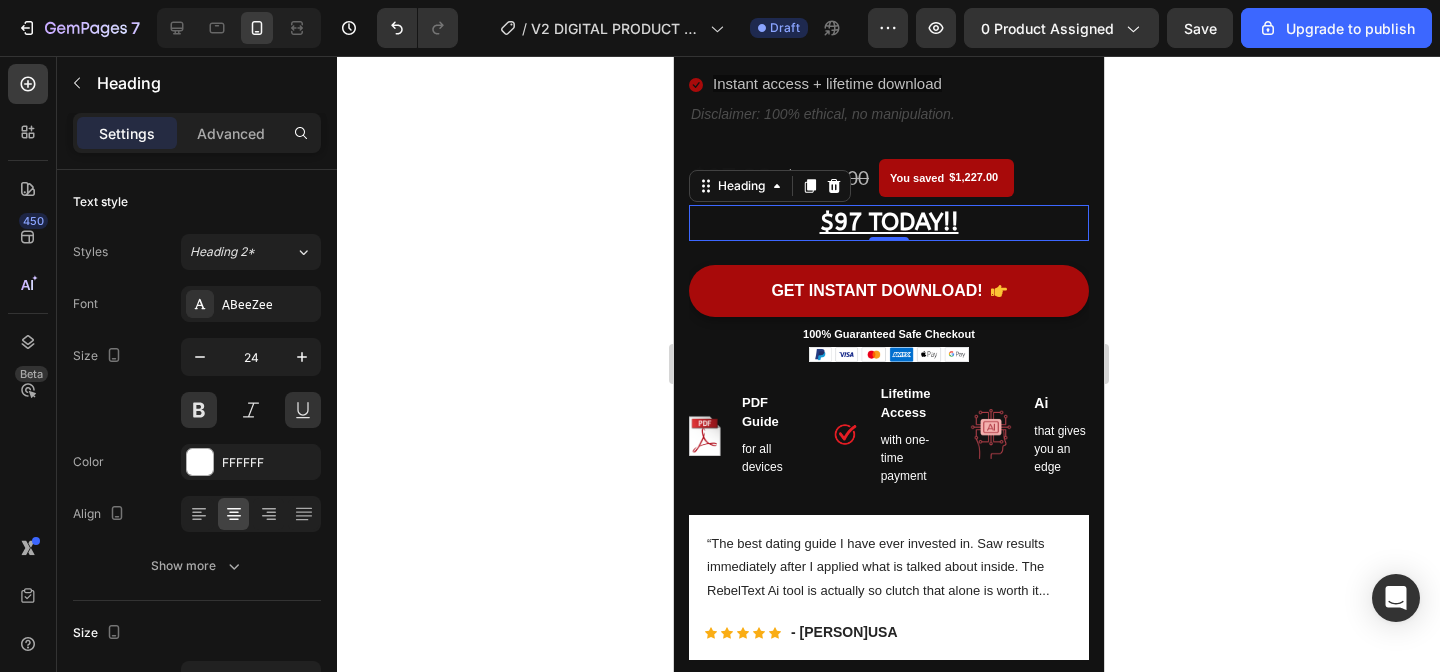 click 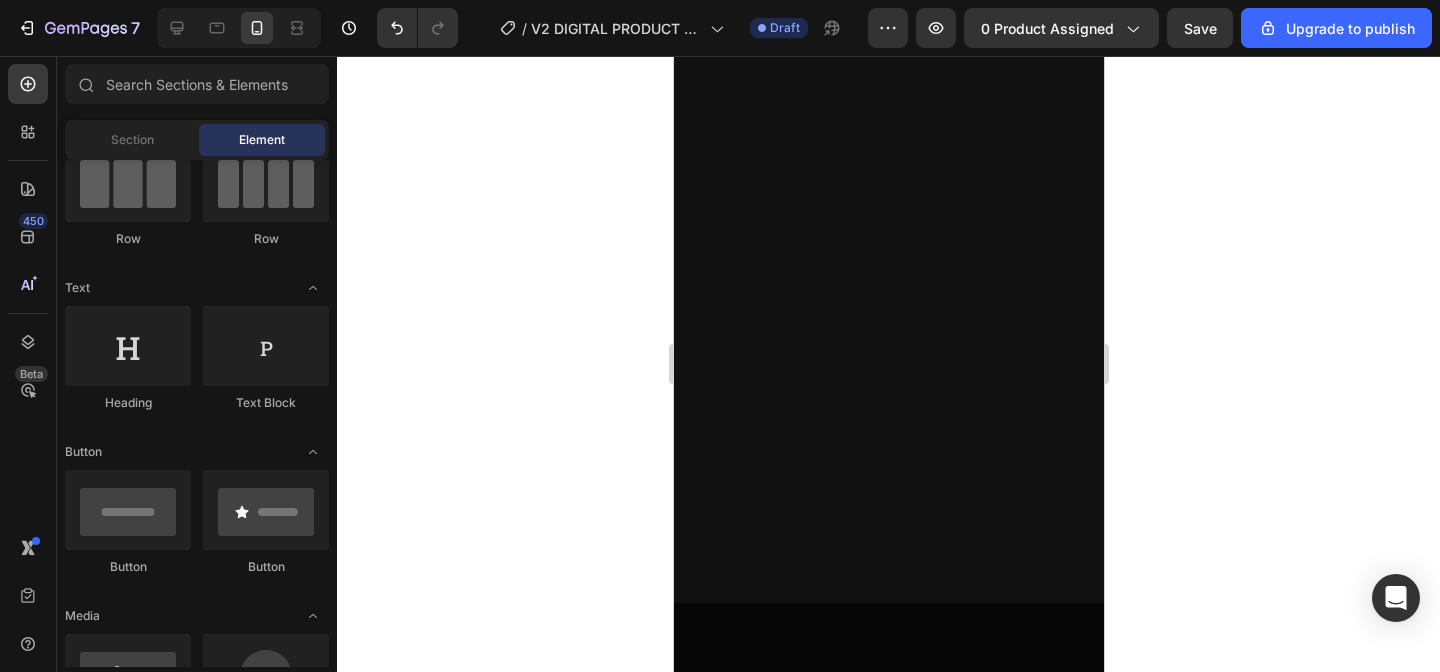 scroll, scrollTop: 4702, scrollLeft: 0, axis: vertical 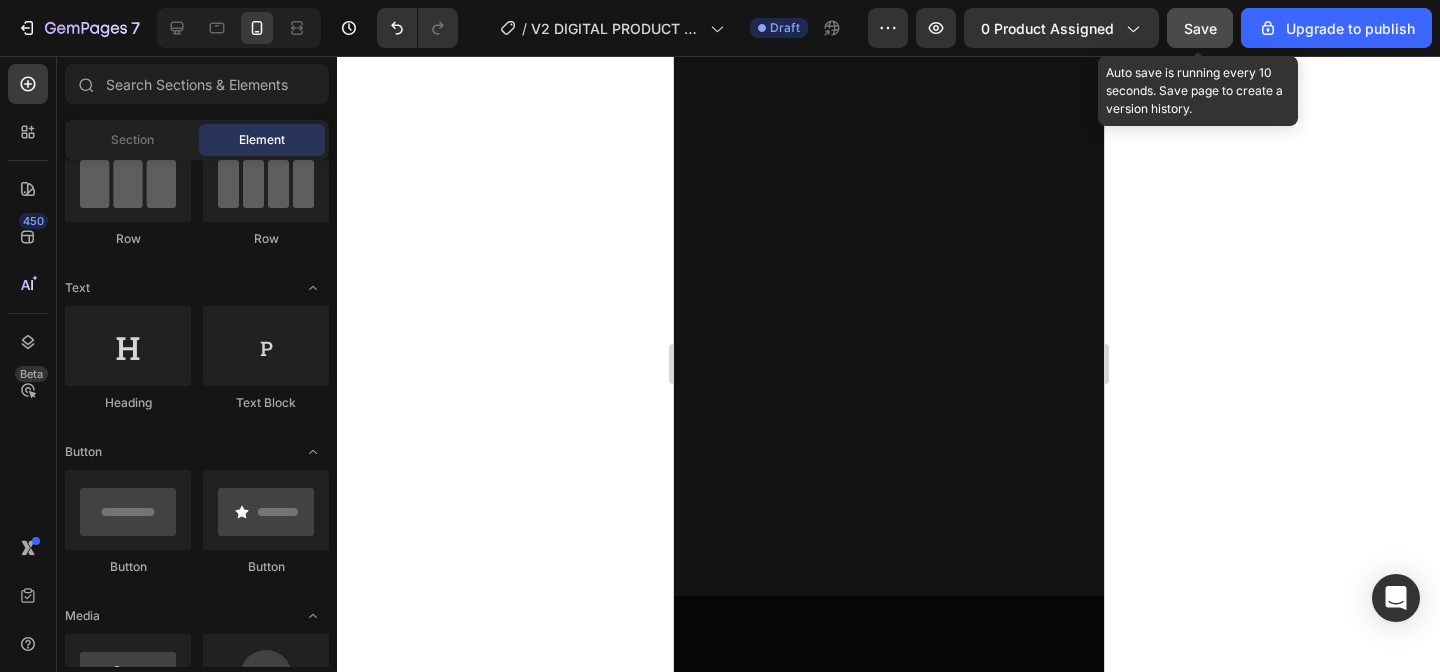 click on "Save" at bounding box center (1200, 28) 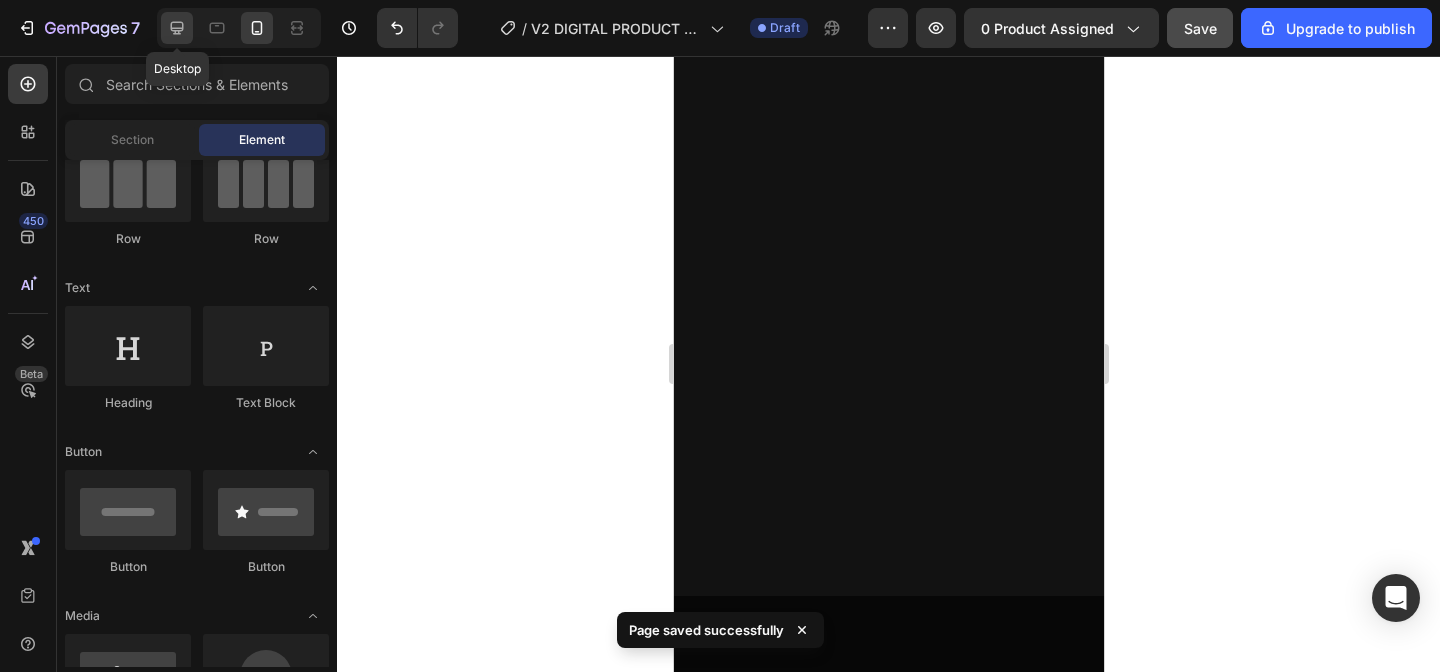 click 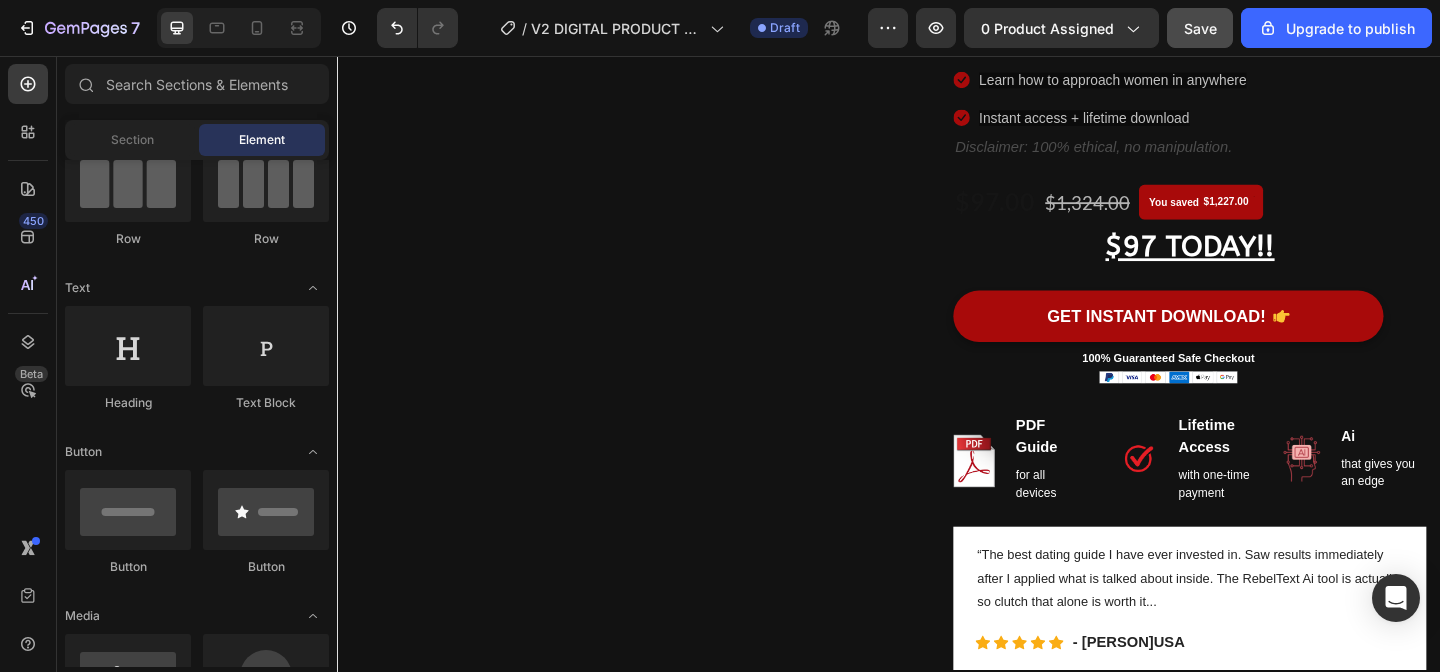 scroll, scrollTop: 812, scrollLeft: 0, axis: vertical 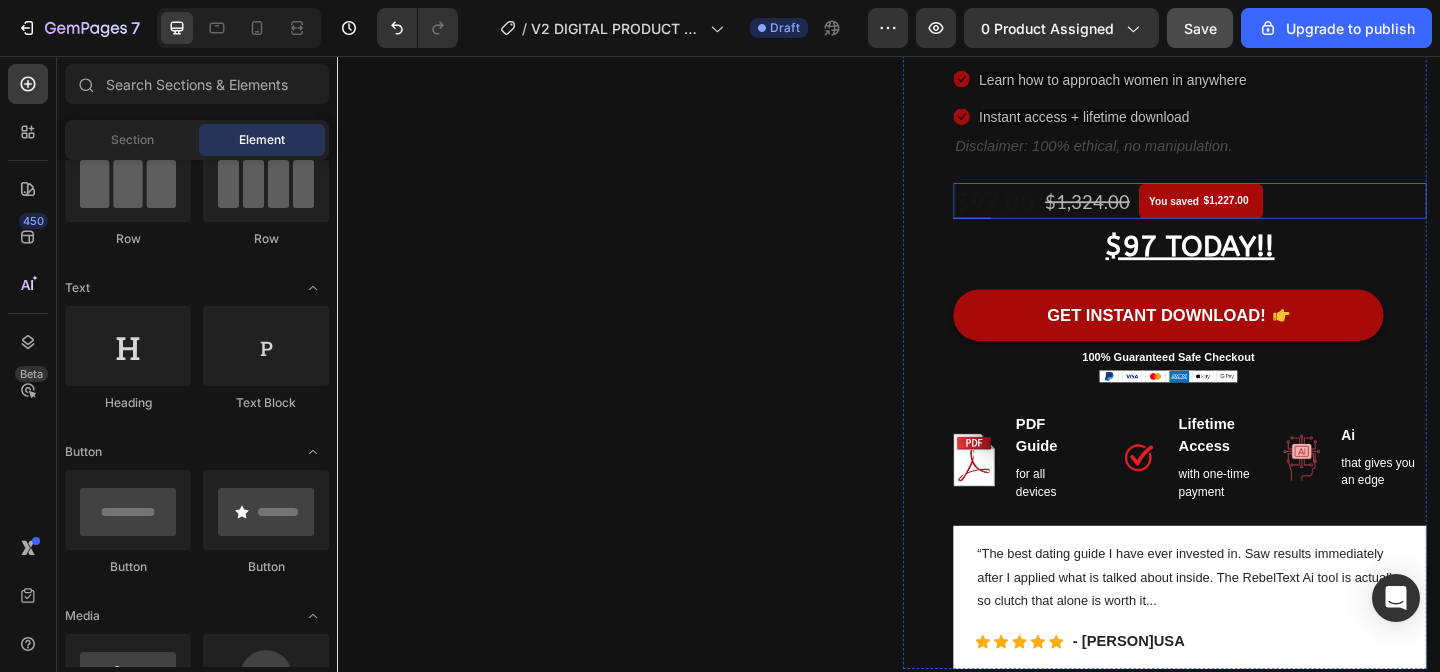 click on "$[PRICE] (P) Price (P) Price $[PRICE] (P) Price (P) Price You saved $[PRICE] Product Tag Row" at bounding box center (1264, 213) 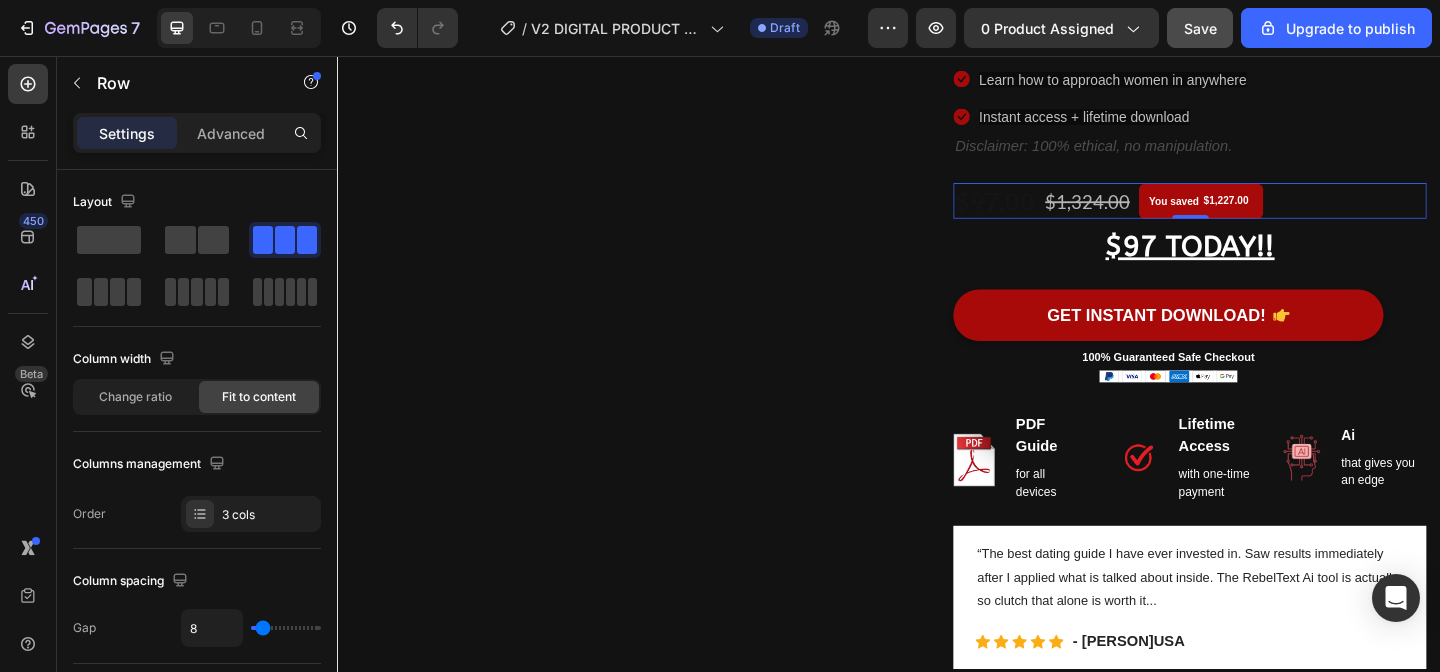 click on "$[PRICE] (P) Price (P) Price $[PRICE] (P) Price (P) Price You saved $[PRICE] Product Tag Row   [NUMBER]" at bounding box center [1264, 213] 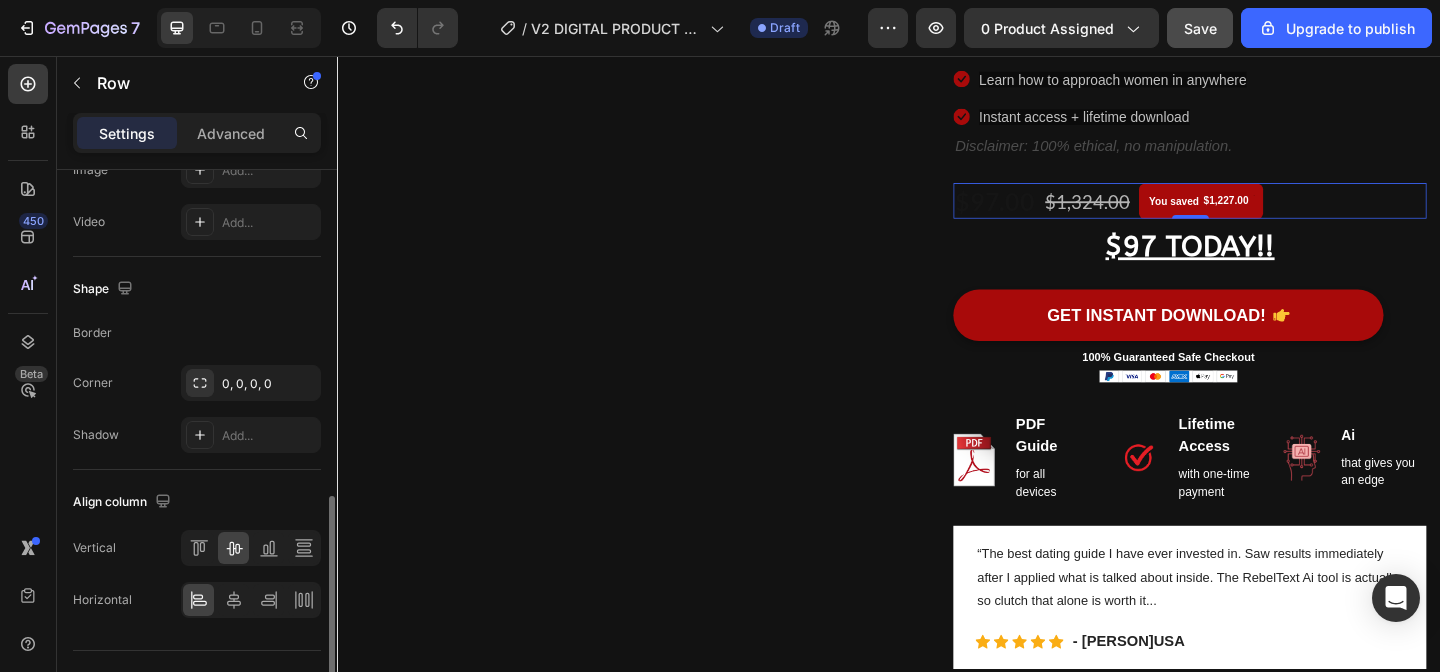 scroll, scrollTop: 885, scrollLeft: 0, axis: vertical 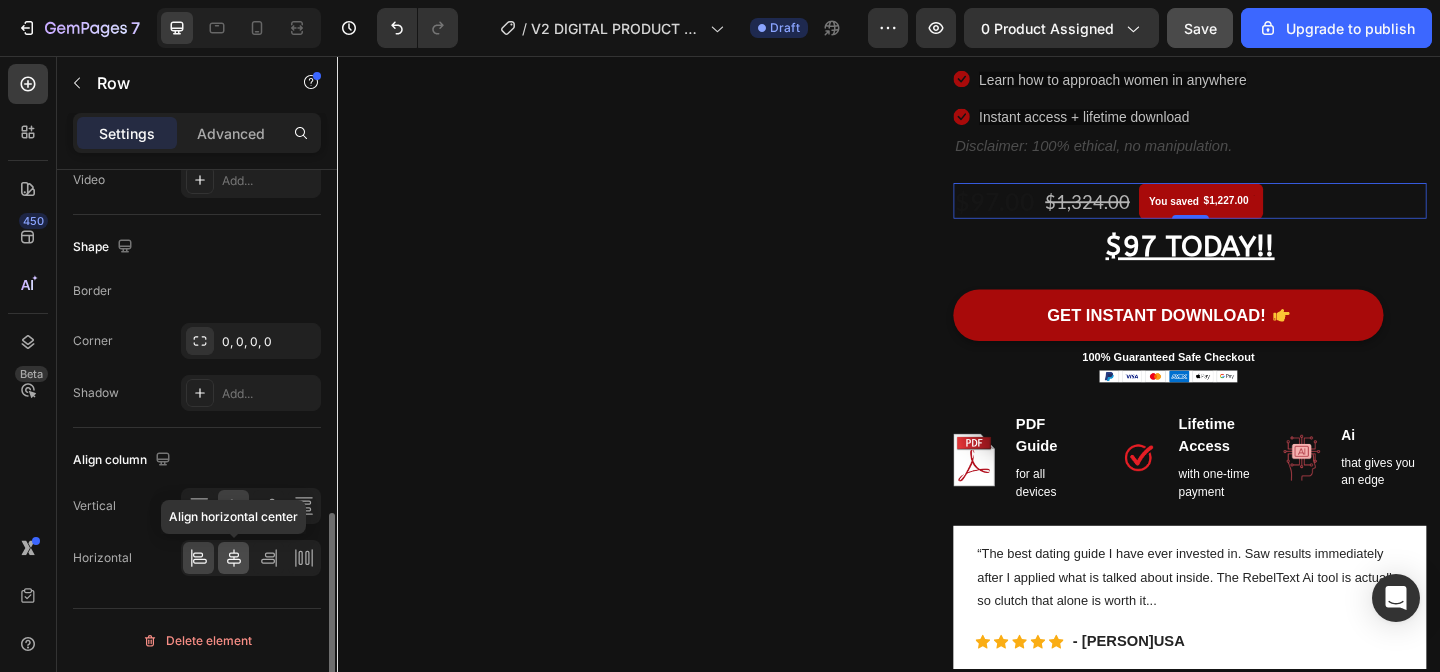 click 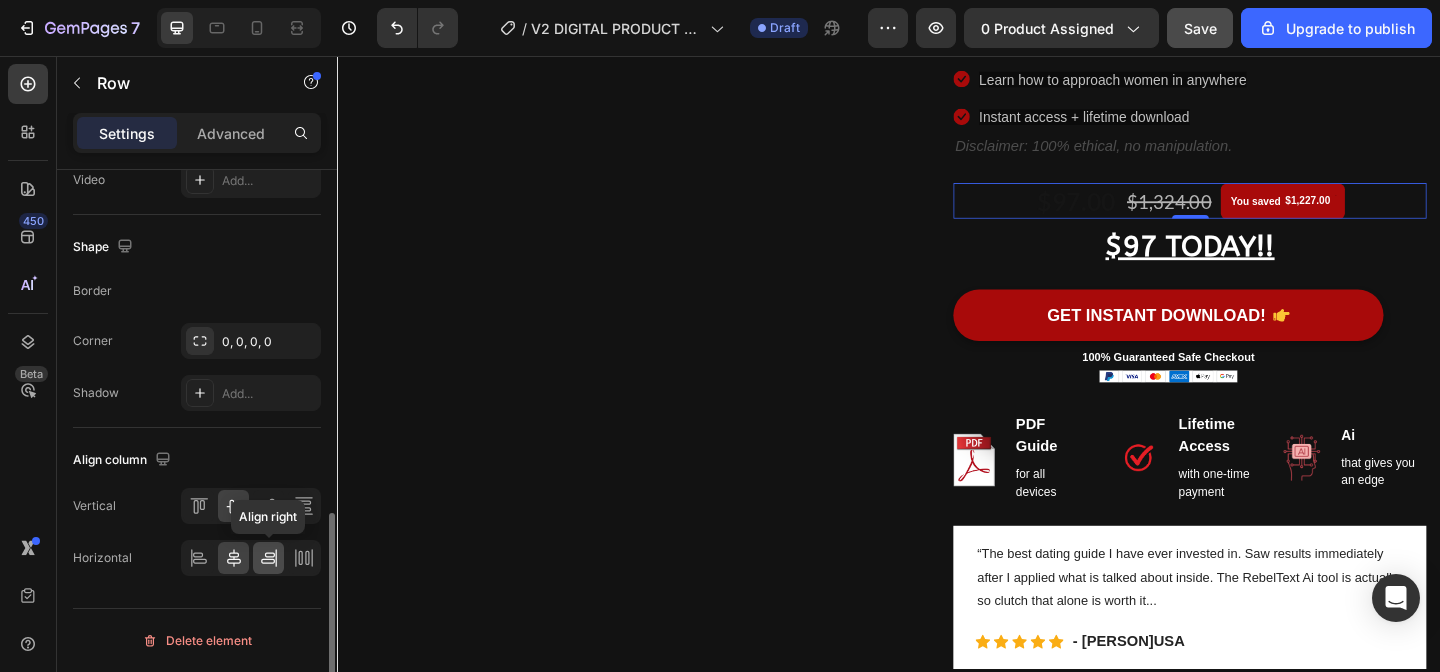 click 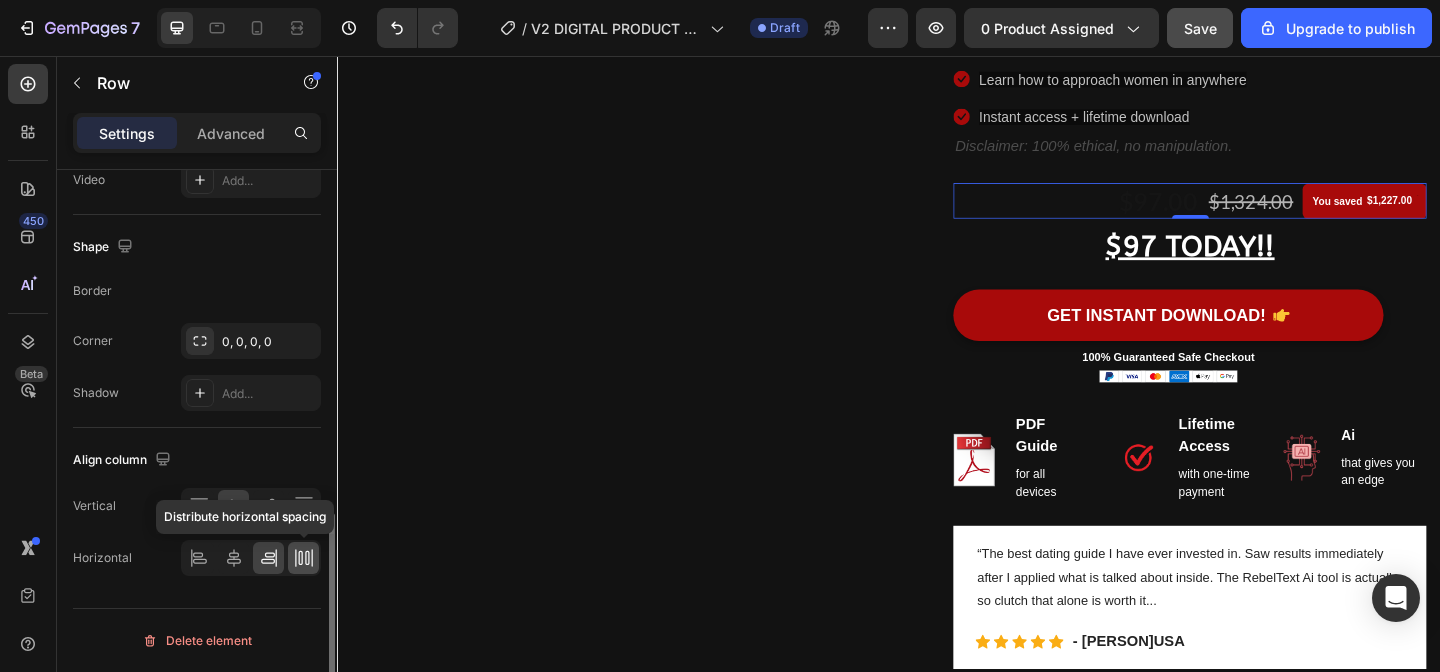 click 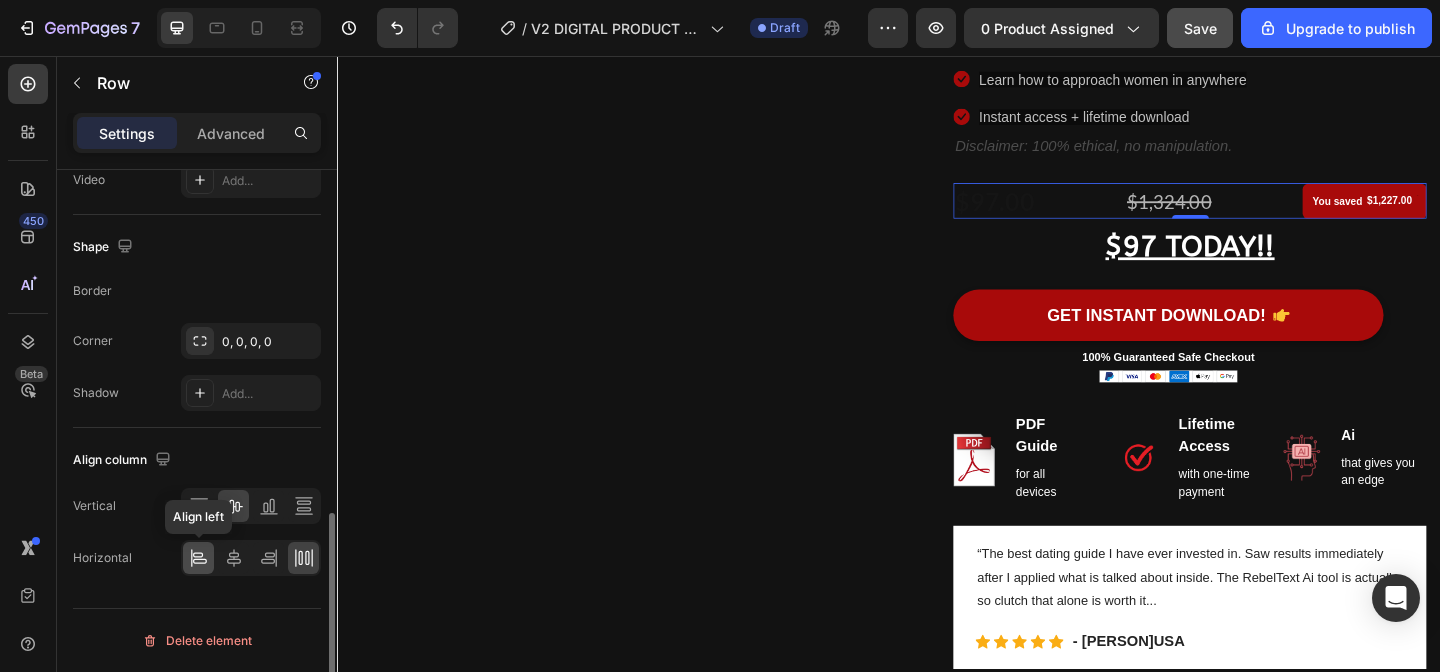 click 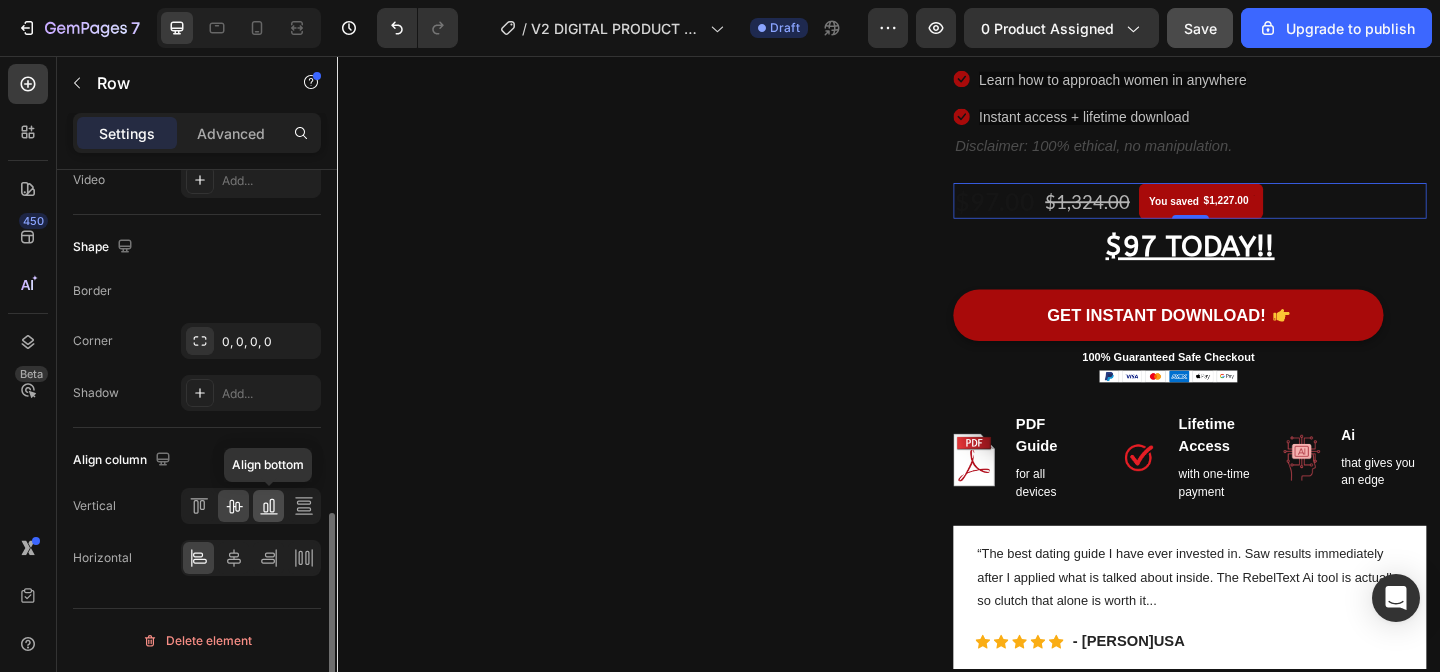 click 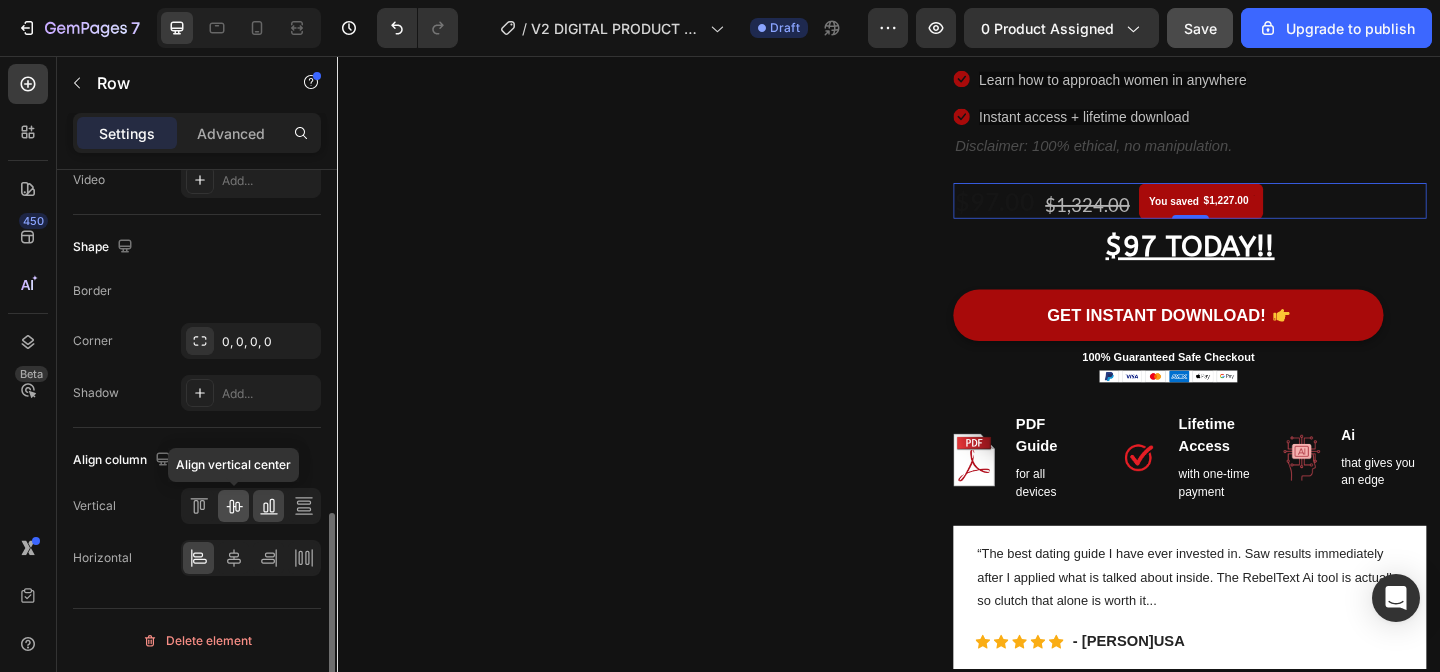 click 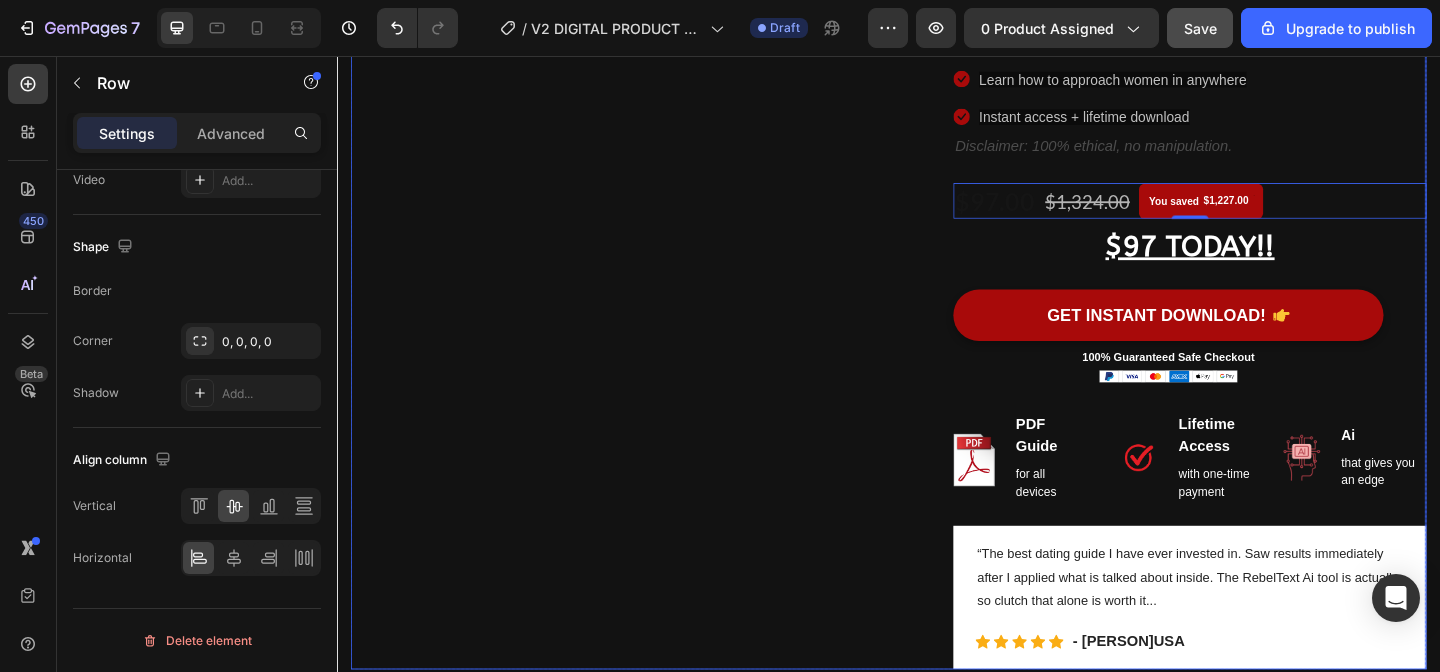 click on "Image Image Image Image
Carousel Image PDF Guide Heading for all devices Text block Row Image Lifetime Access Heading with one-time payment Text block Row Image Ai Assistance Heading that give you an edge Text block Row Row Row" at bounding box center (637, 24) 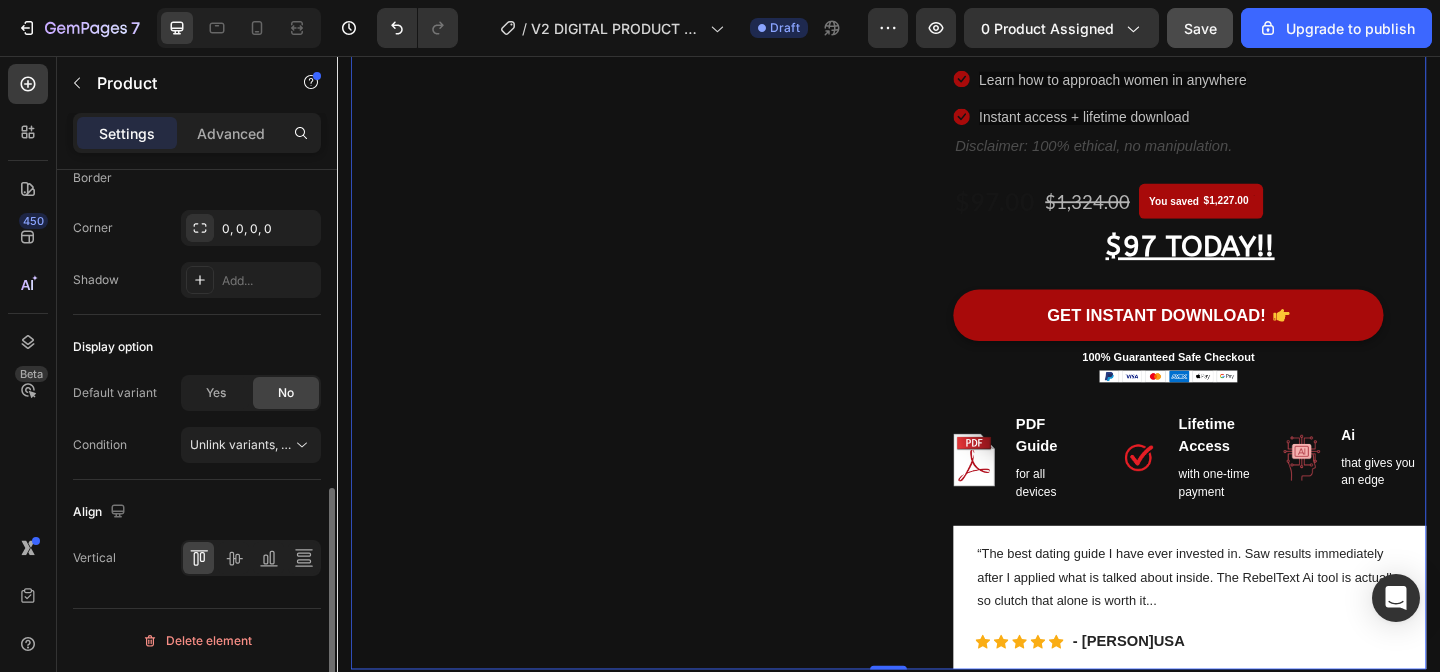 scroll, scrollTop: 0, scrollLeft: 0, axis: both 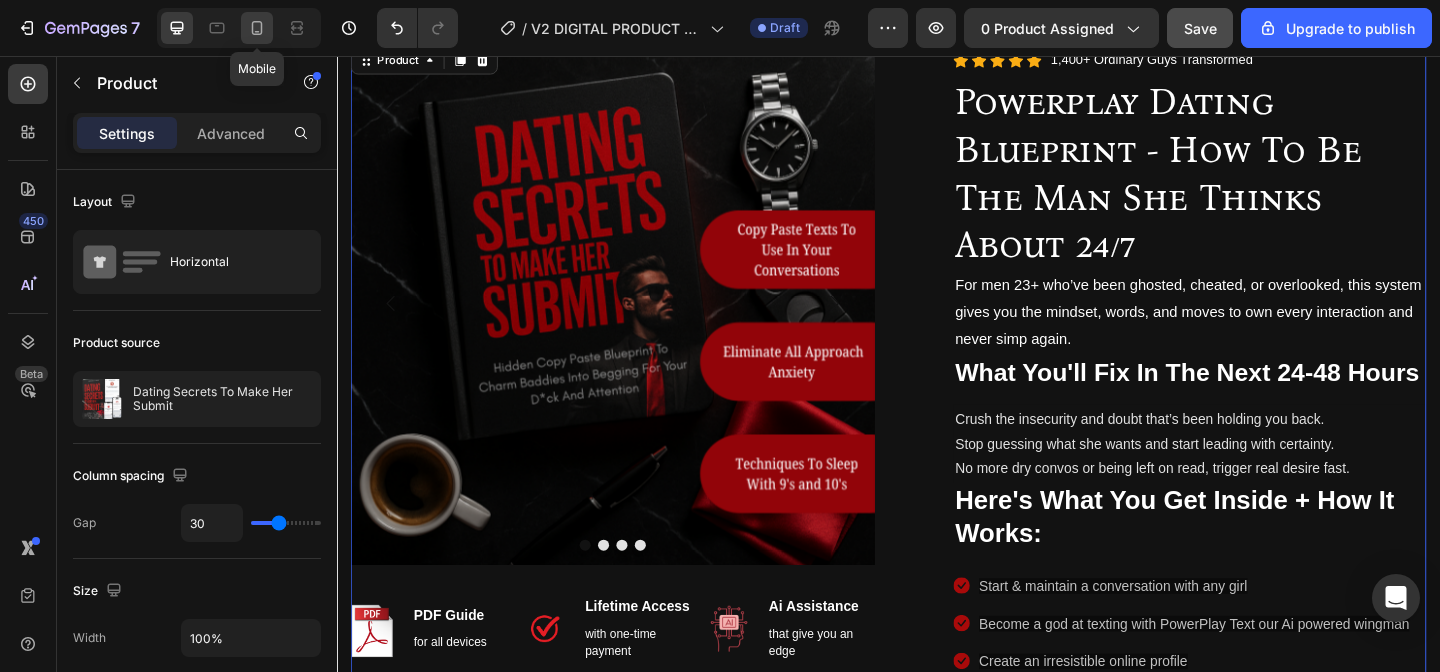 click 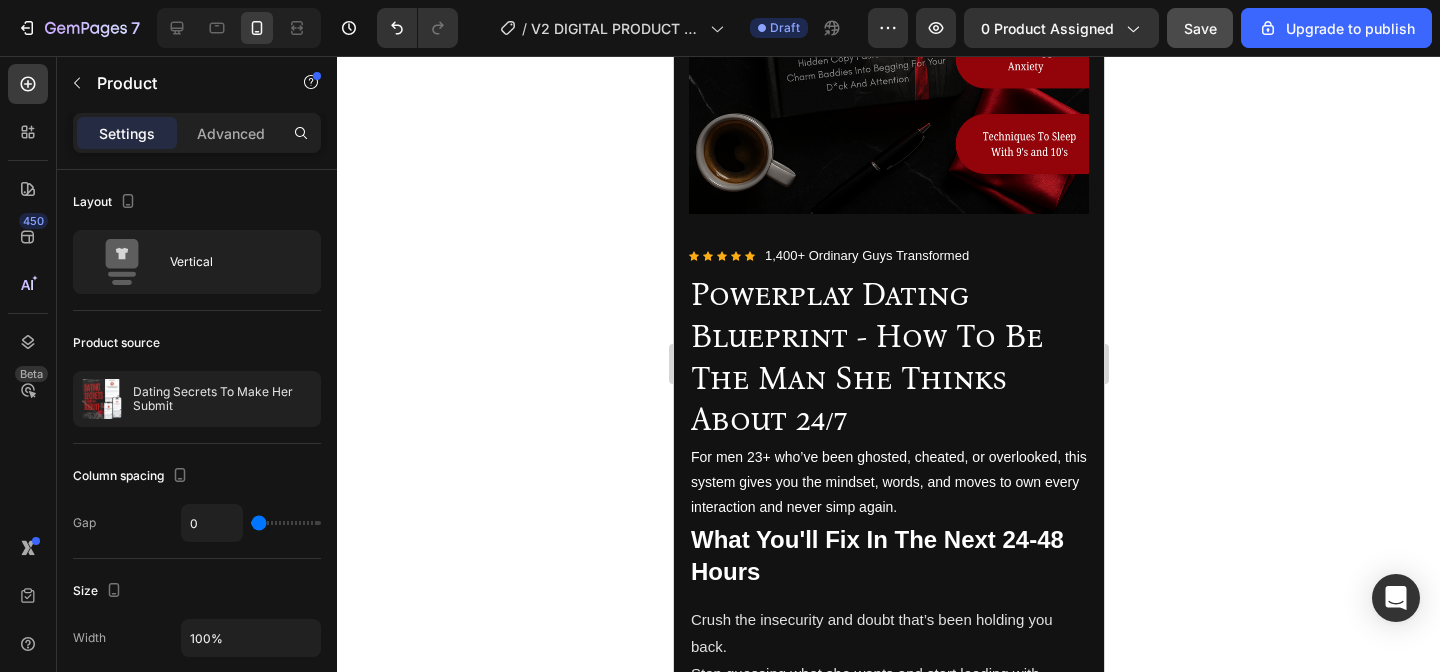 scroll, scrollTop: 261, scrollLeft: 0, axis: vertical 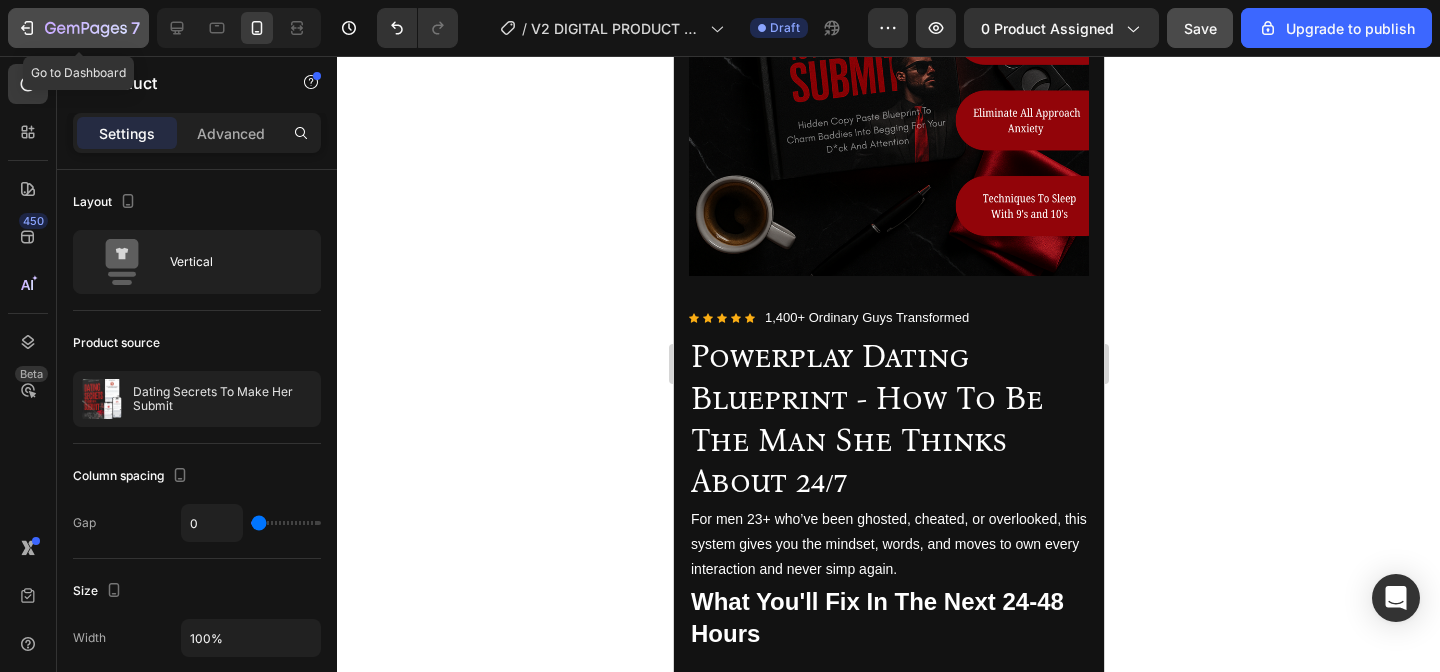 click 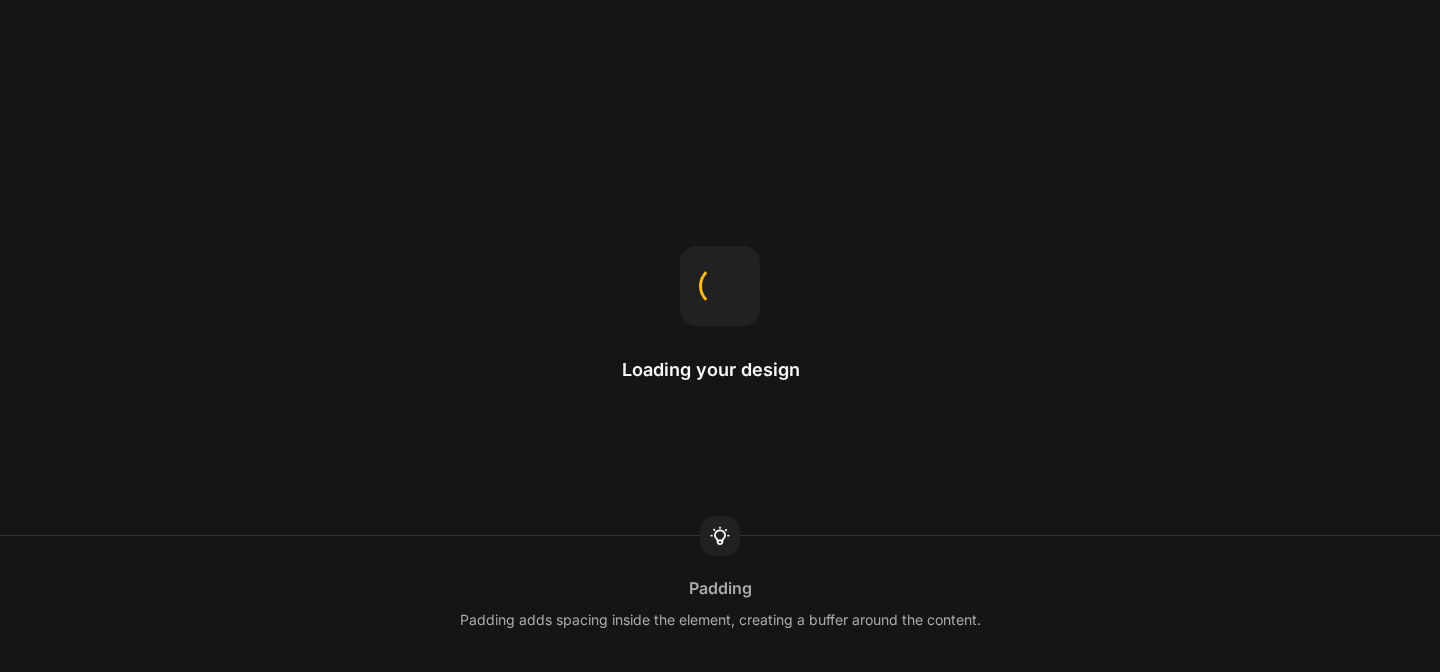 scroll, scrollTop: 0, scrollLeft: 0, axis: both 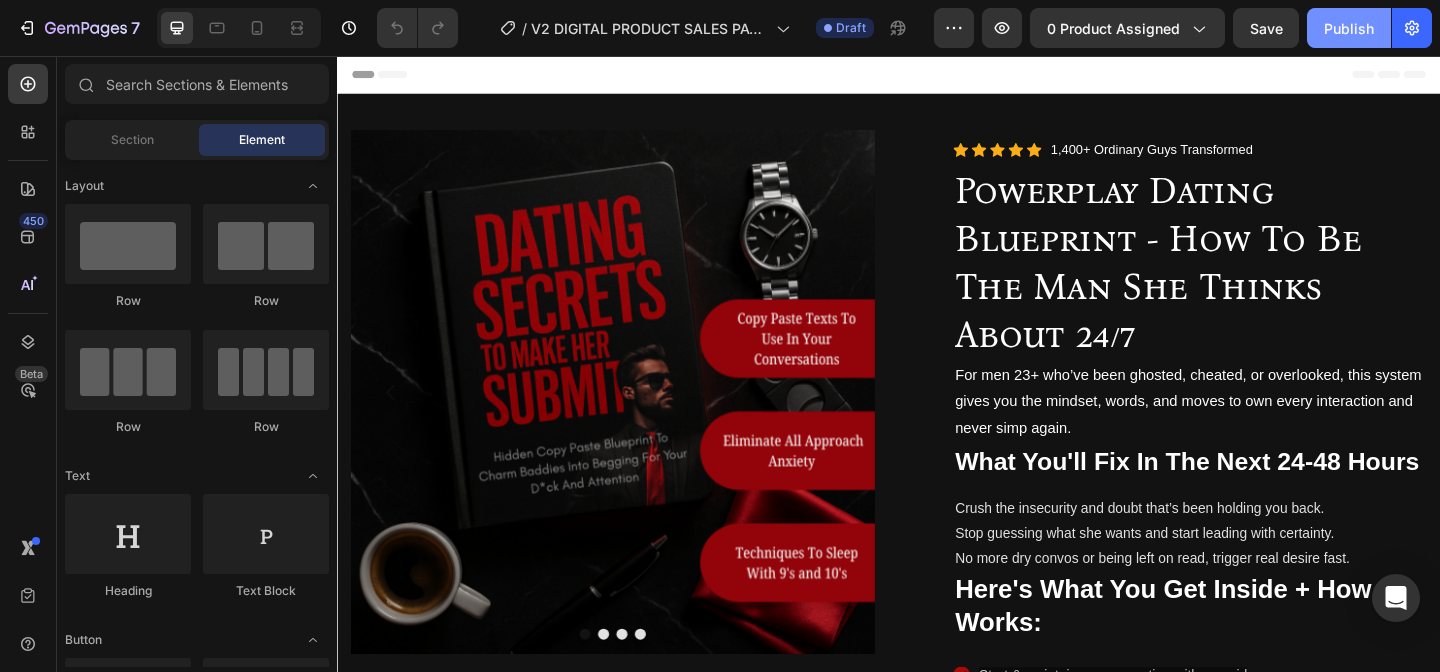 click on "Publish" at bounding box center [1349, 28] 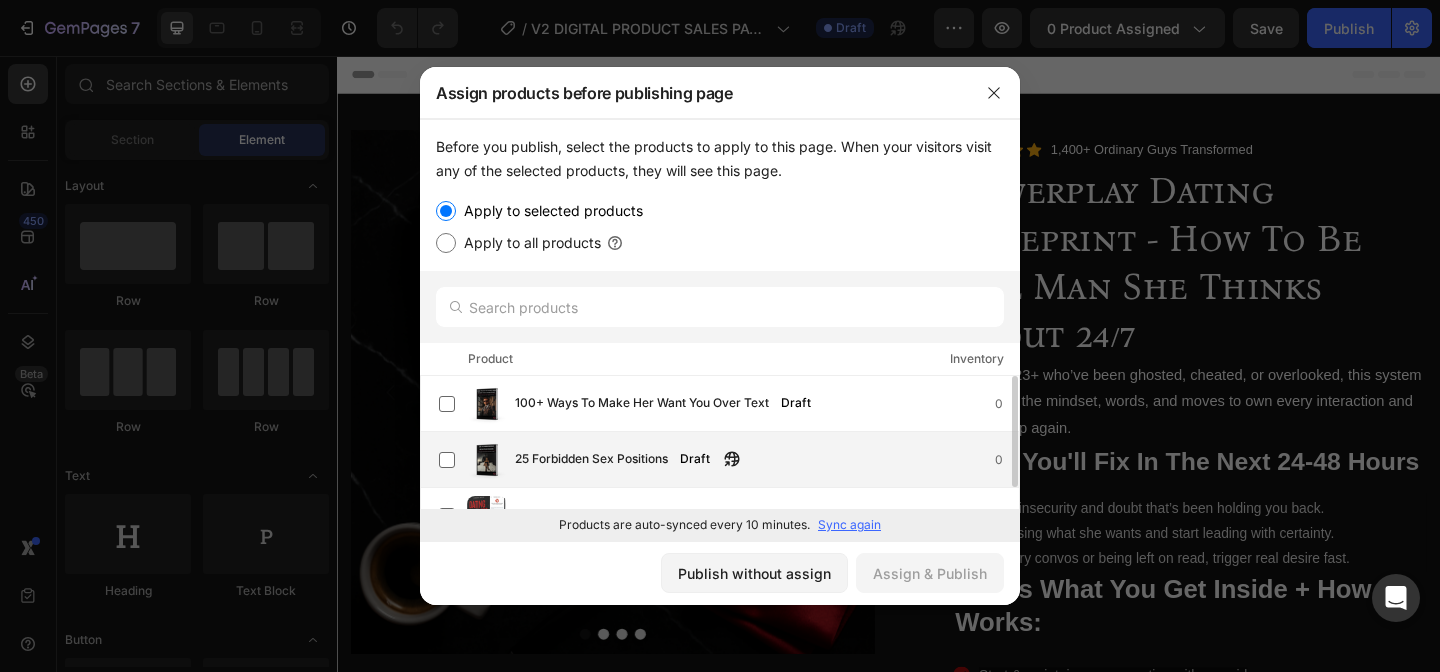 scroll, scrollTop: 0, scrollLeft: 0, axis: both 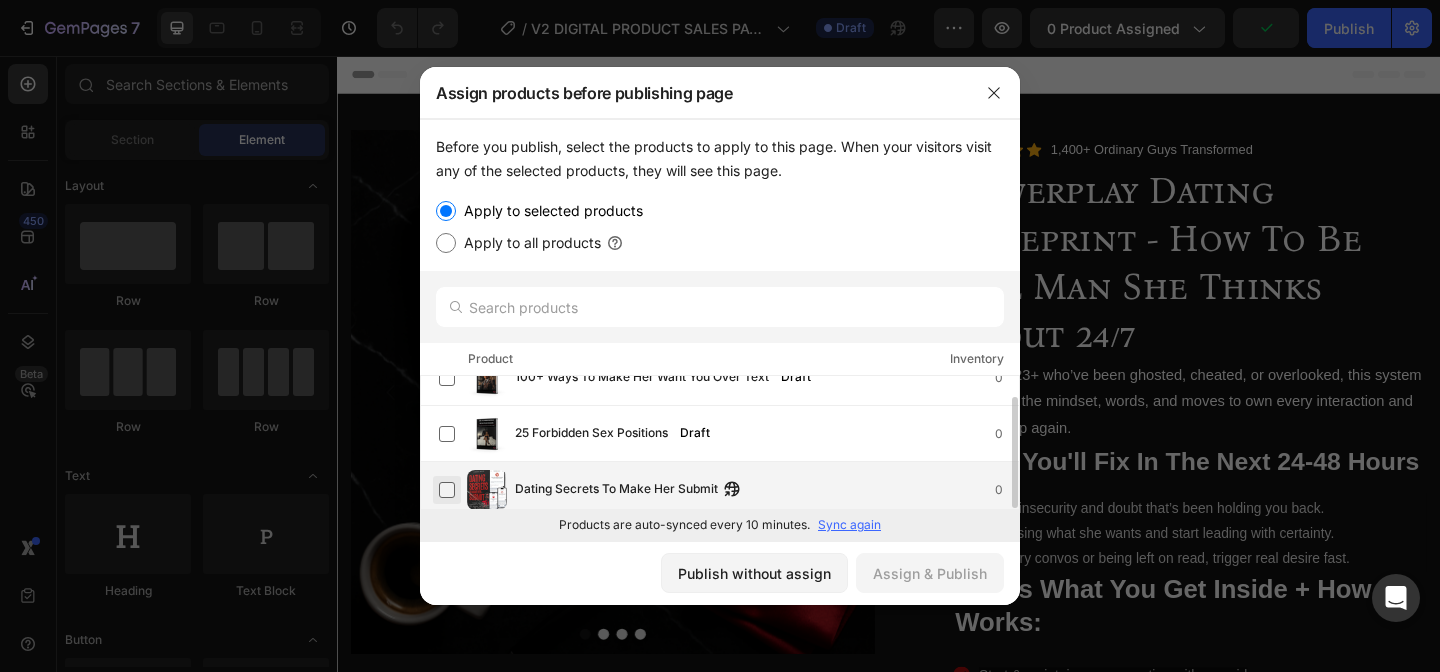 click at bounding box center [447, 490] 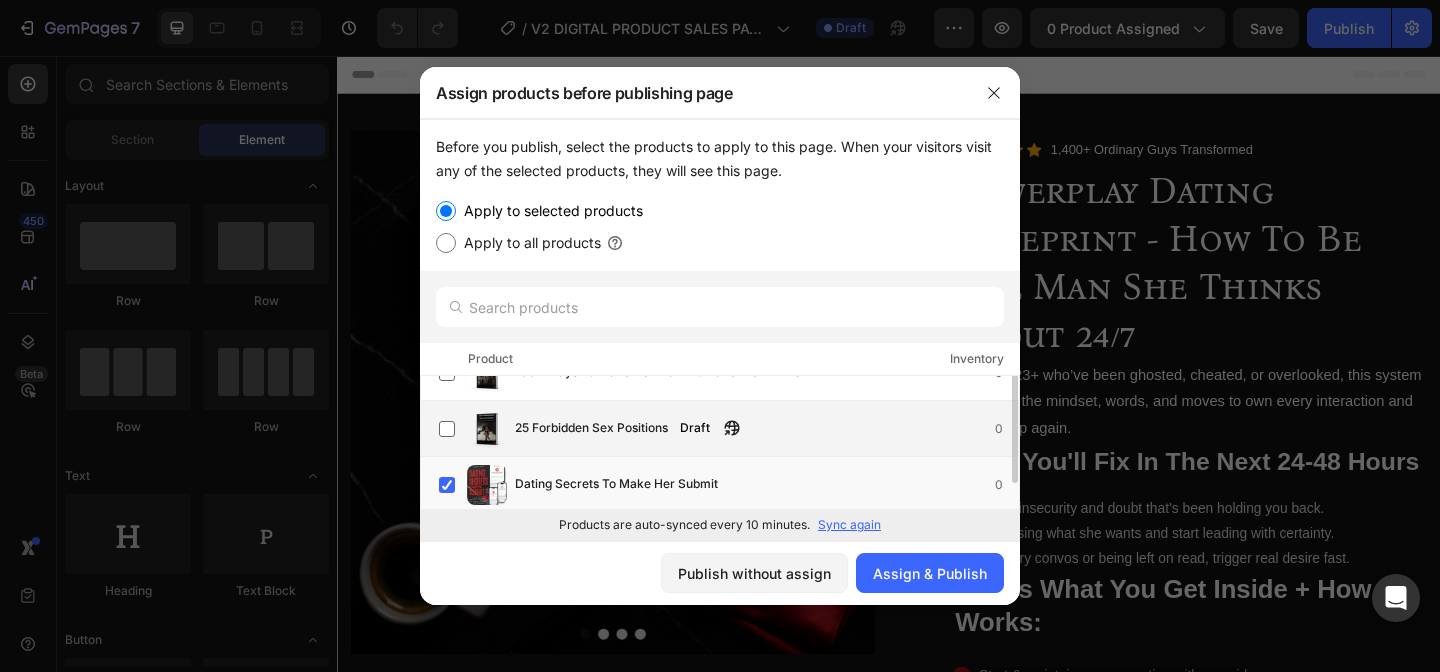 scroll, scrollTop: 0, scrollLeft: 0, axis: both 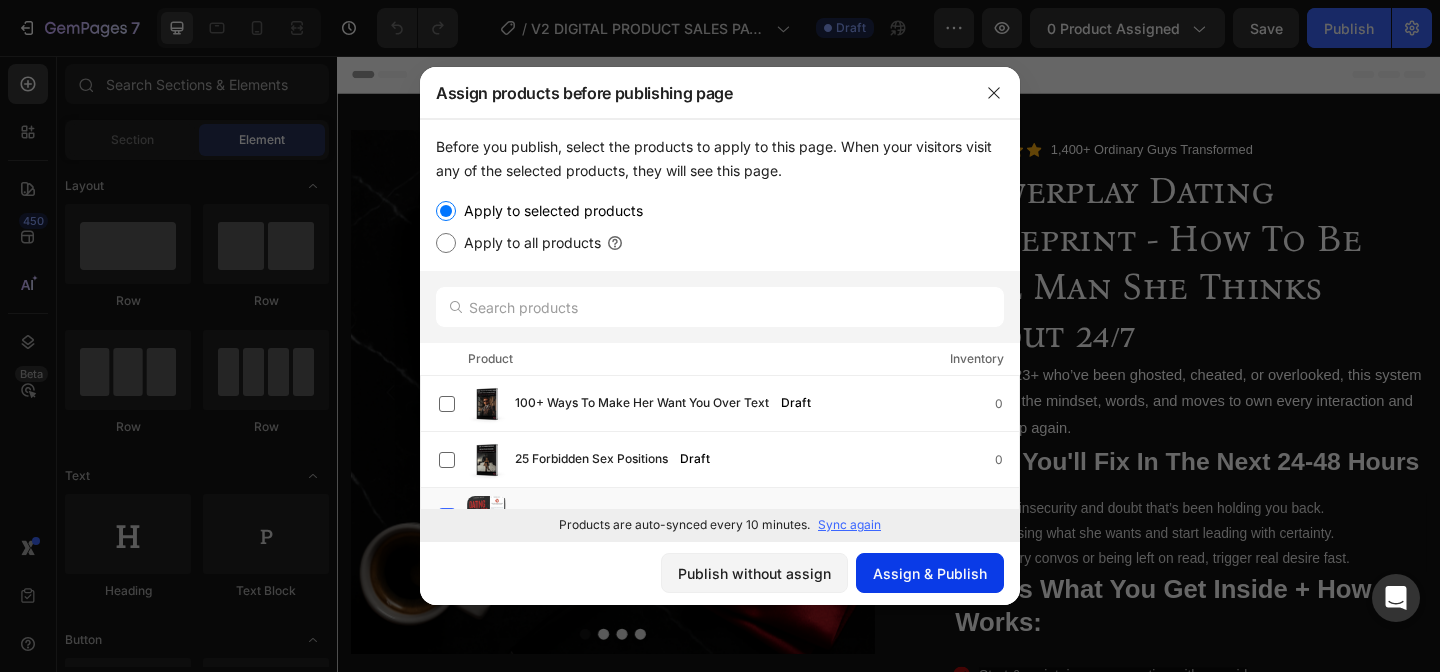 click on "Assign & Publish" at bounding box center [930, 573] 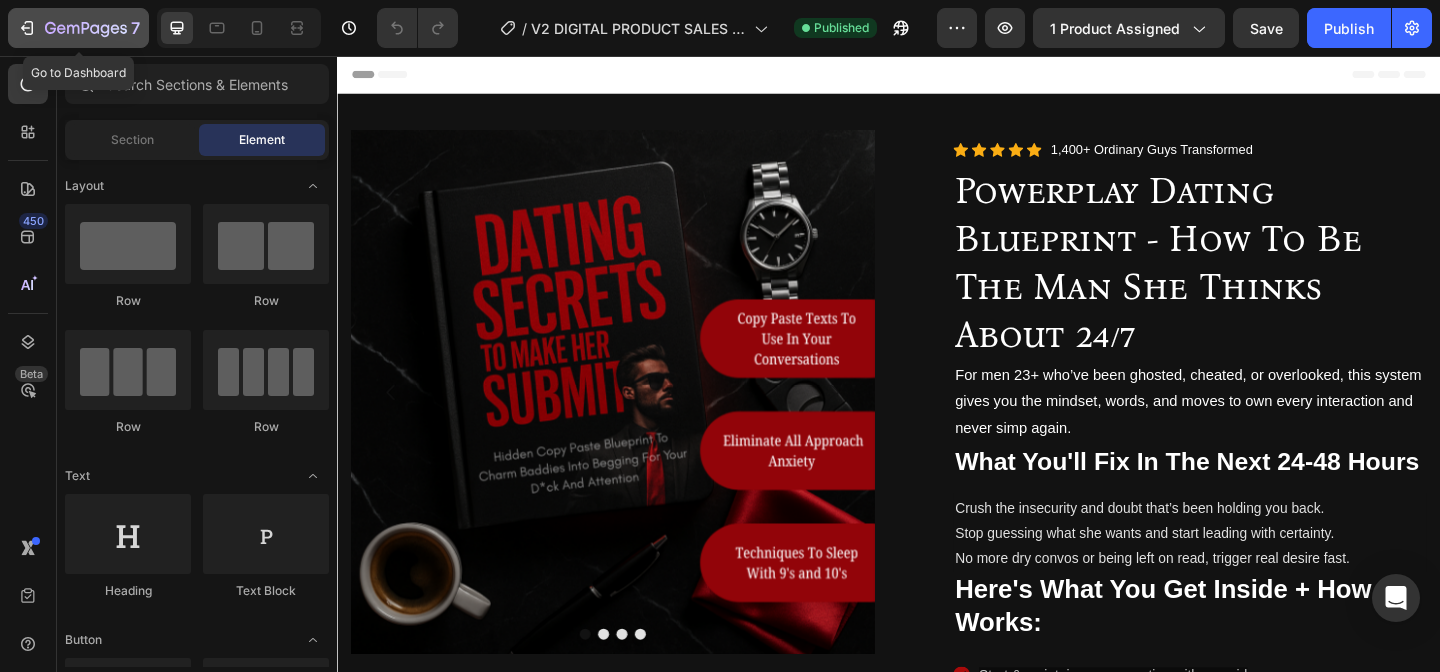 click 